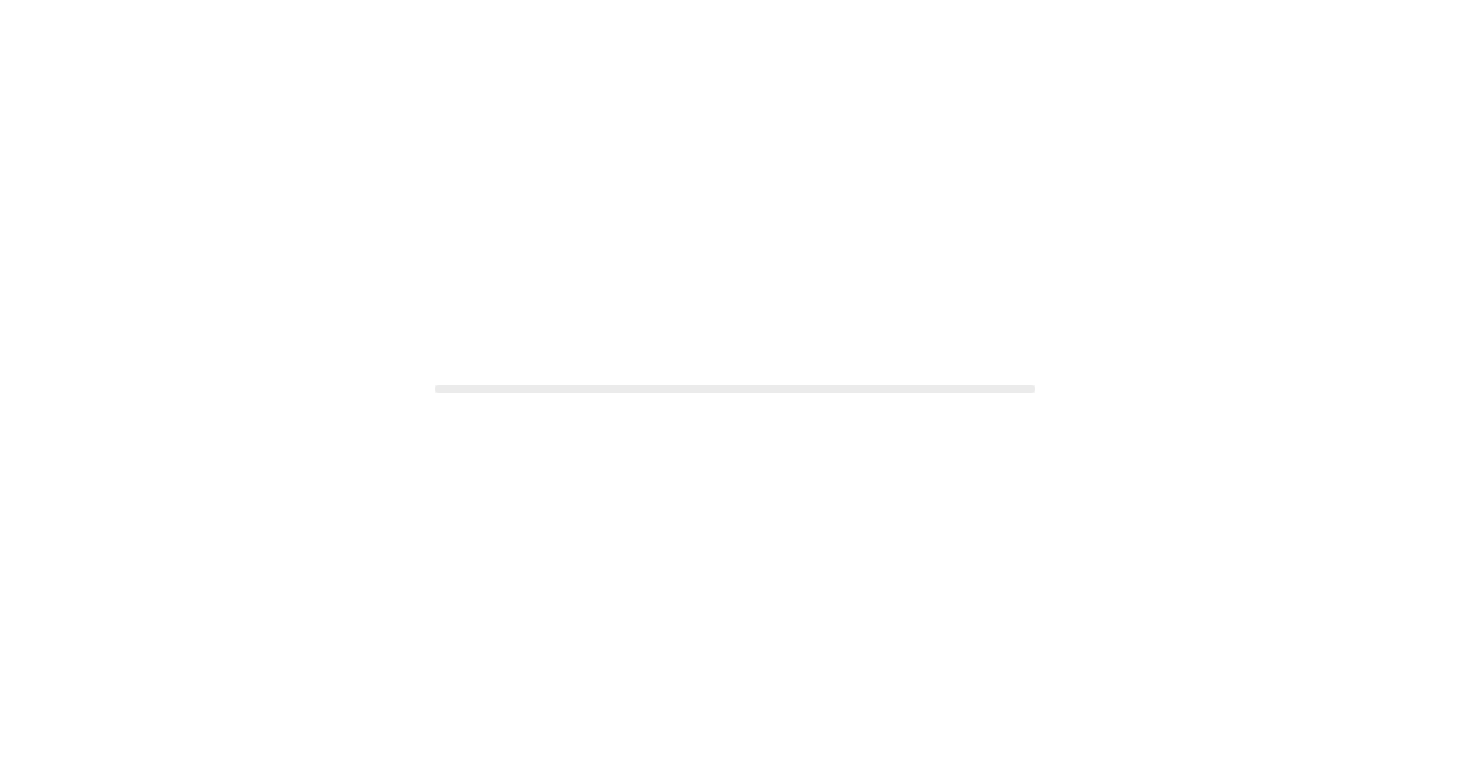 scroll, scrollTop: 0, scrollLeft: 0, axis: both 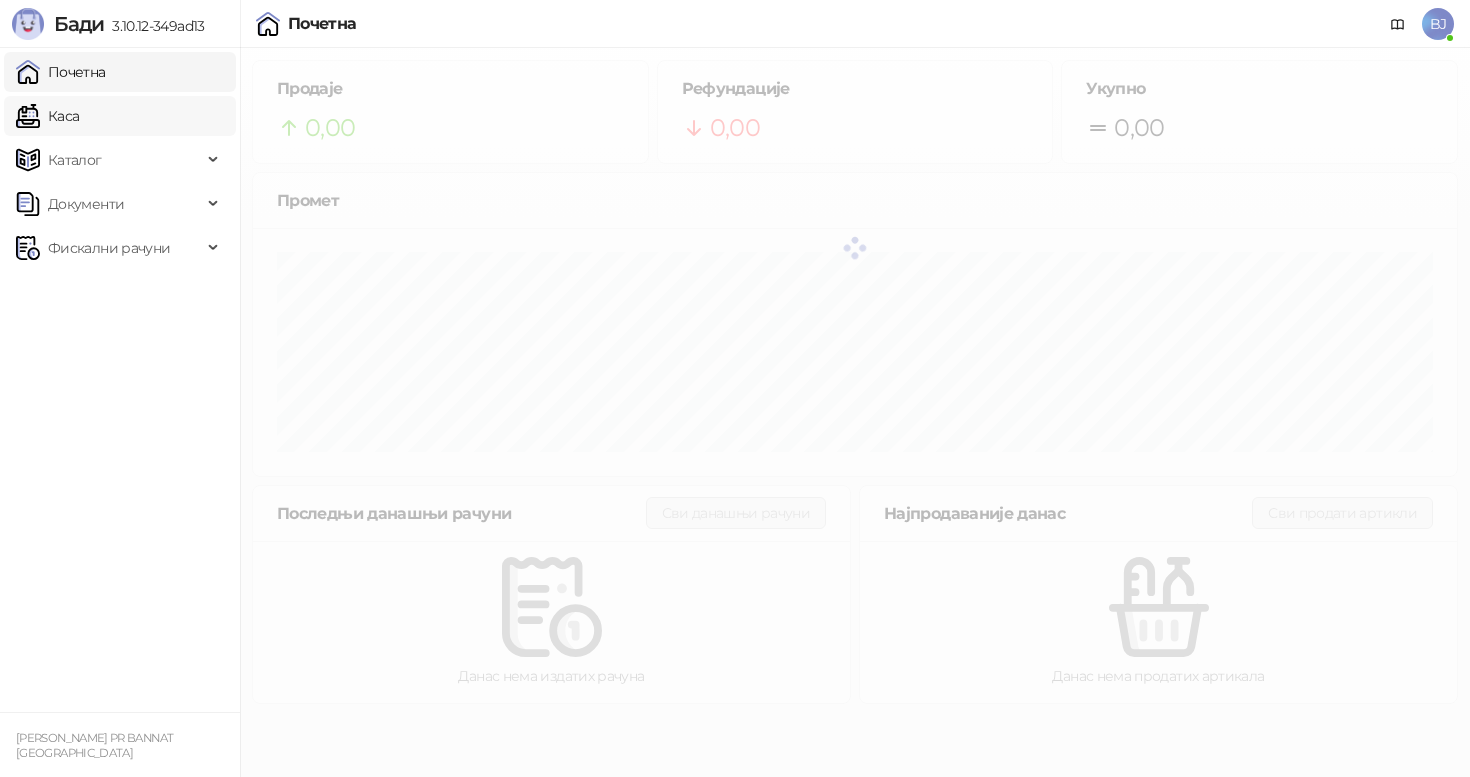 click on "Каса" at bounding box center [47, 116] 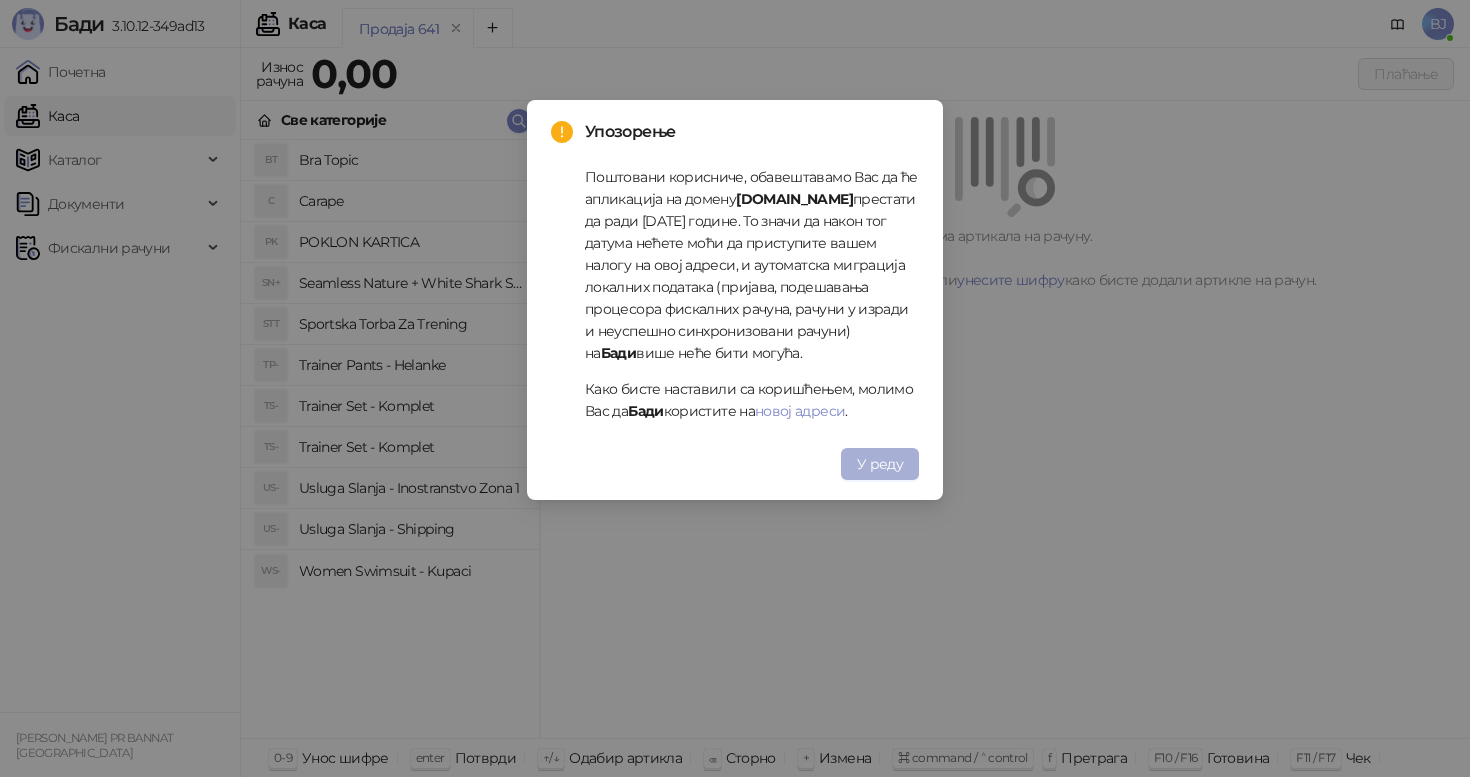 click on "У реду" at bounding box center [880, 464] 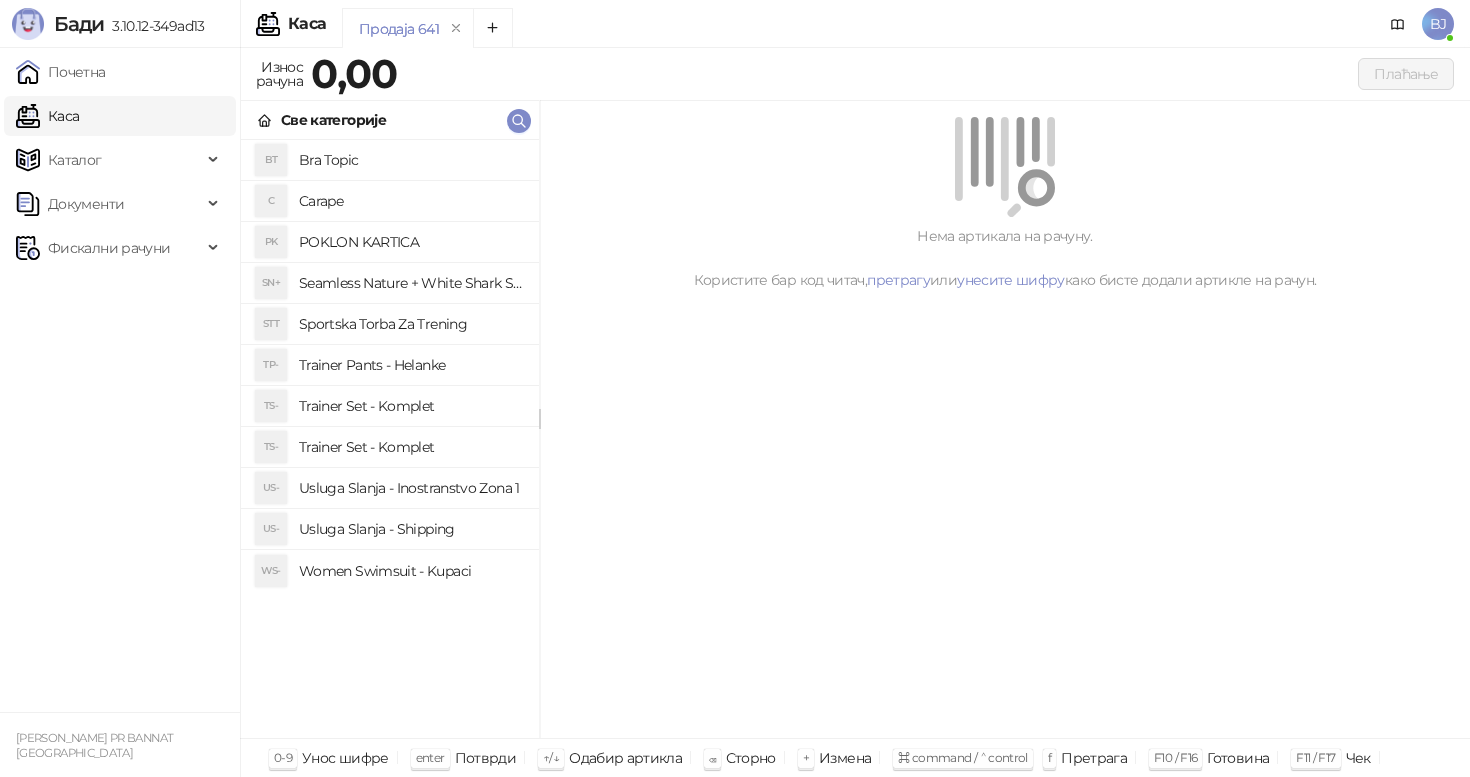 click on "Trainer Set - Komplet" at bounding box center (411, 406) 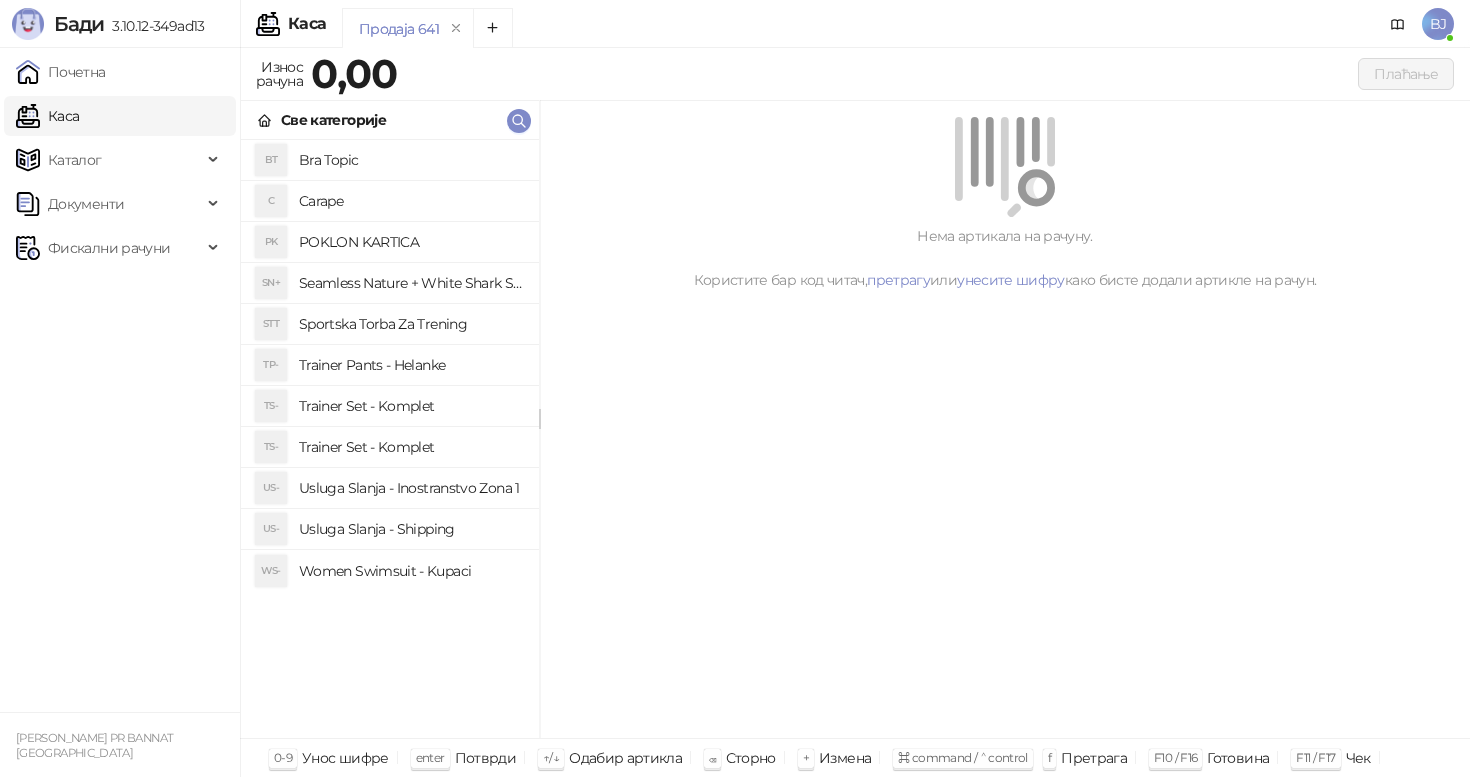 click on "Trainer Set - Komplet" at bounding box center (411, 406) 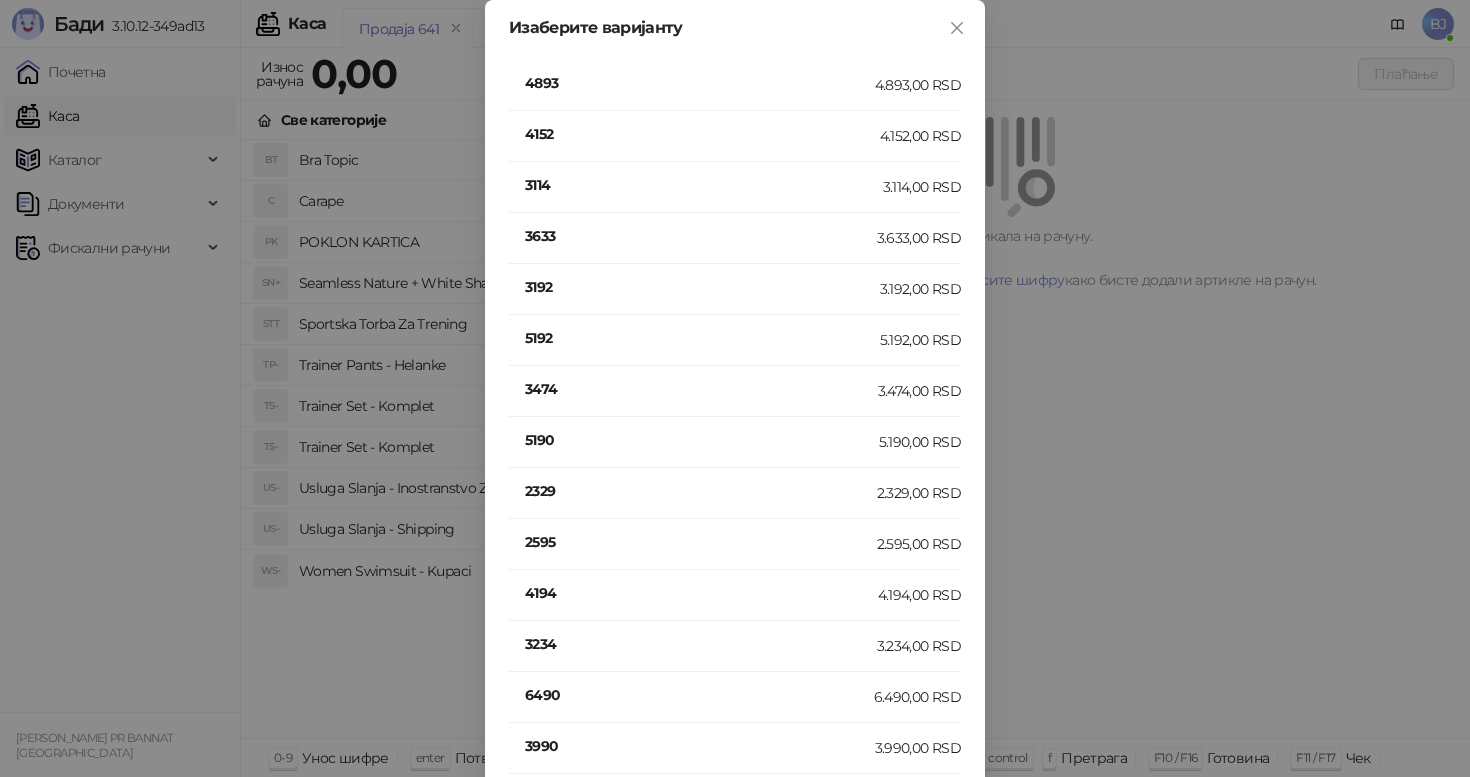 click on "Изаберите варијанту 4893 4.893,00 RSD 4152 4.152,00 RSD 3114 3.114,00 RSD 3633 3.633,00 RSD 3192 3.192,00 RSD 5192 5.192,00 RSD 3474 3.474,00 RSD 5190 5.190,00 RSD 2329 2.329,00 RSD 2595 2.595,00 RSD 4194 4.194,00 RSD 3234 3.234,00 RSD 6490 6.490,00 RSD 3990 3.990,00 RSD 3990 3.990,00 RSD" at bounding box center (735, 388) 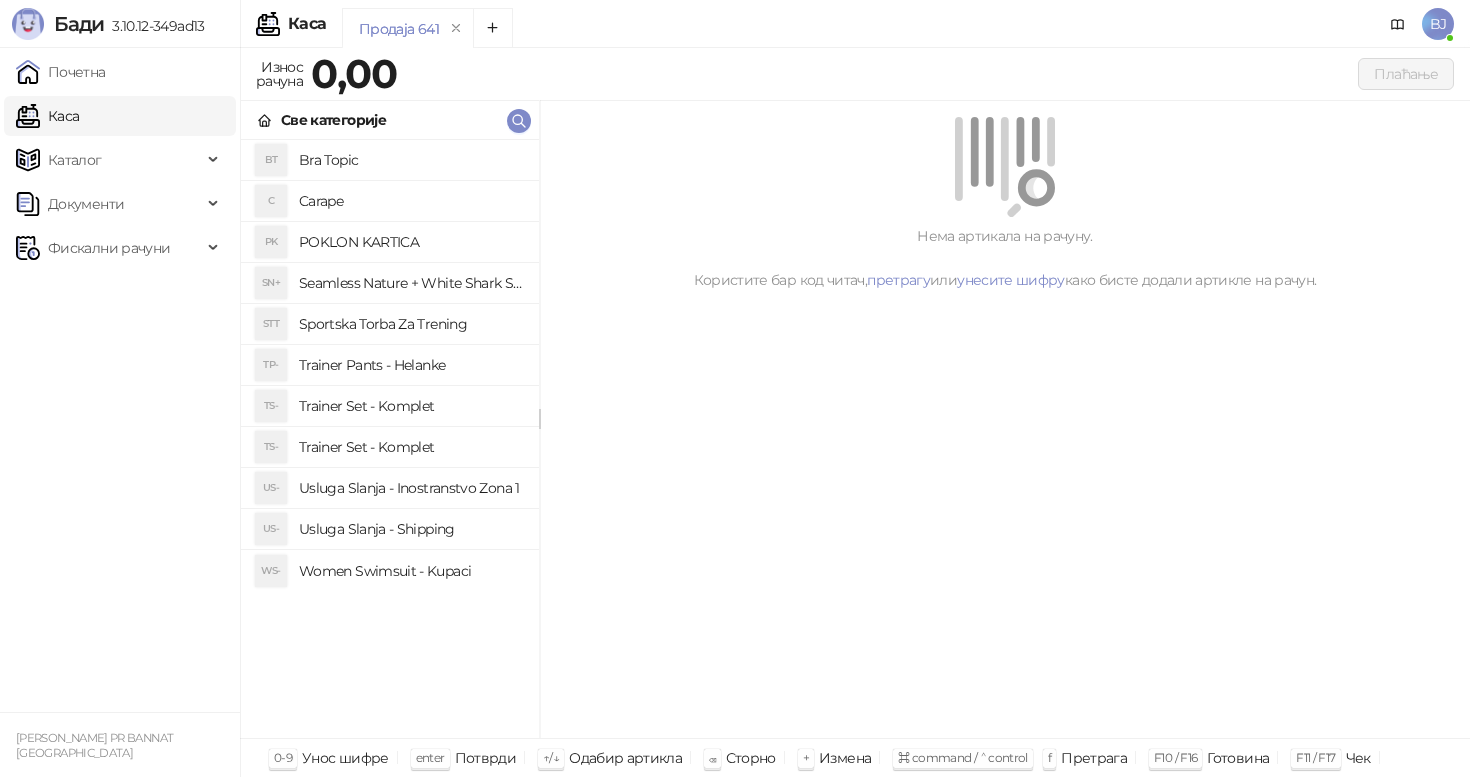 click on "Бади 3.10.12-349ad13 Почетна Каса Каталог Документи Фискални рачуни BRANISLAV JOVIČIĆ PR BANNAT NOVA PAZOVA Каса BJ Продаја 641 Износ рачуна 0,00 Плаћање Све категорије BT Bra Topic C Carape PK POKLON KARTICA SN+ Seamless Nature + White Shark Set STT Sportska Torba Za Trening  TP- Trainer Pants - Helanke TS- Trainer Set - Komplet TS- Trainer Set - Komplet US- Usluga Slanja - Inostranstvo Zona 1 US- Usluga Slanja - Shipping WS- Women Swimsuit - Kupaci  Нема артикала на рачуну.  Користите бар код читач,  претрагу  или  унесите шифру  како бисте додали артикле на рачун. 0-9 Унос шифре enter Потврди ↑/↓ Одабир артикла ⌫ Сторно + Измена ⌘ command / ⌃ control f Претрага F10 / F16 Готовина F11 / F17 Чек F12 / F18 Платна картица 4893 4.893,00 RSD 4152 3114" at bounding box center (735, 388) 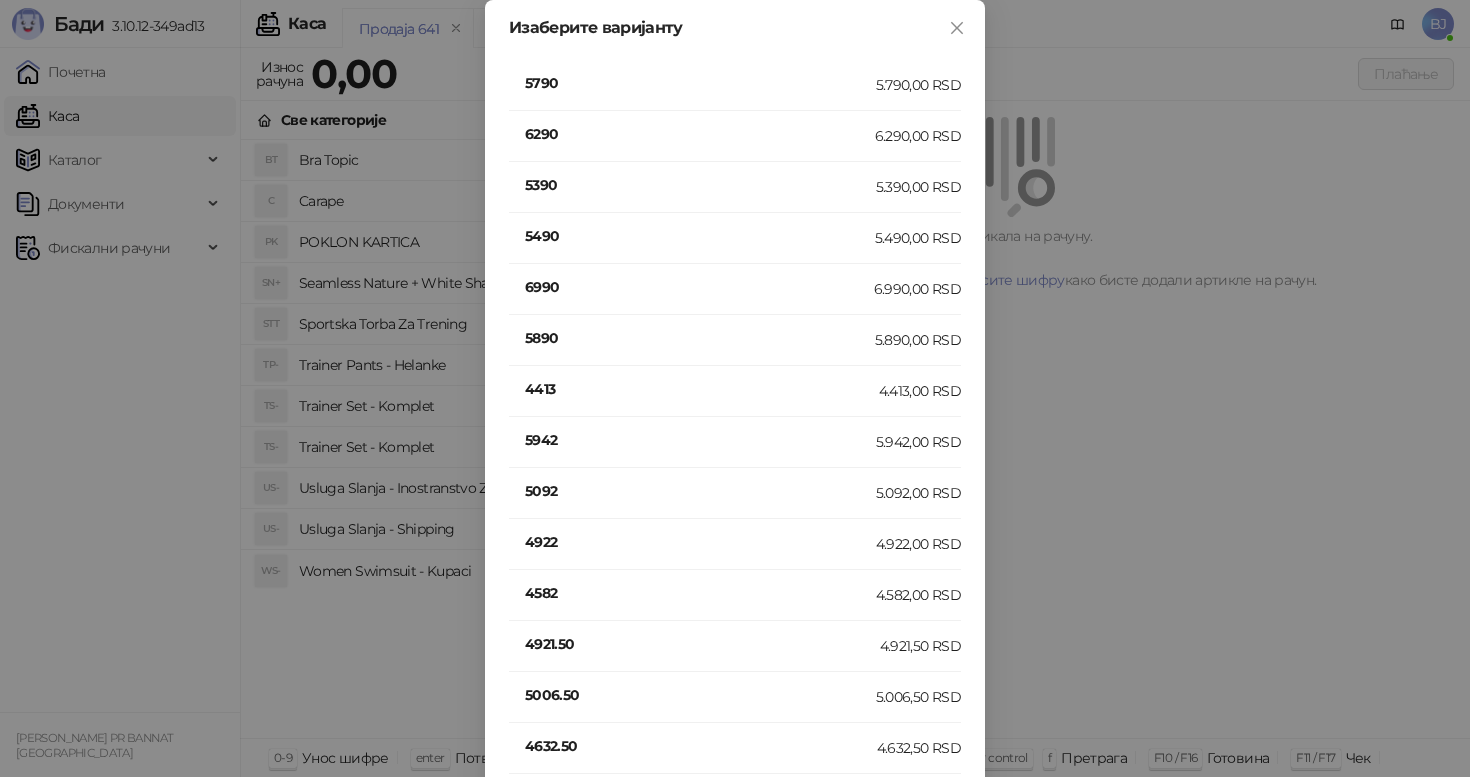 click on "5790" at bounding box center [700, 83] 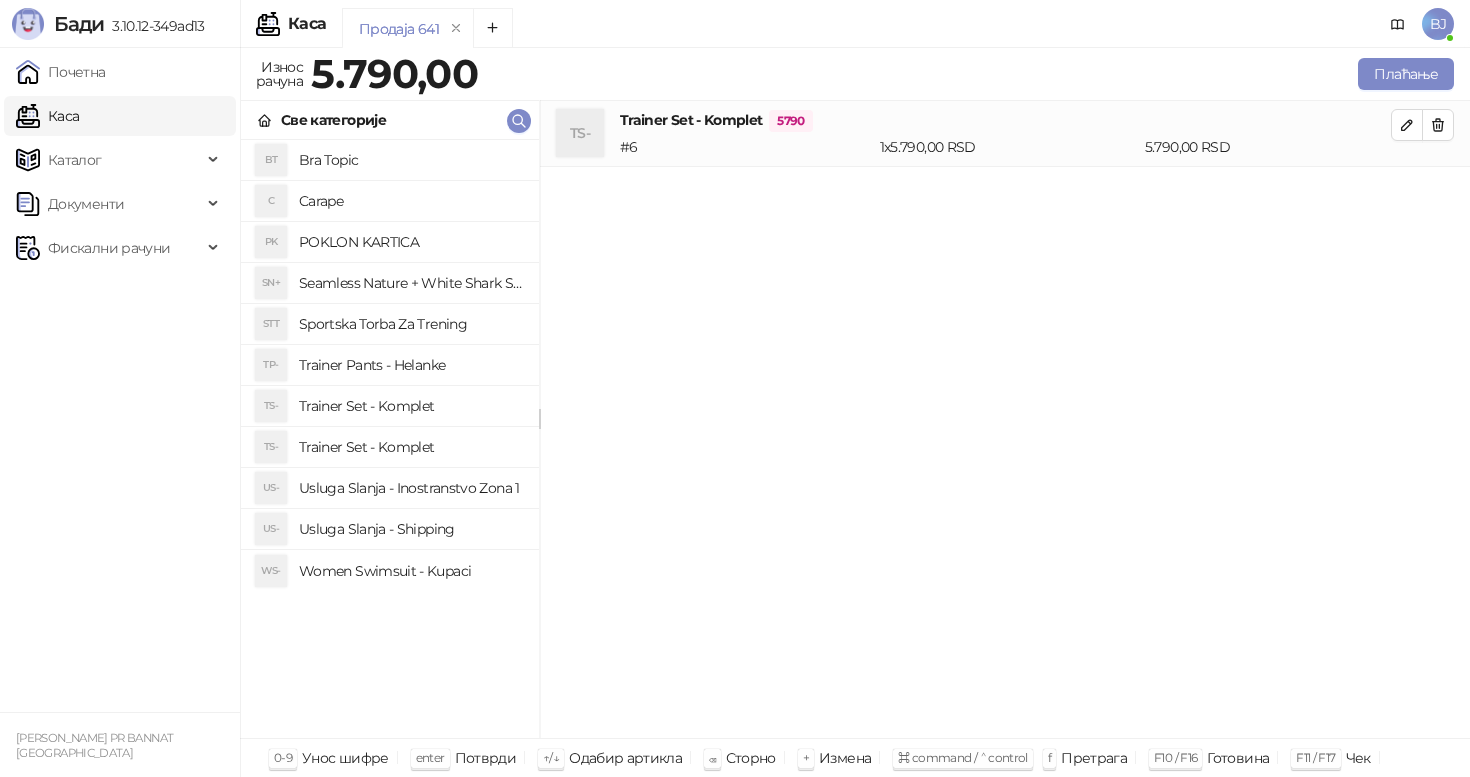click on "Usluga Slanja - Shipping" at bounding box center (411, 529) 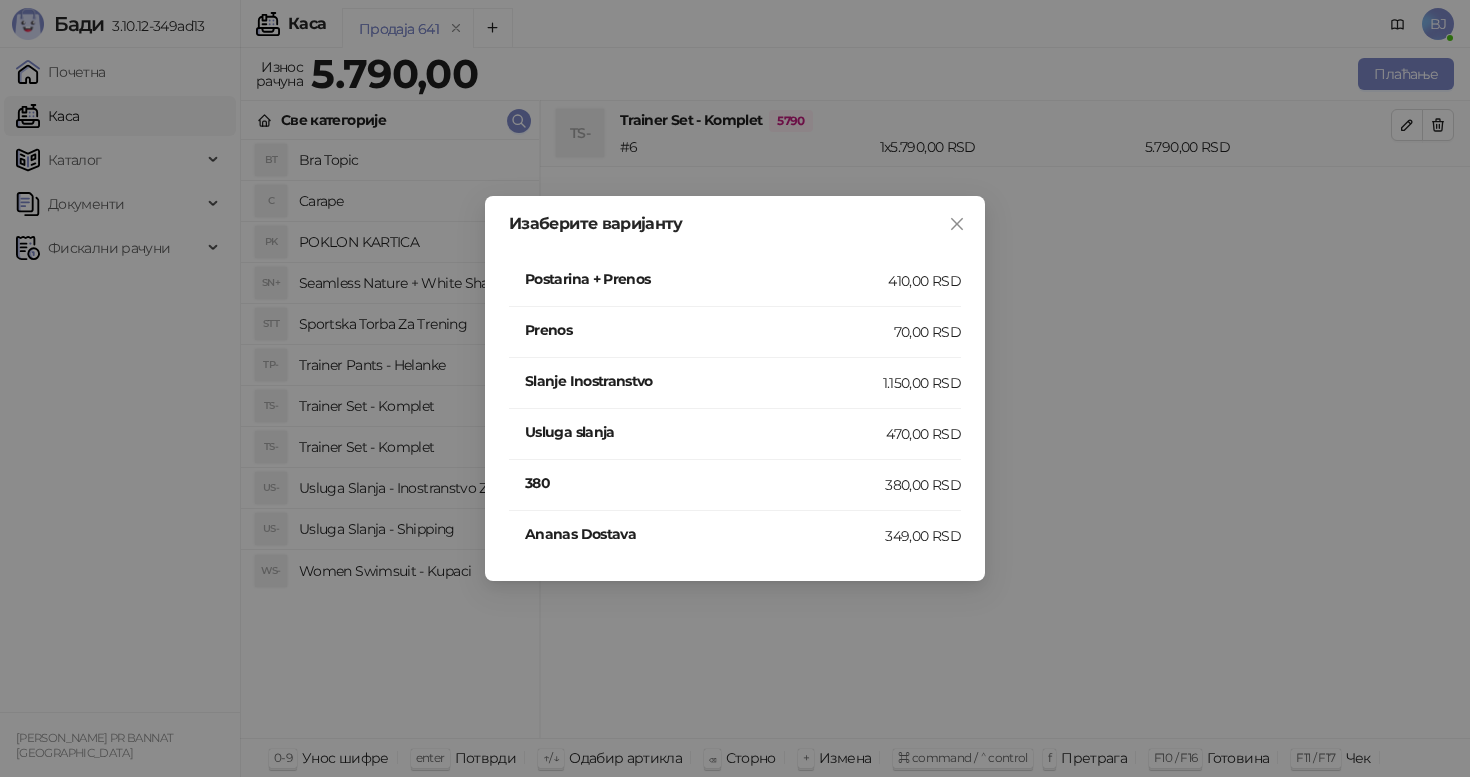 click on "Postarina + Prenos 410,00 RSD" at bounding box center (735, 281) 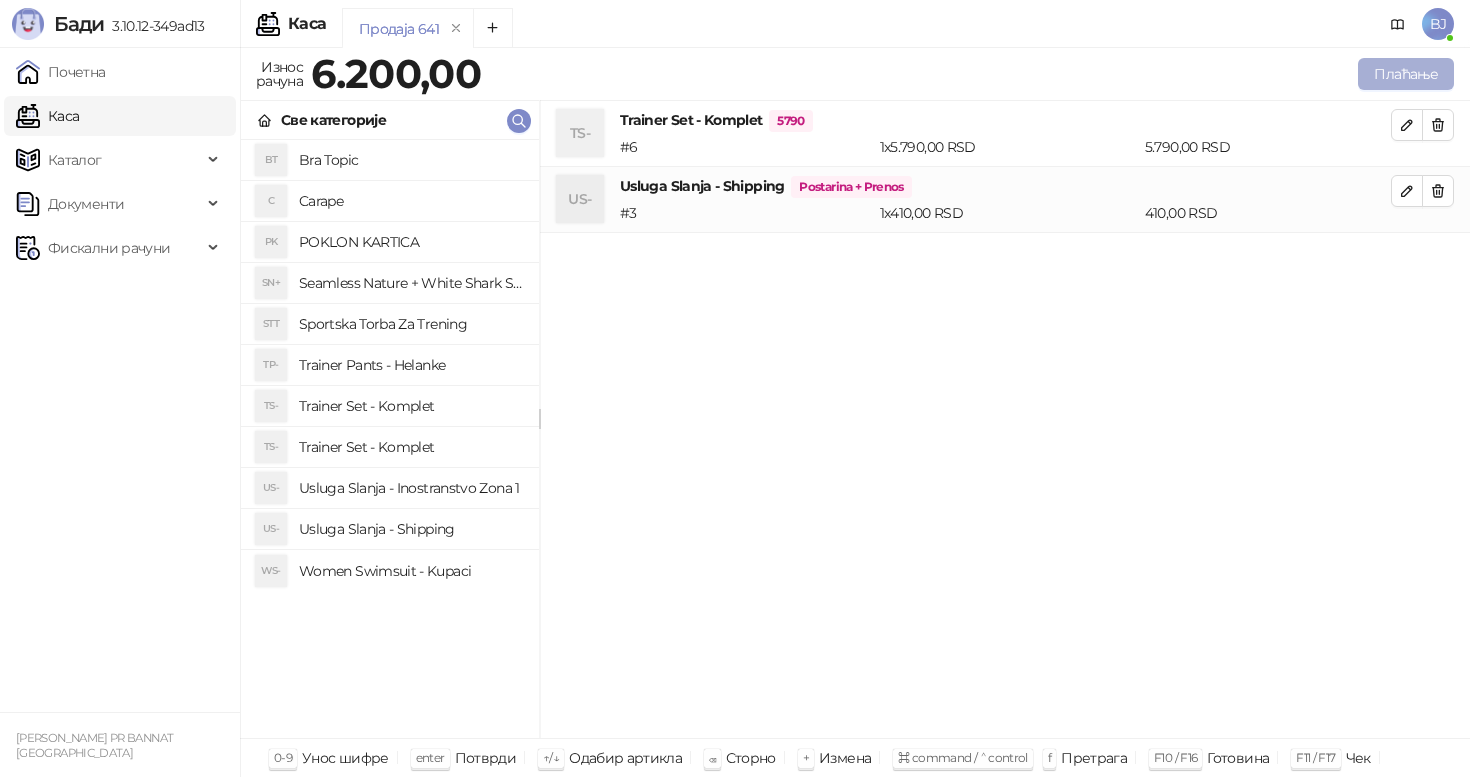 click on "Плаћање" at bounding box center [1406, 74] 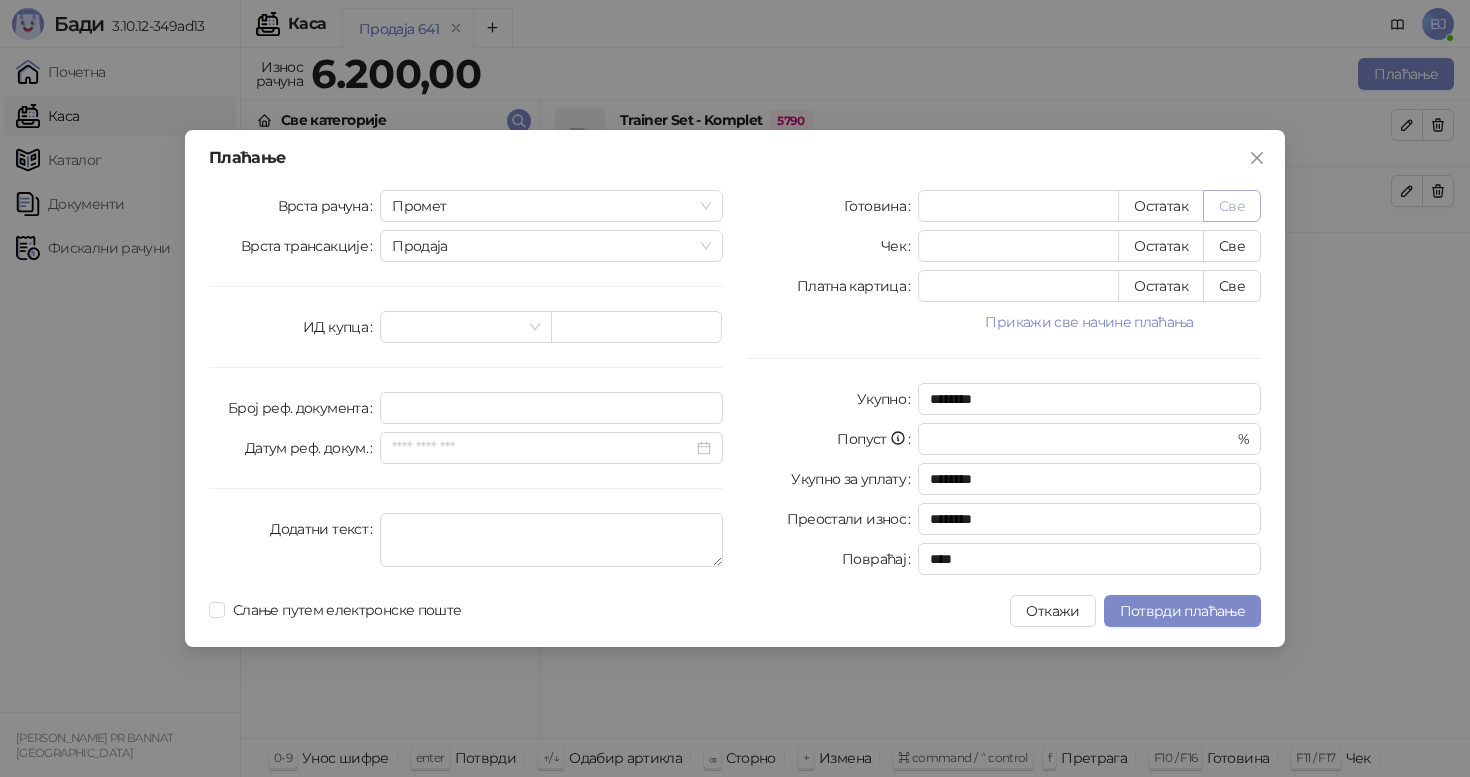 click on "Све" at bounding box center (1232, 206) 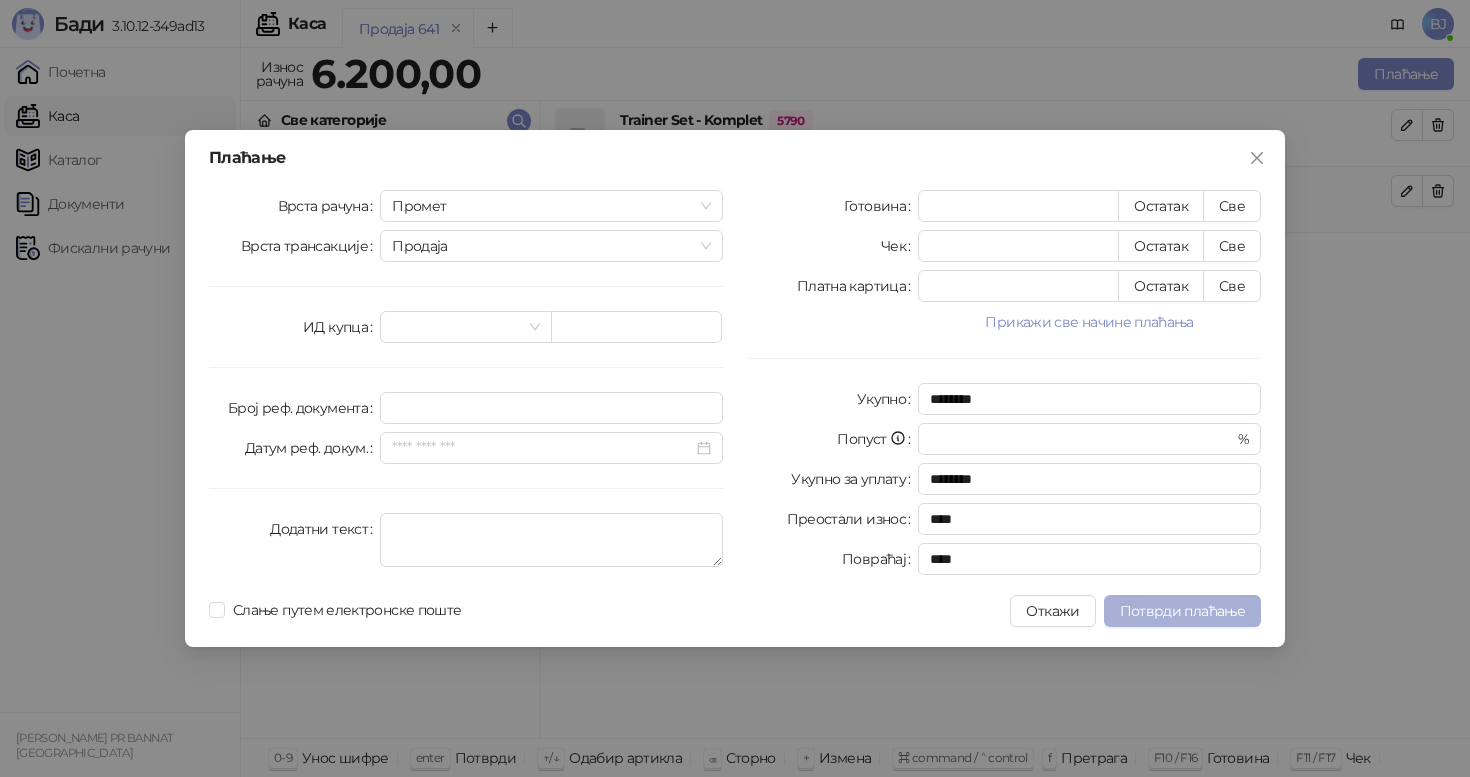 type 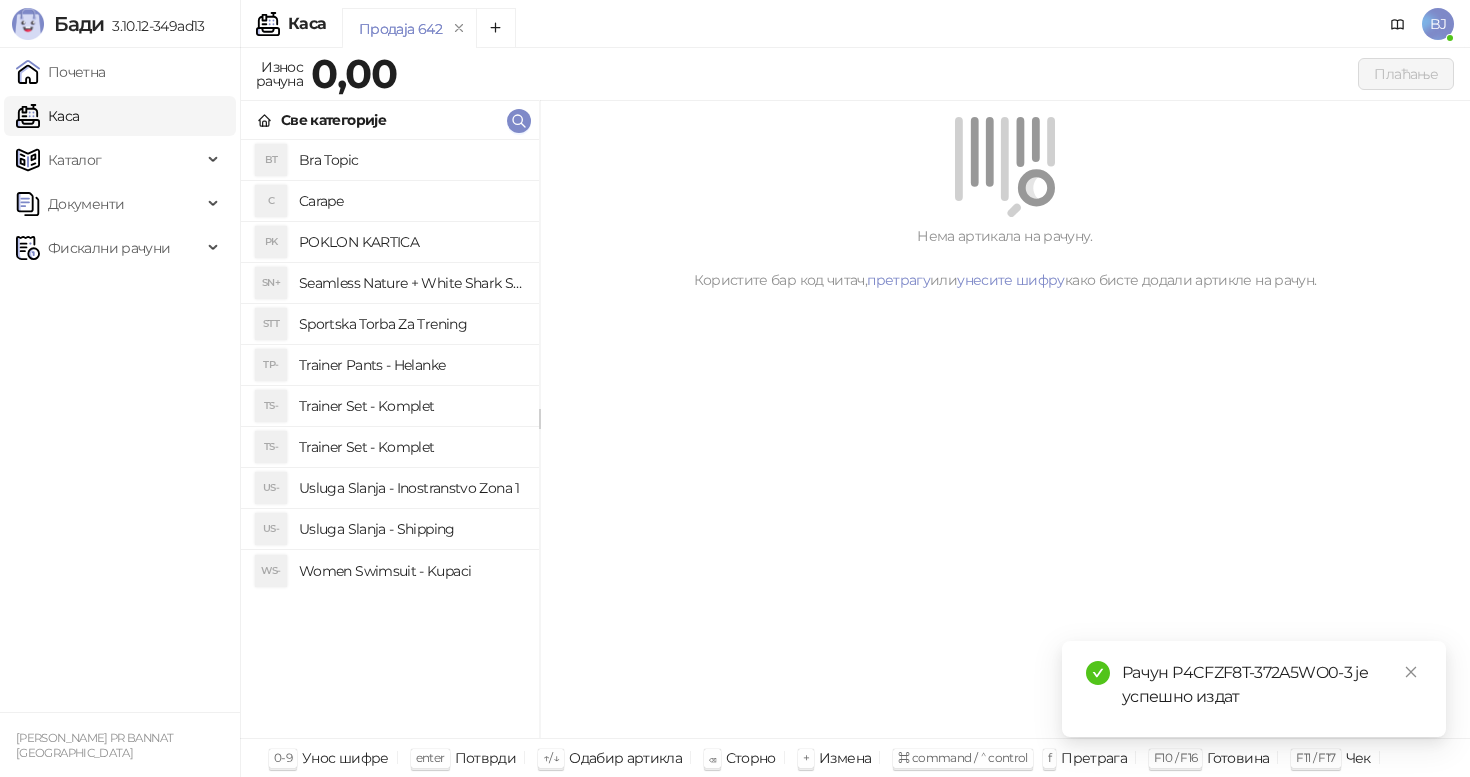 click on "Trainer Set - Komplet" at bounding box center (411, 406) 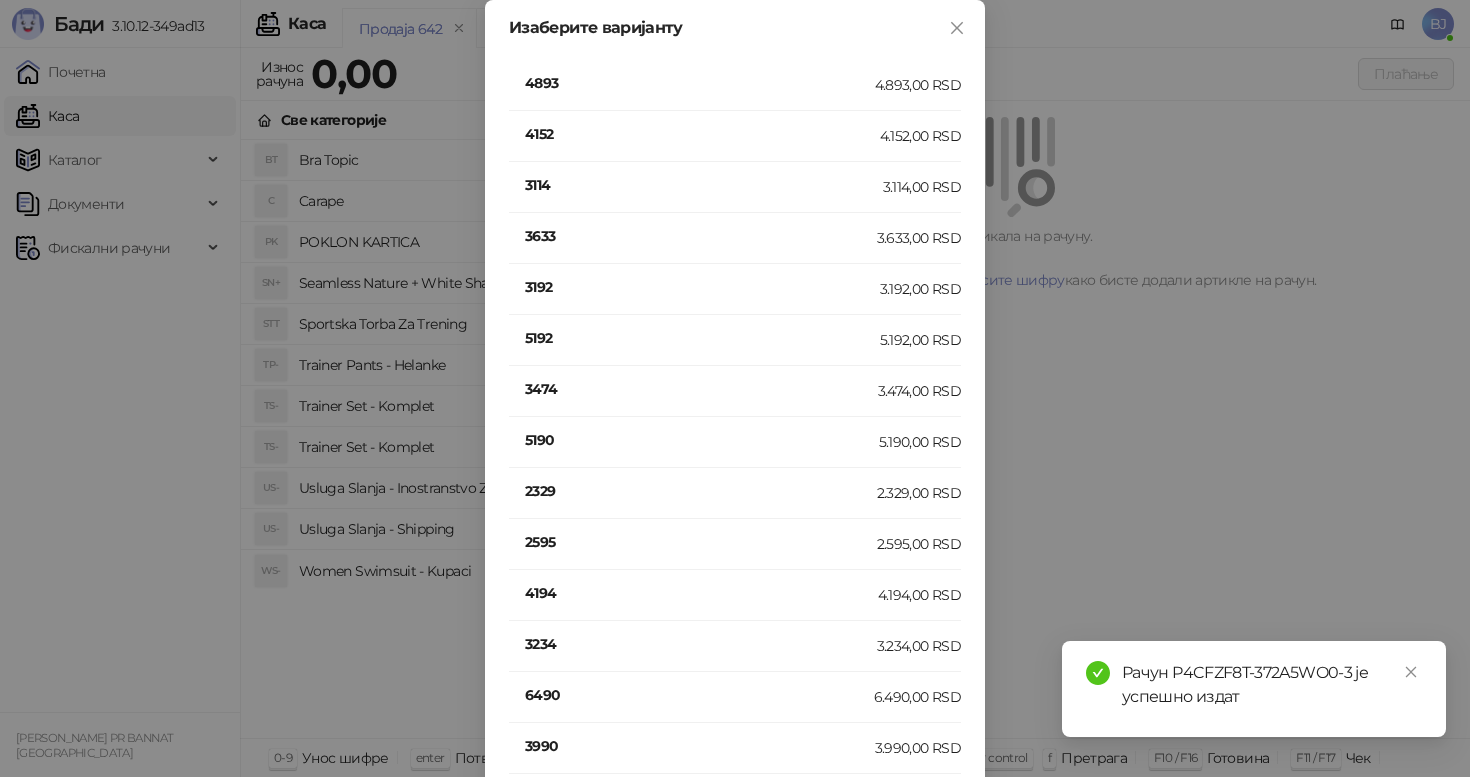click on "Изаберите варијанту 4893 4.893,00 RSD 4152 4.152,00 RSD 3114 3.114,00 RSD 3633 3.633,00 RSD 3192 3.192,00 RSD 5192 5.192,00 RSD 3474 3.474,00 RSD 5190 5.190,00 RSD 2329 2.329,00 RSD 2595 2.595,00 RSD 4194 4.194,00 RSD 3234 3.234,00 RSD 6490 6.490,00 RSD 3990 3.990,00 RSD 3990 3.990,00 RSD" at bounding box center [735, 388] 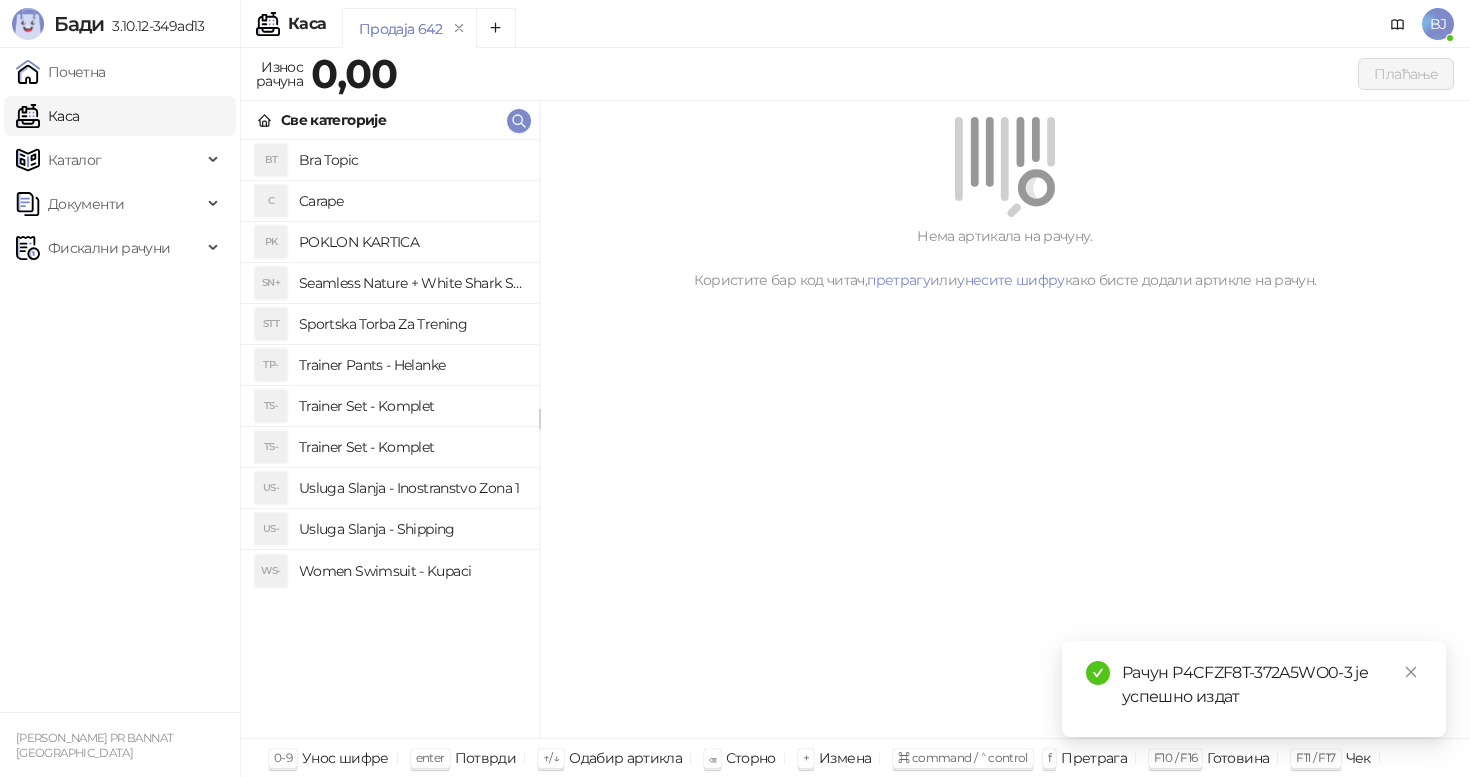 click on "Trainer Set - Komplet" at bounding box center [411, 447] 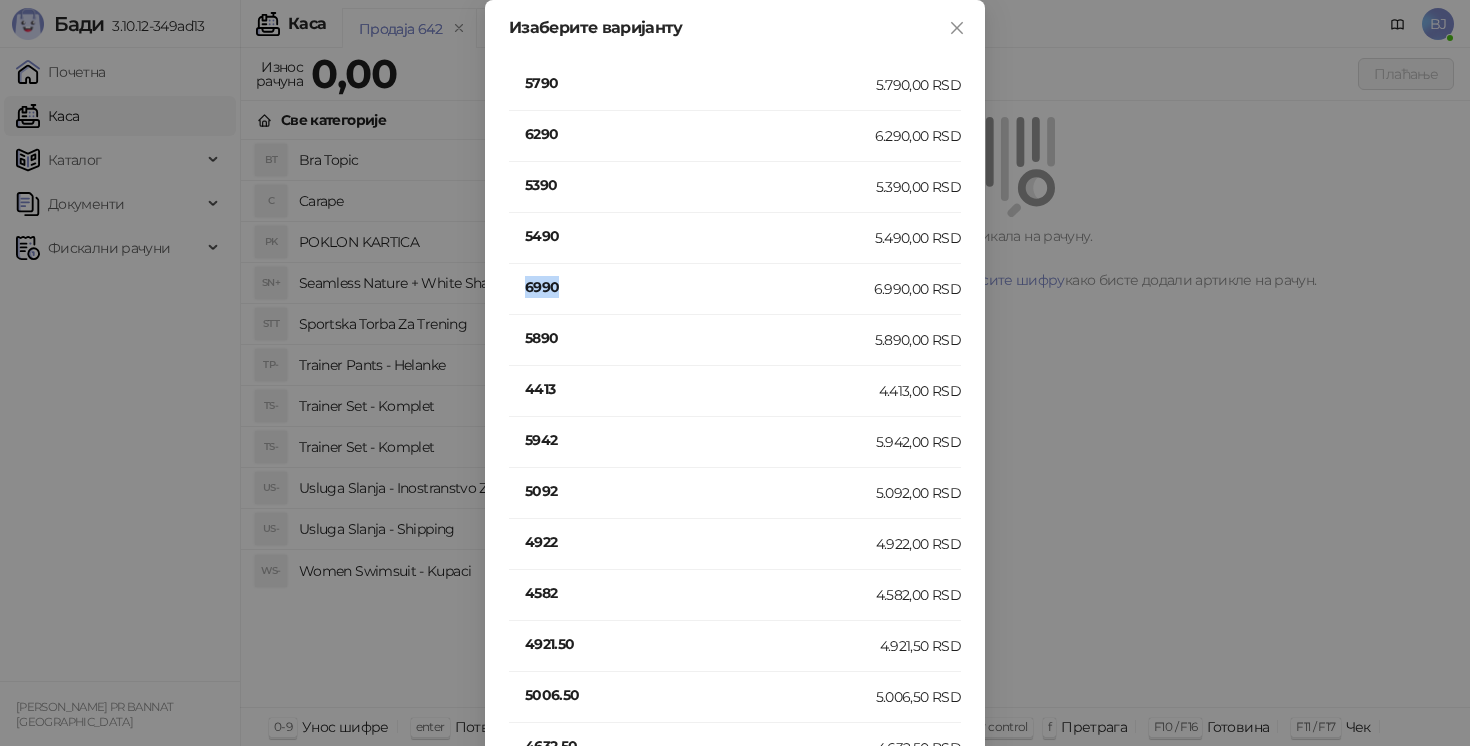 click on "6990" at bounding box center (699, 287) 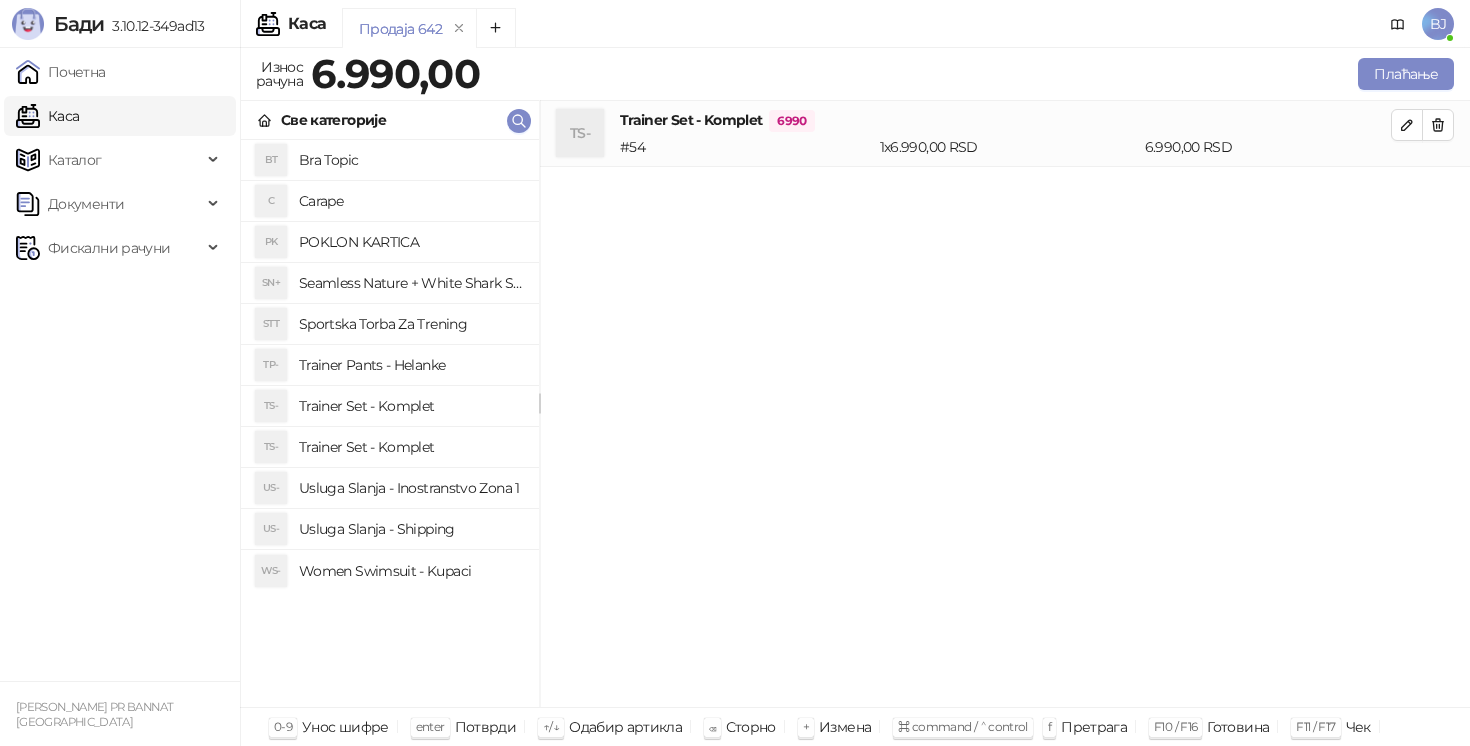 click on "Usluga Slanja - Shipping" at bounding box center (411, 529) 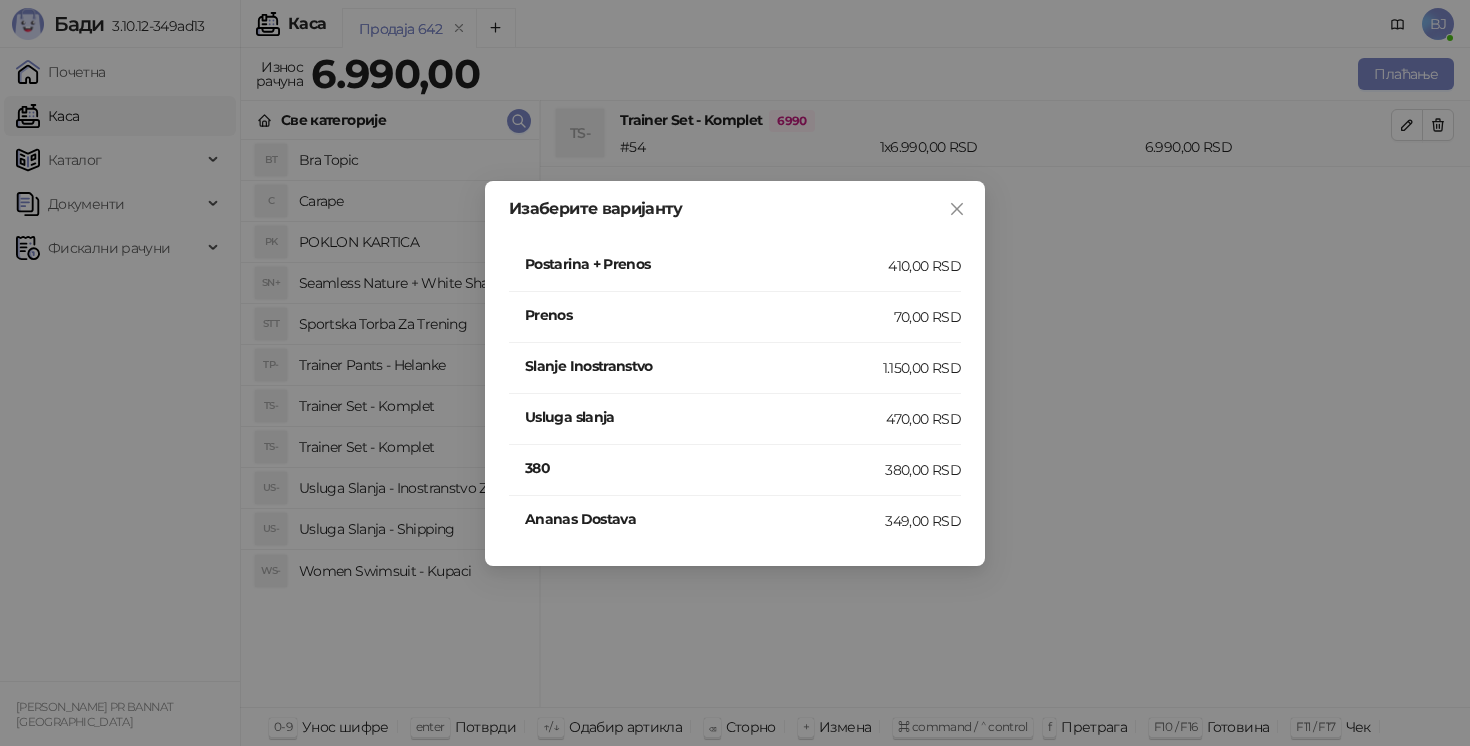 click on "Postarina + Prenos" at bounding box center [706, 264] 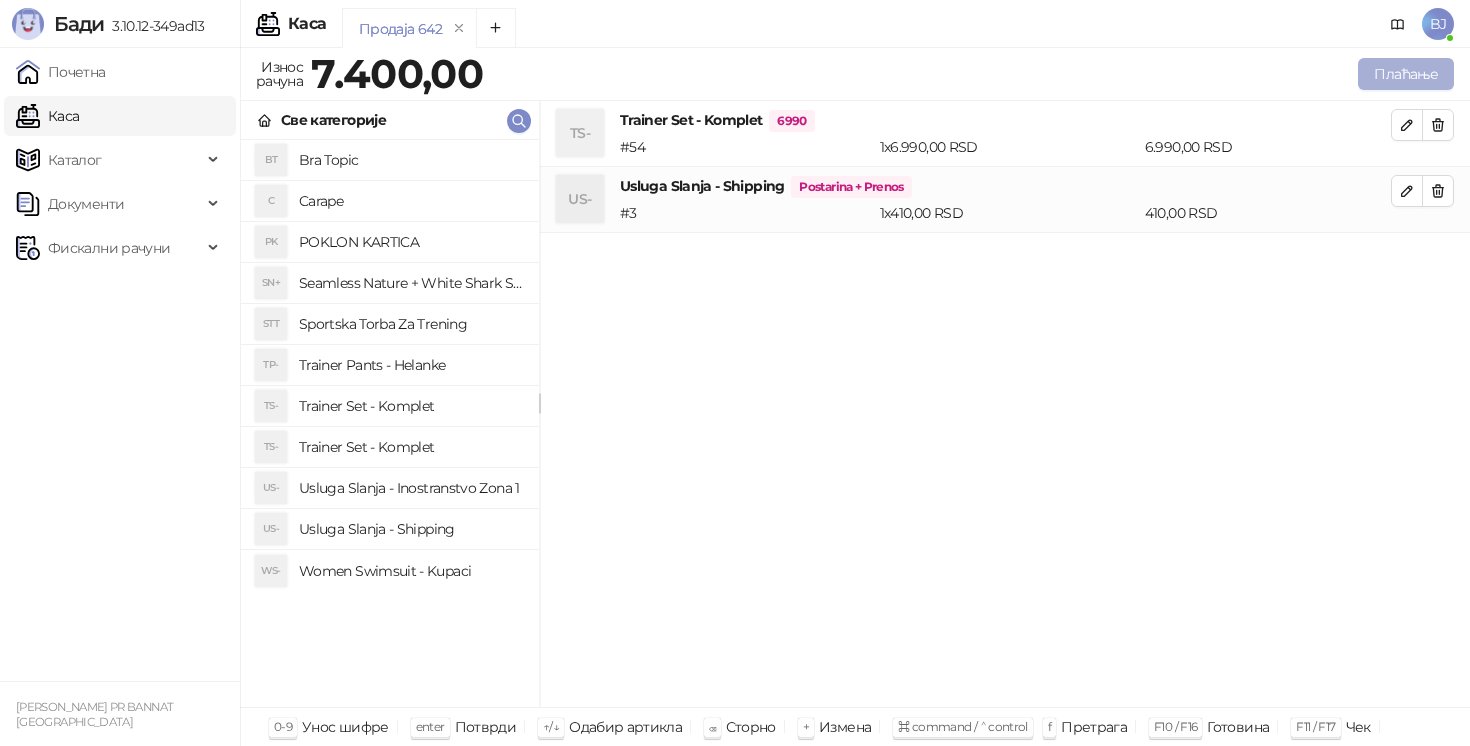 click on "Плаћање" at bounding box center [1406, 74] 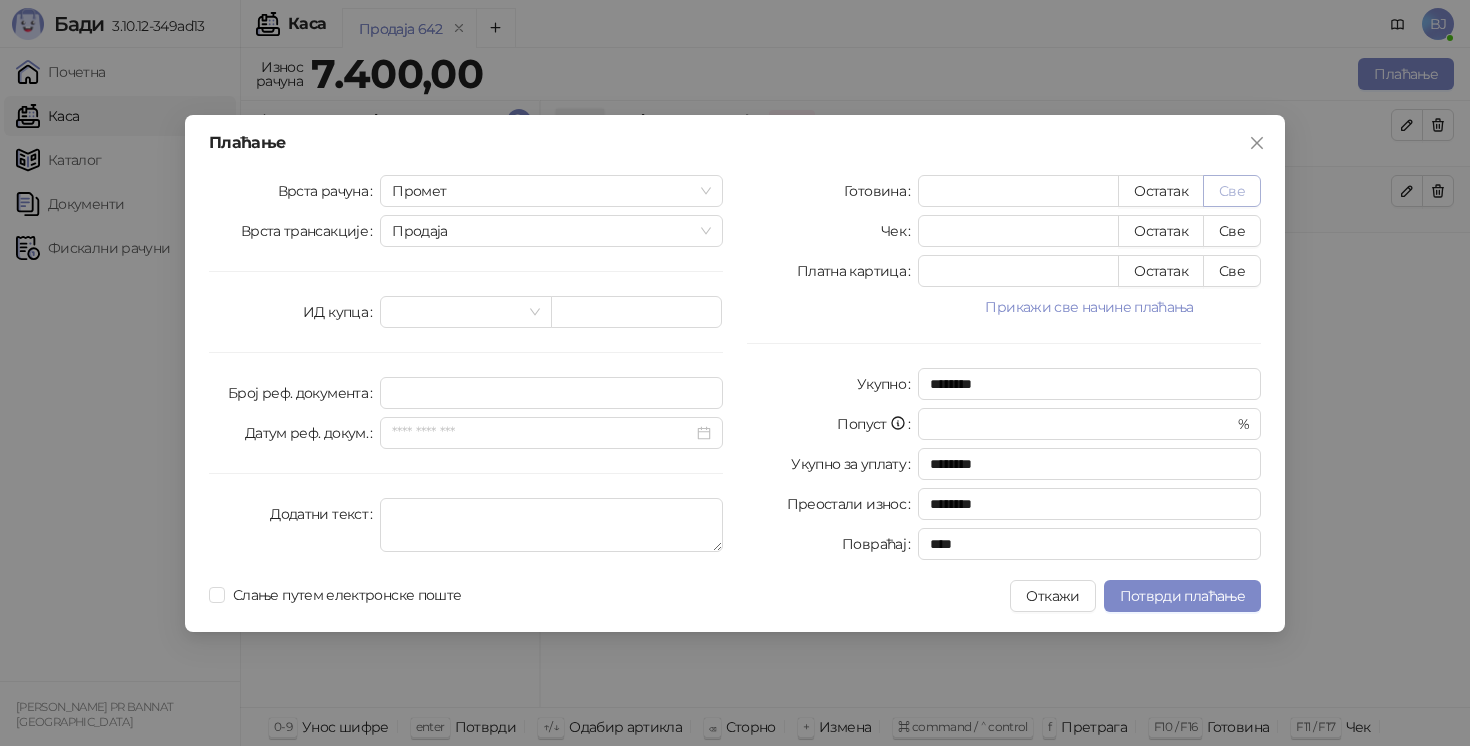 click on "Све" at bounding box center [1232, 191] 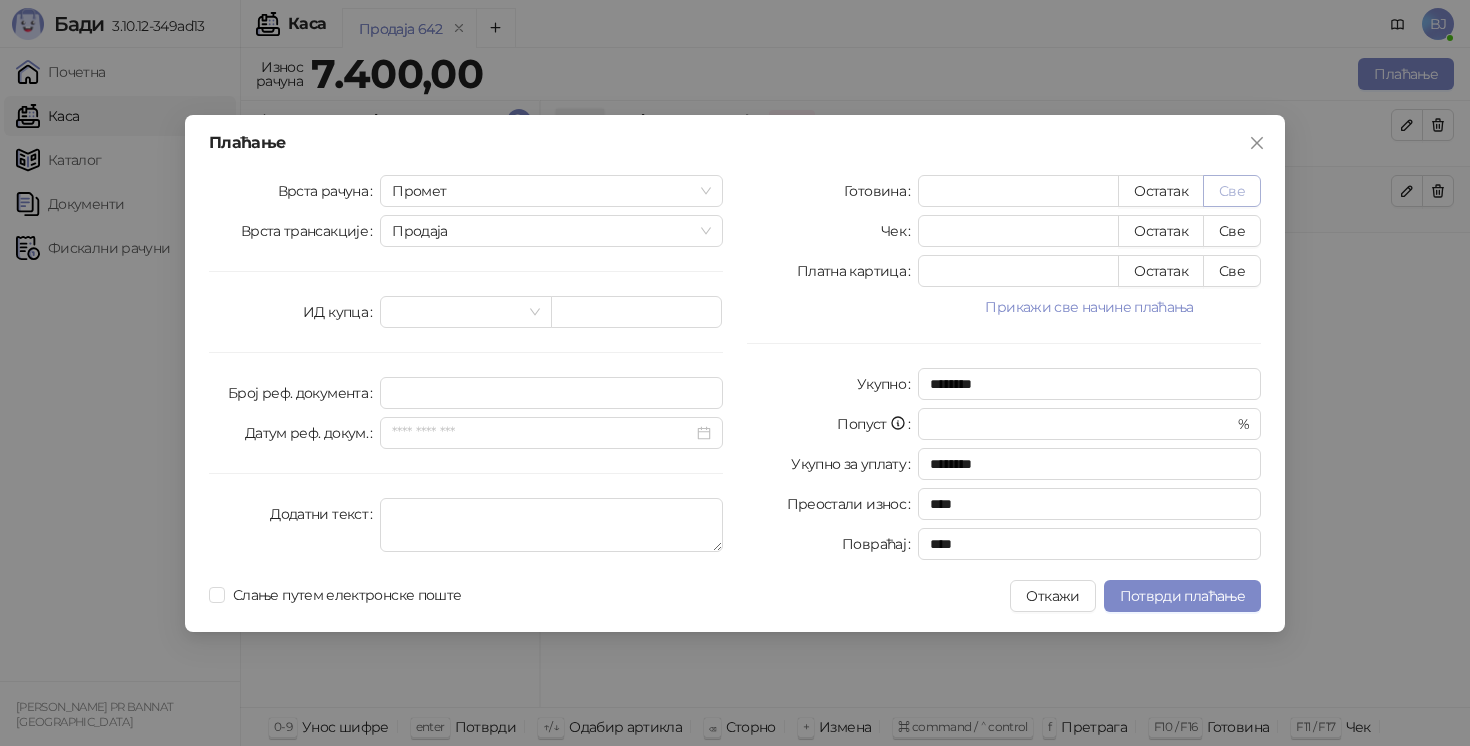 type 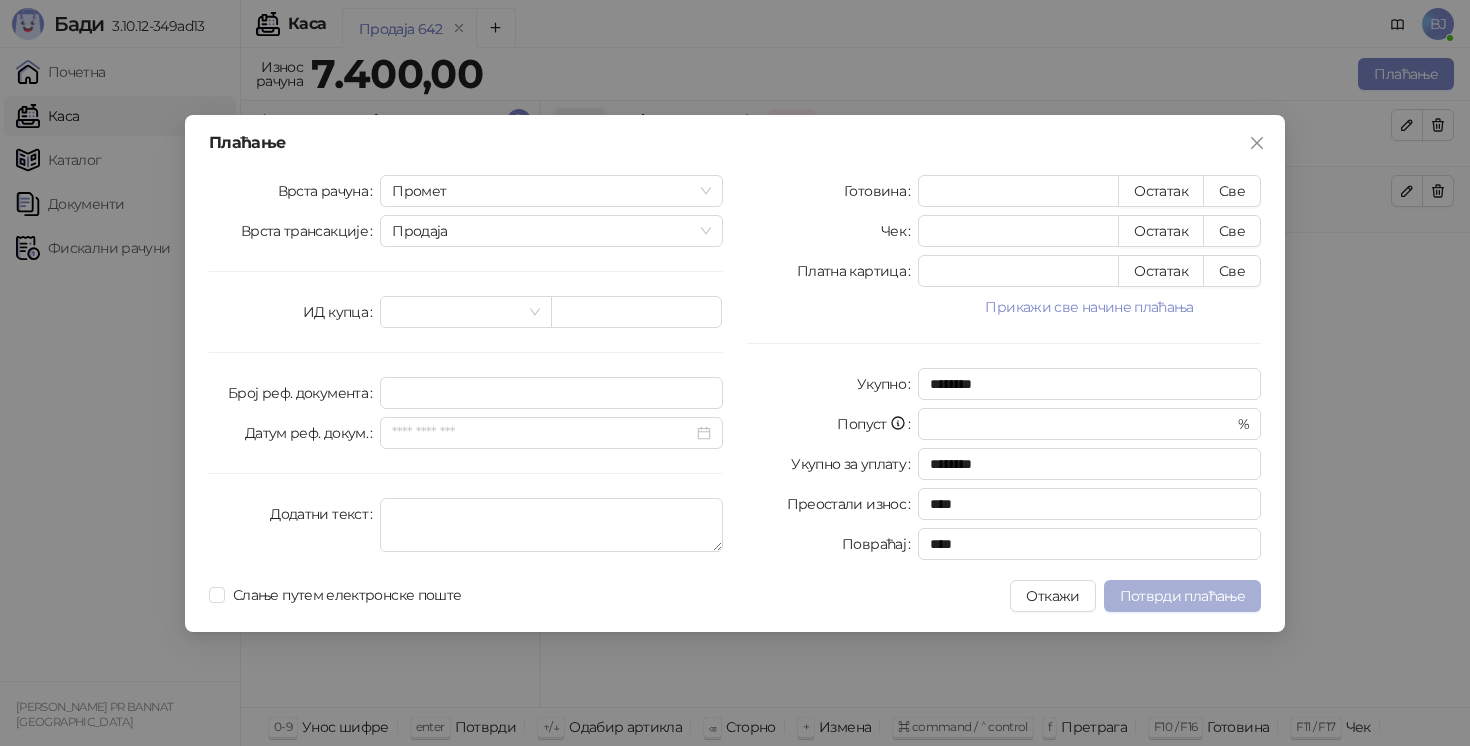 click on "Потврди плаћање" at bounding box center (1182, 596) 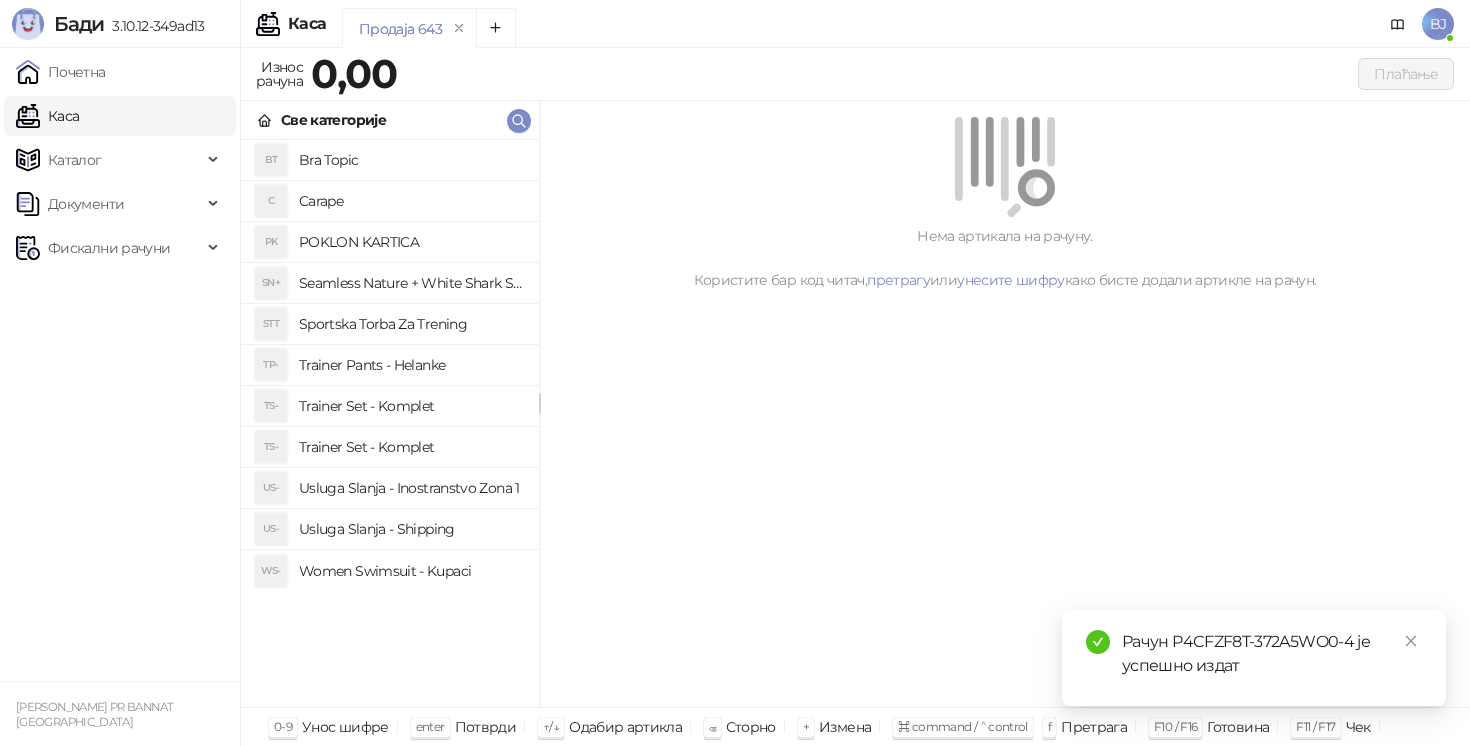 click on "Trainer Set - Komplet" at bounding box center [411, 447] 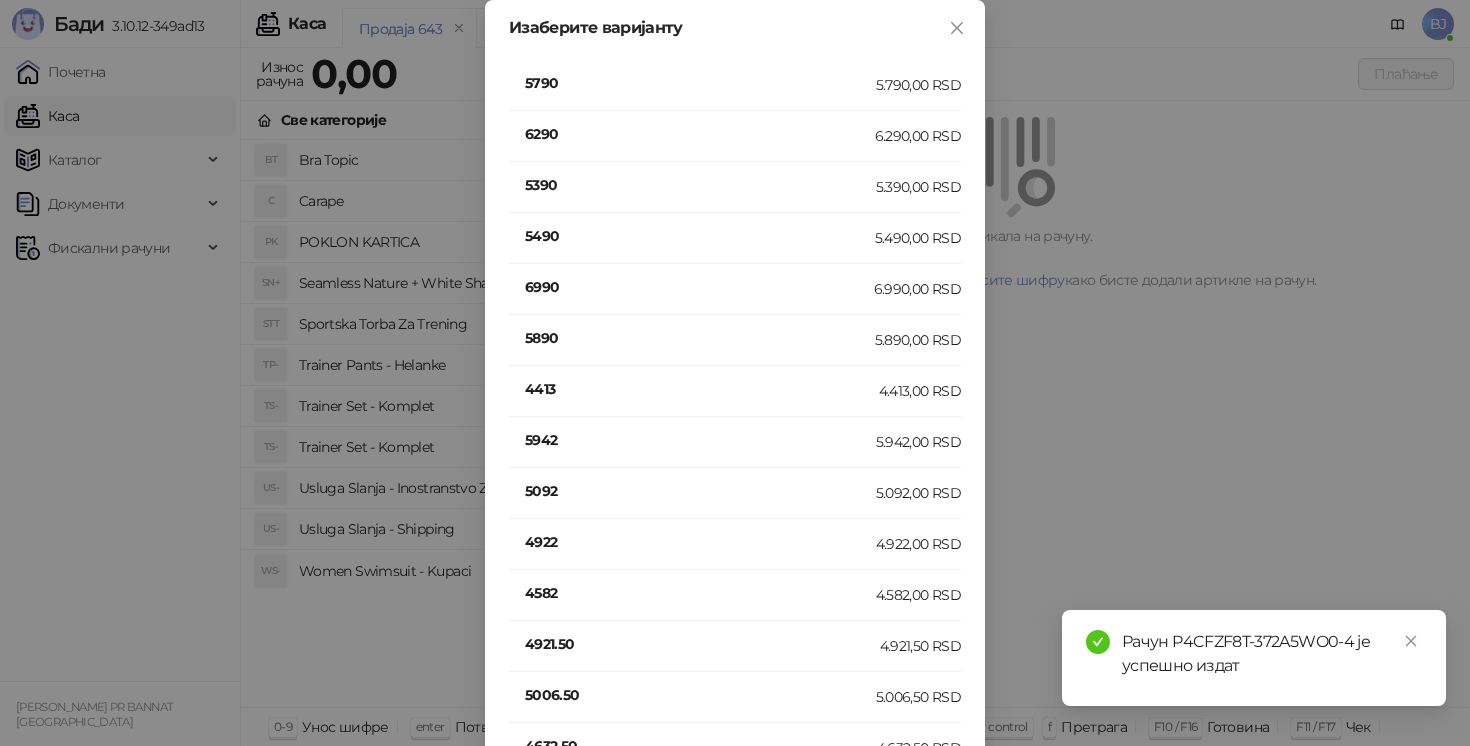 click on "5790" at bounding box center [700, 83] 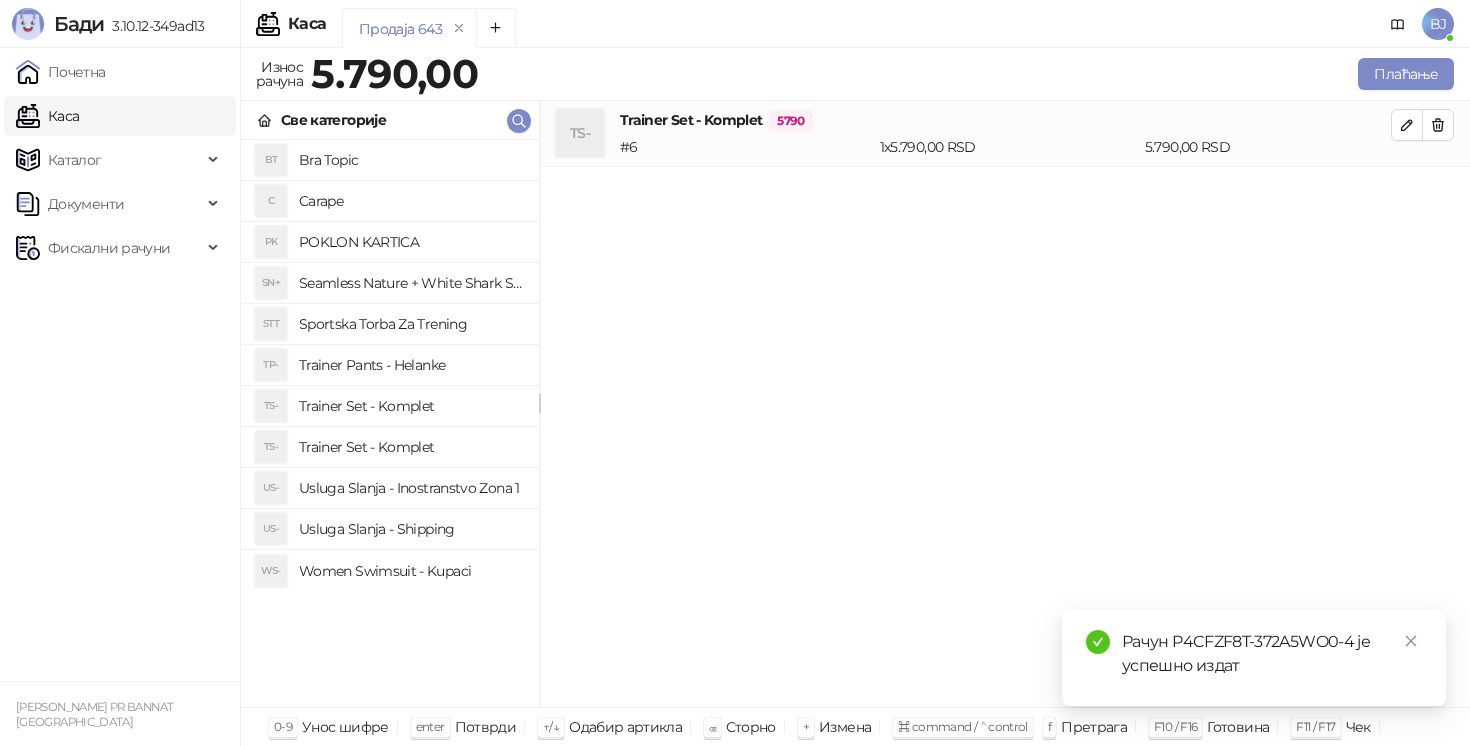 click on "Usluga Slanja - Shipping" at bounding box center [411, 529] 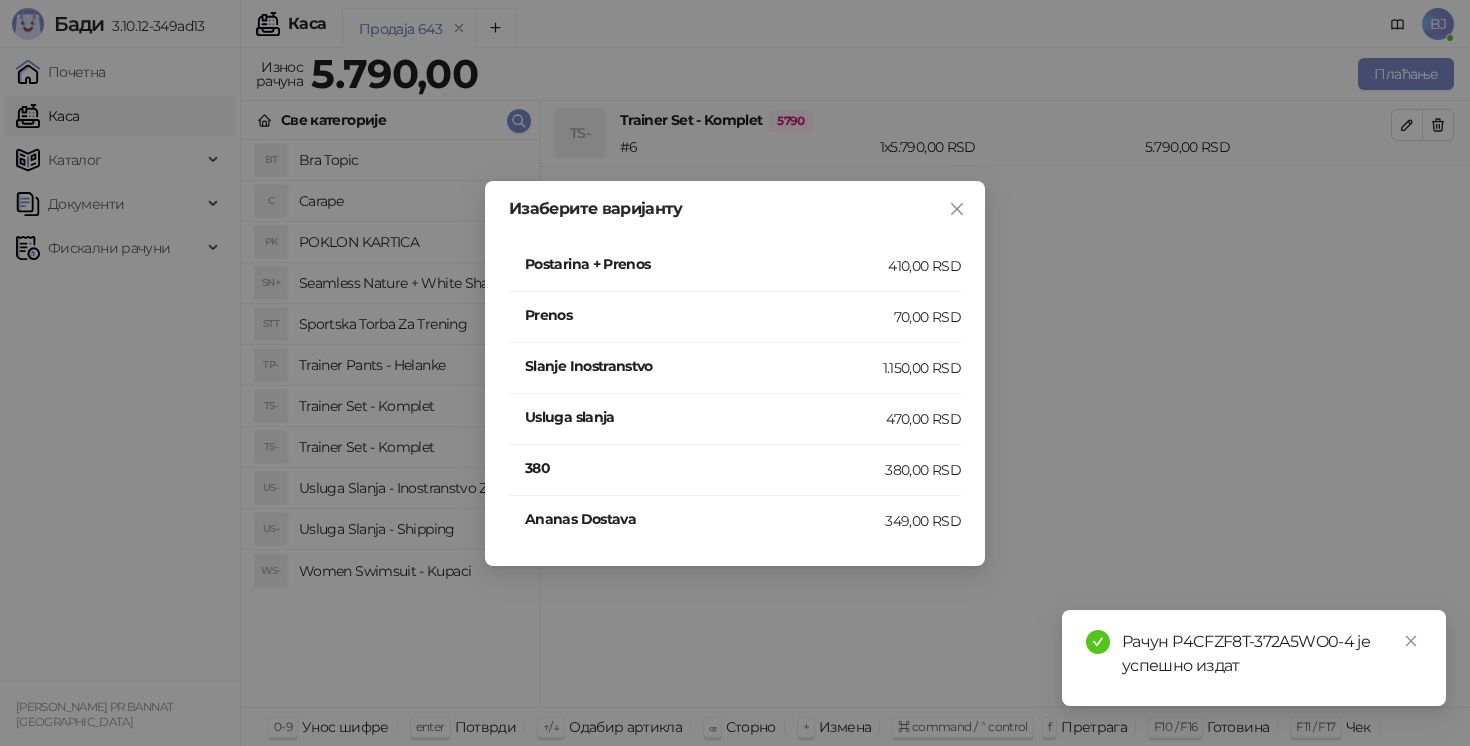 click on "Postarina + Prenos" at bounding box center [706, 264] 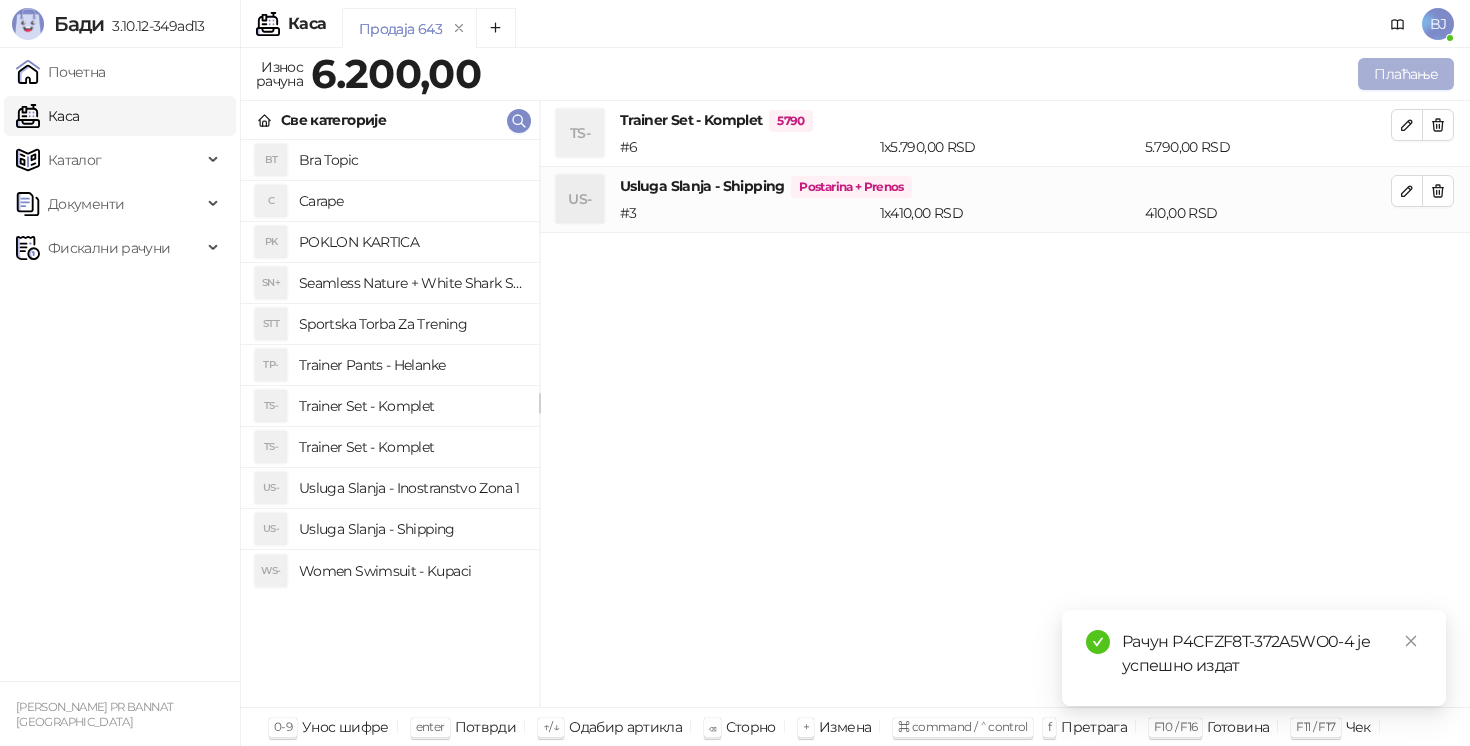 click on "Плаћање" at bounding box center (1406, 74) 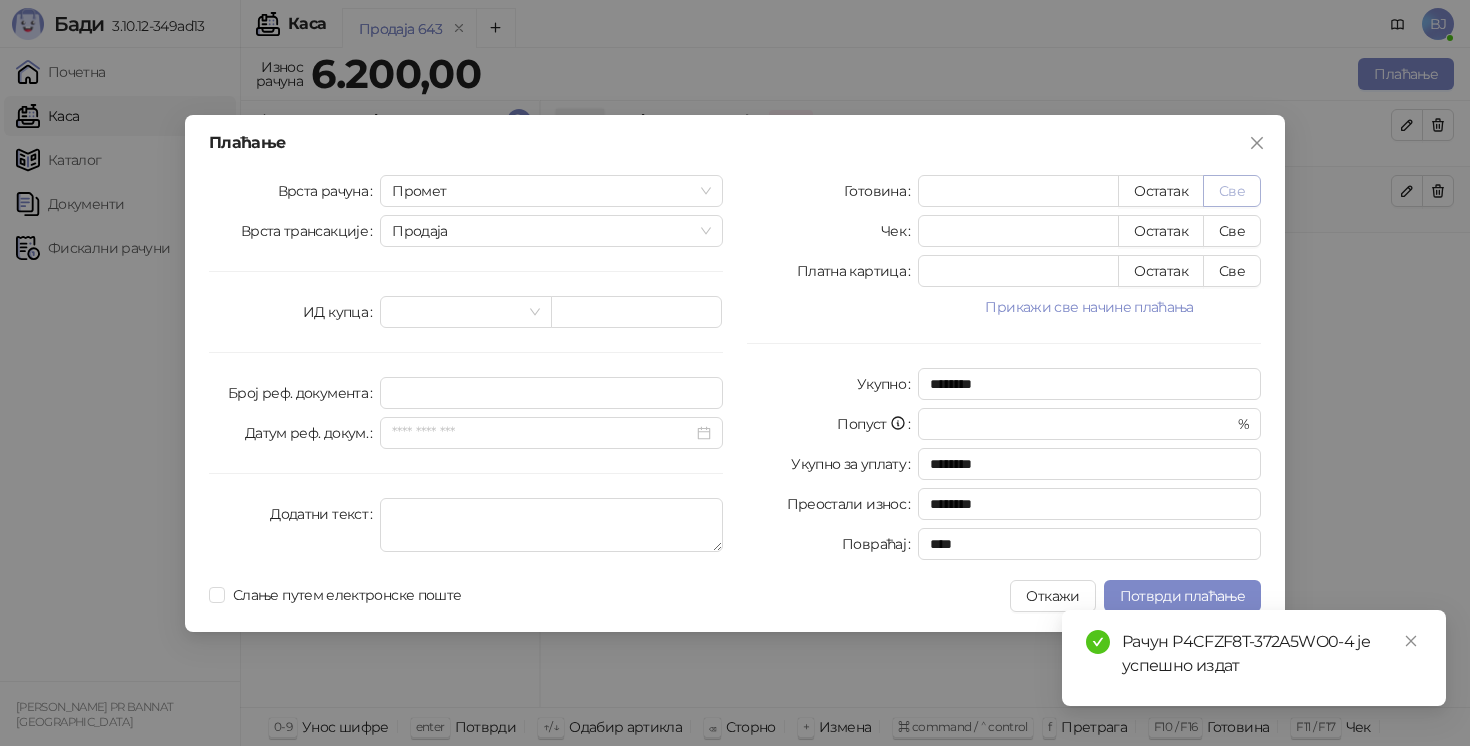 click on "Све" at bounding box center [1232, 191] 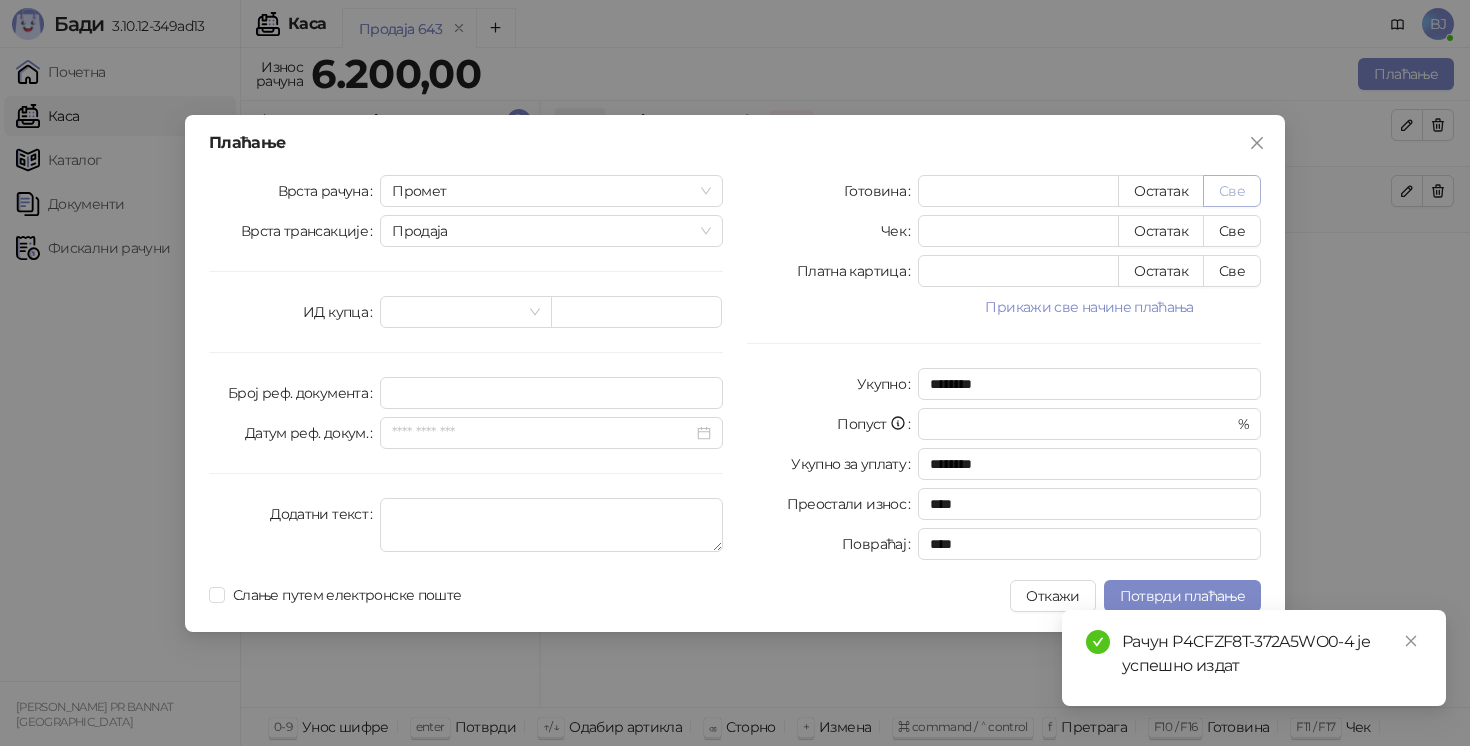 type 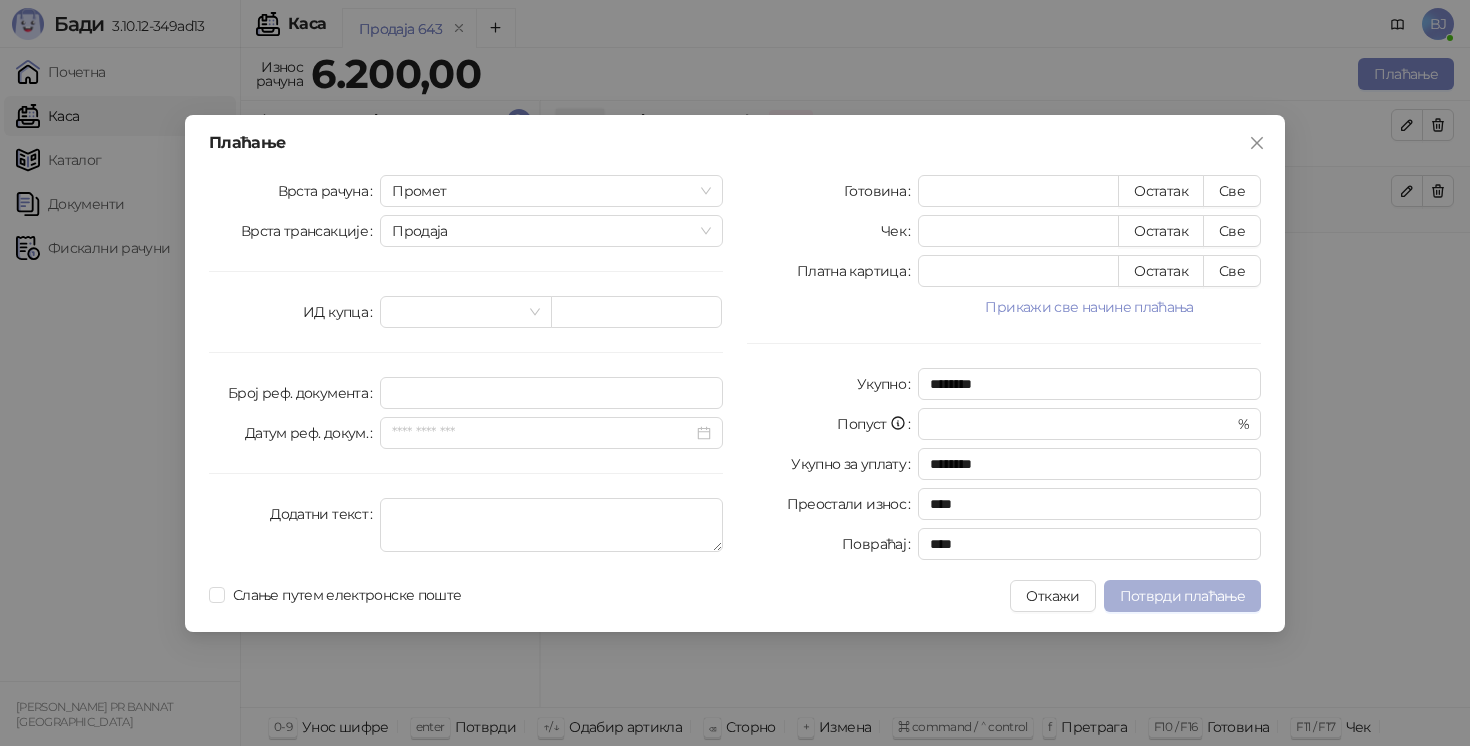 click on "Потврди плаћање" at bounding box center [1182, 596] 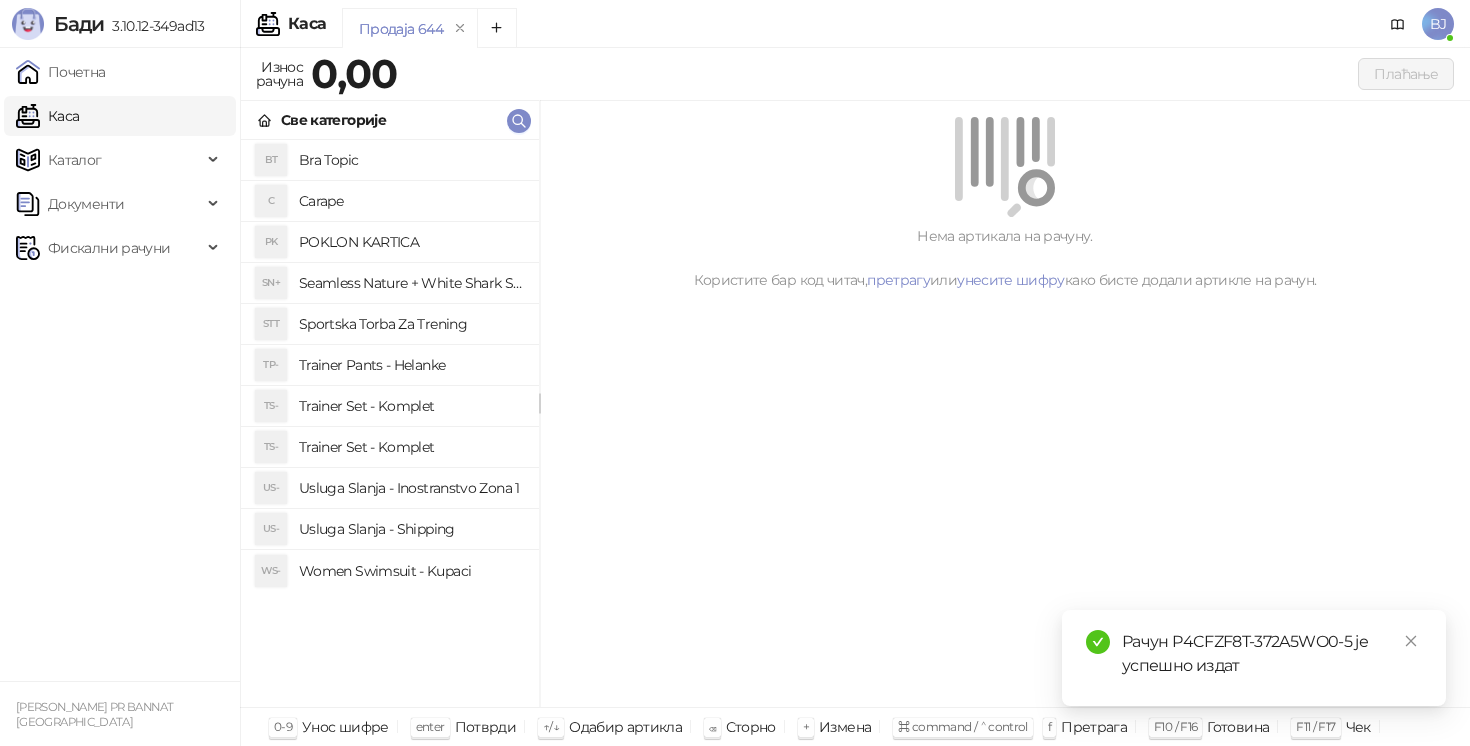 click on "Trainer Set - Komplet" at bounding box center [411, 447] 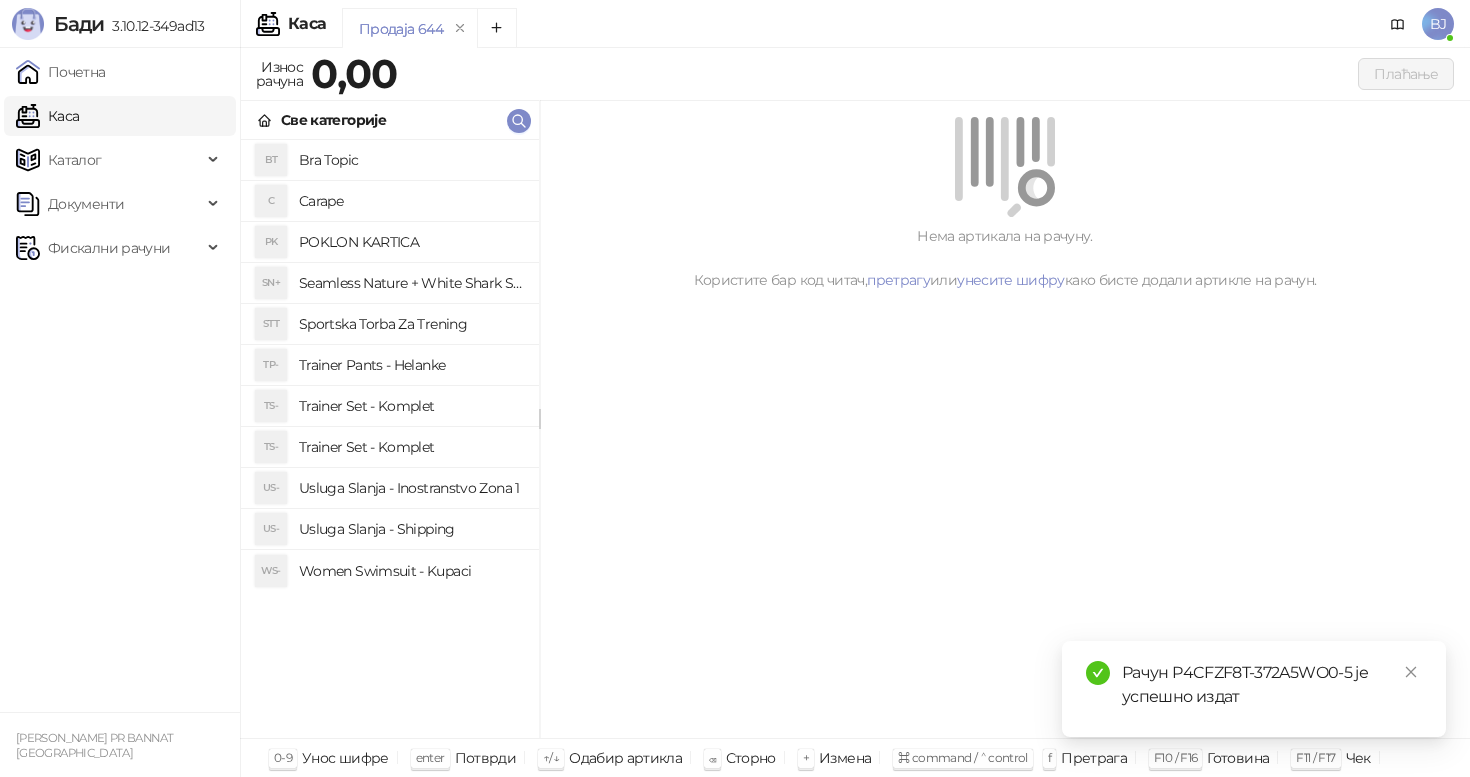click on "Trainer Set - Komplet" at bounding box center (411, 406) 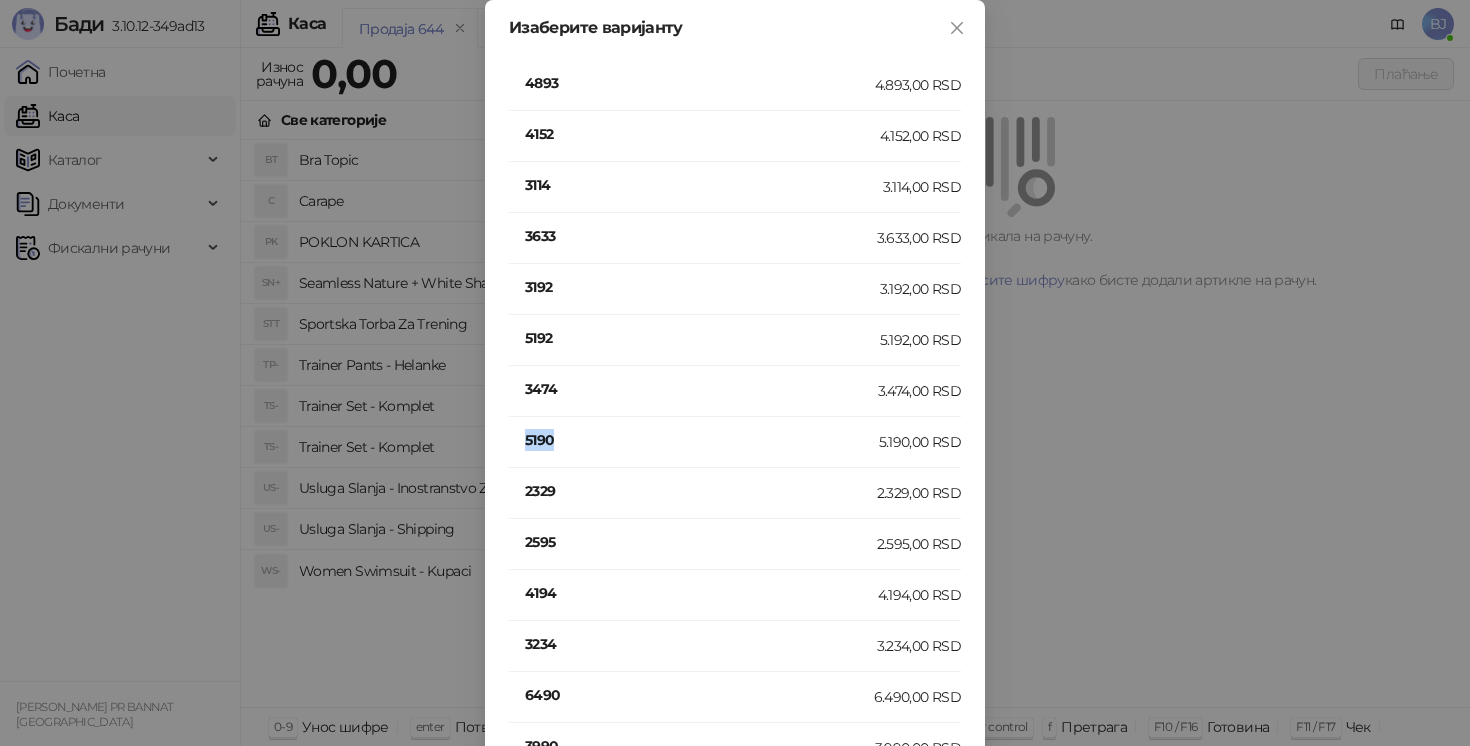 click on "5190" at bounding box center [702, 440] 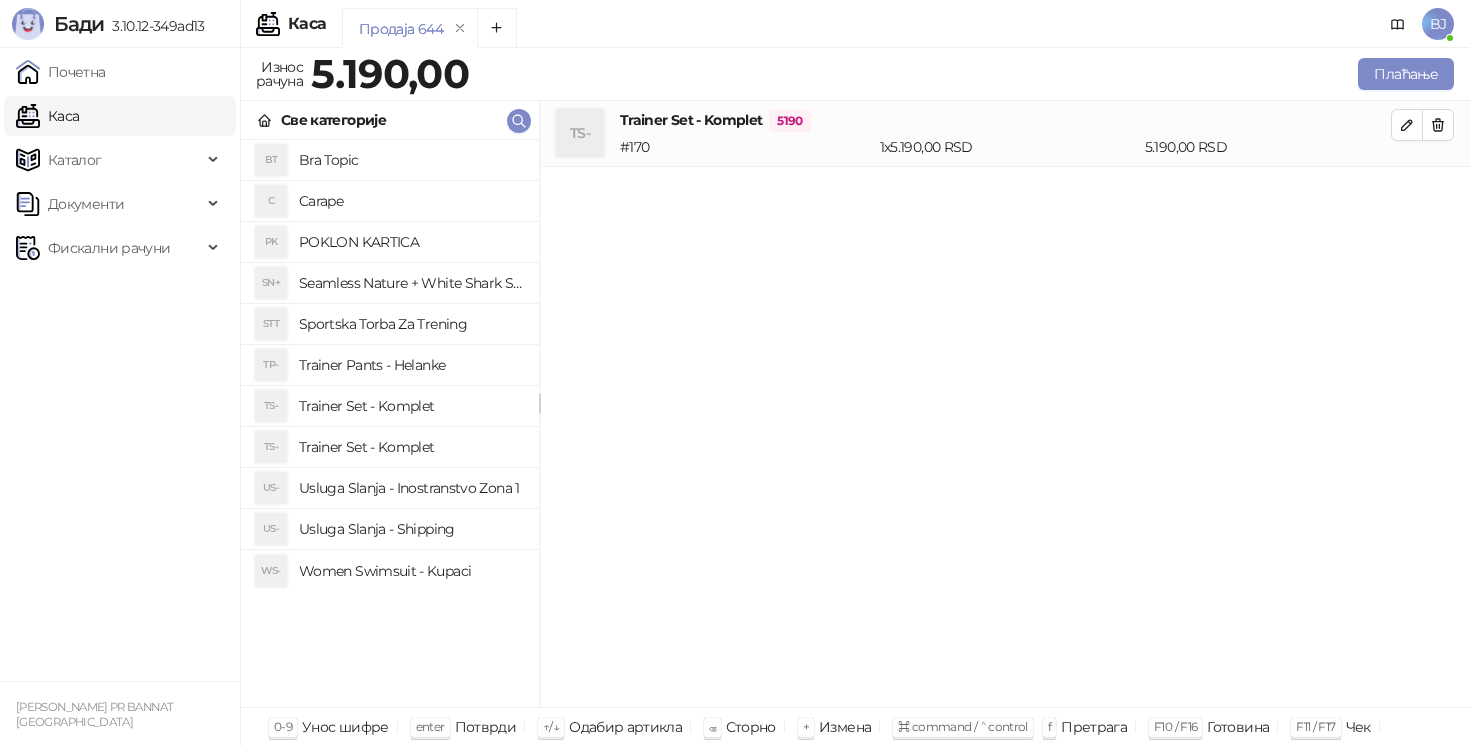 click on "Usluga Slanja - Shipping" at bounding box center [411, 529] 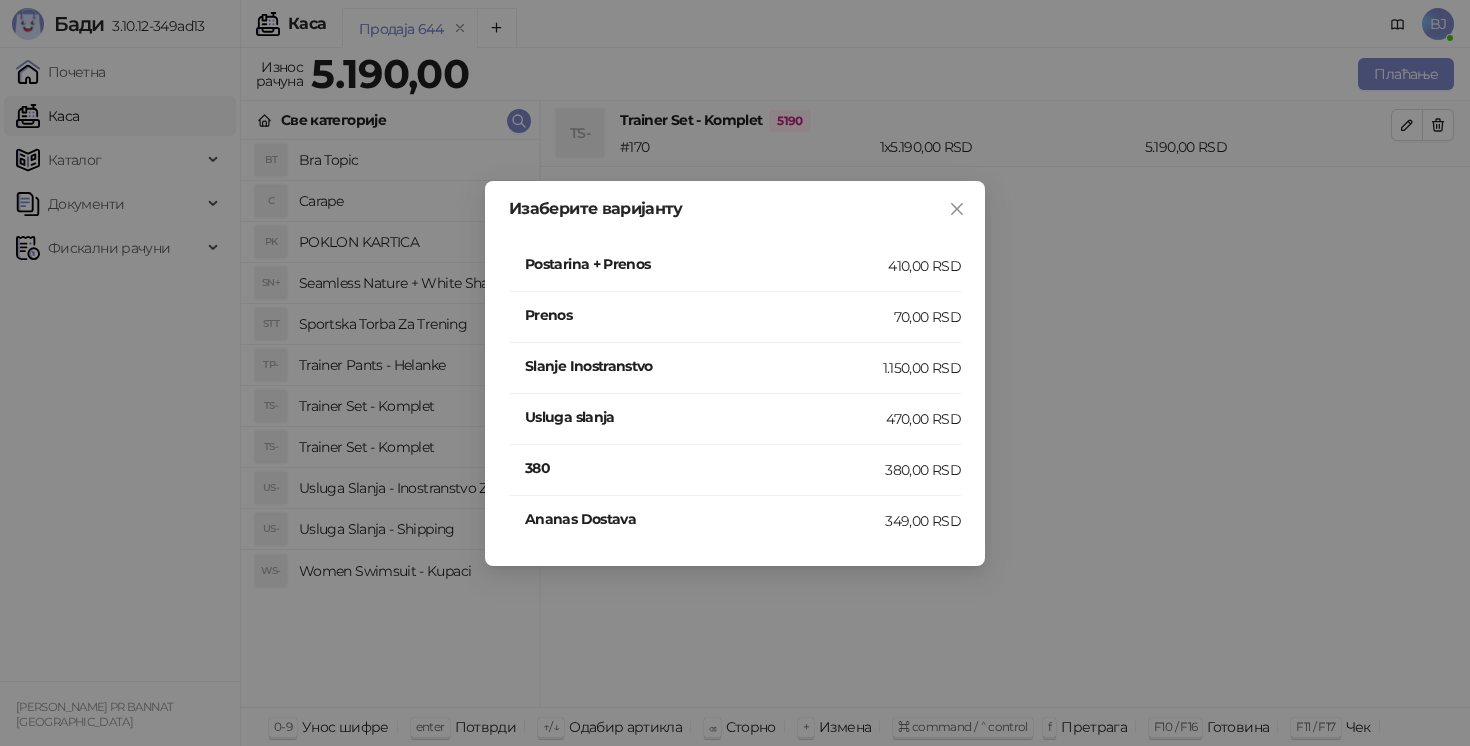 click on "Postarina + Prenos" at bounding box center [706, 266] 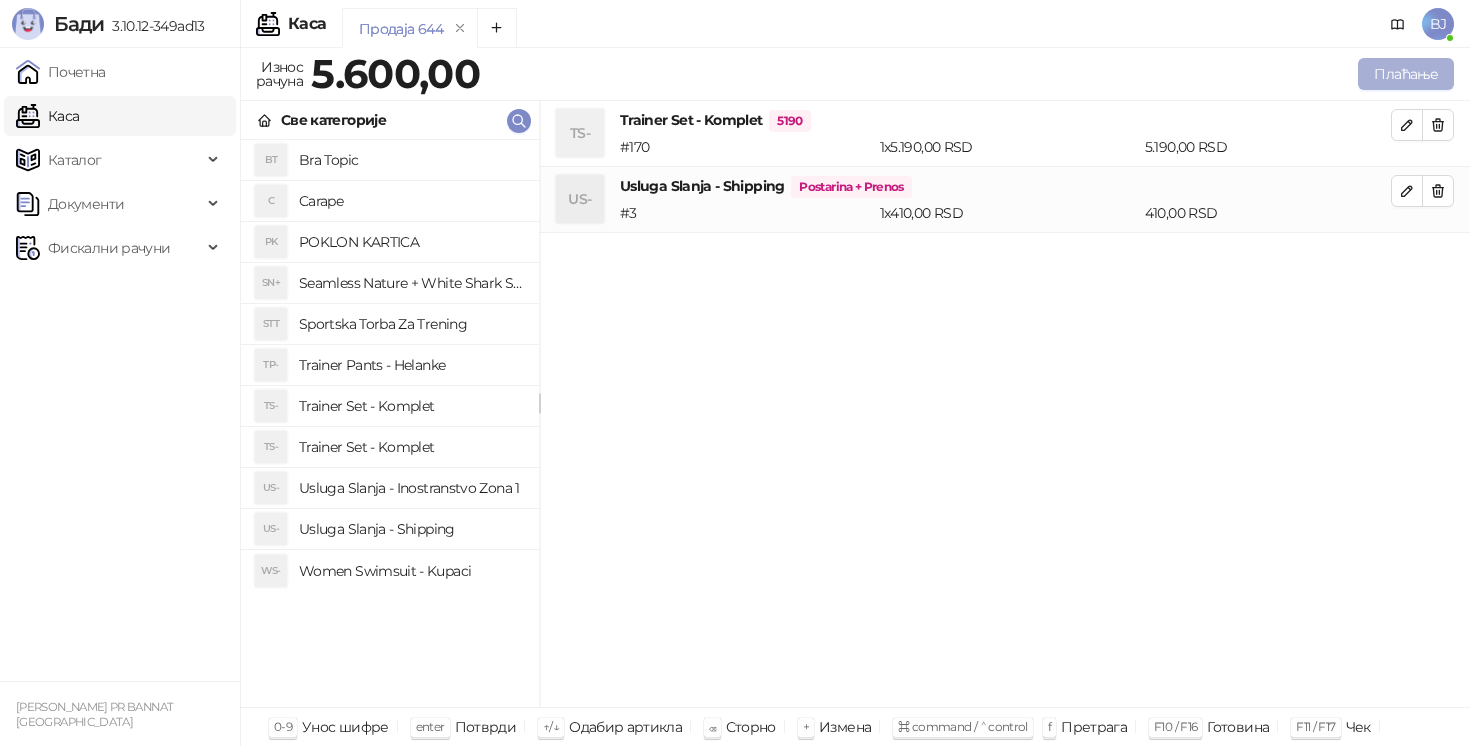 click on "Плаћање" at bounding box center (1406, 74) 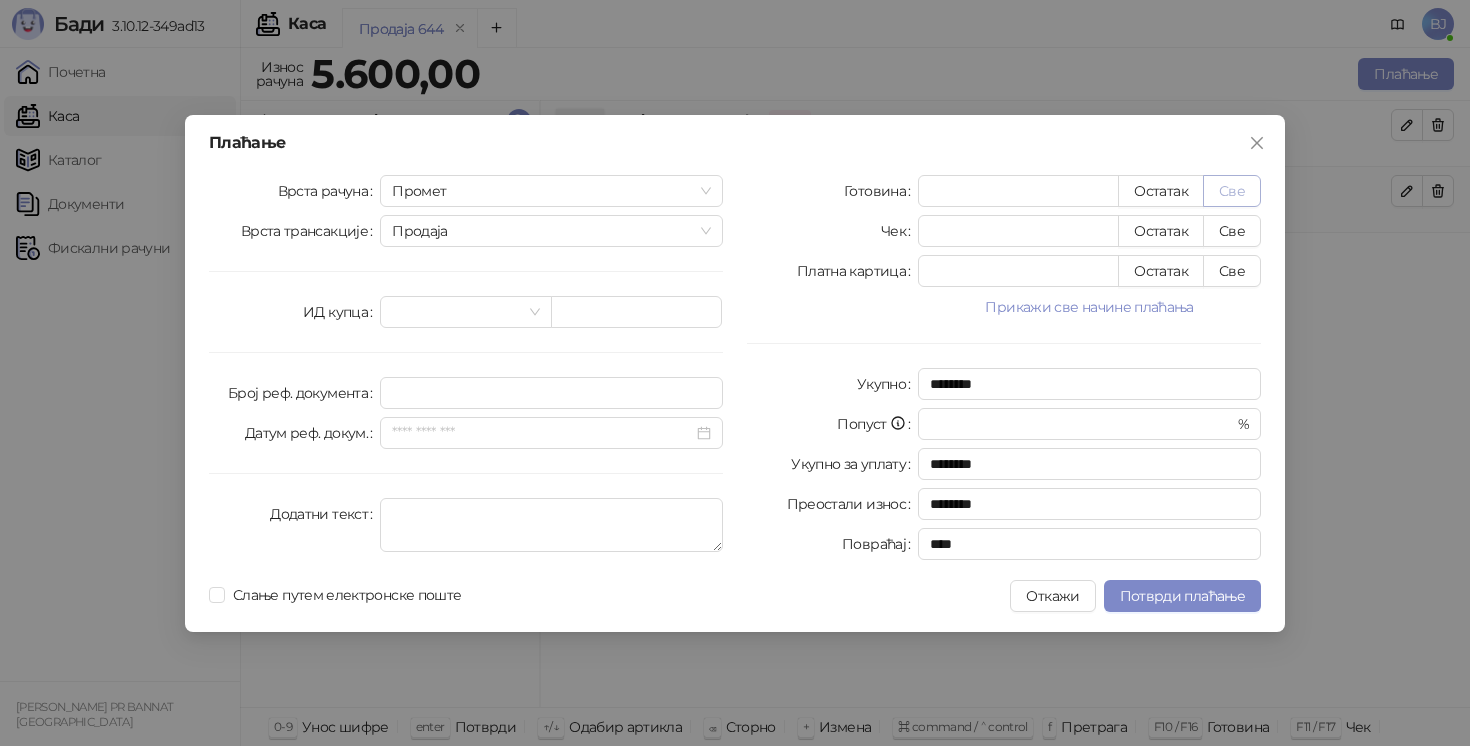 click on "Све" at bounding box center [1232, 191] 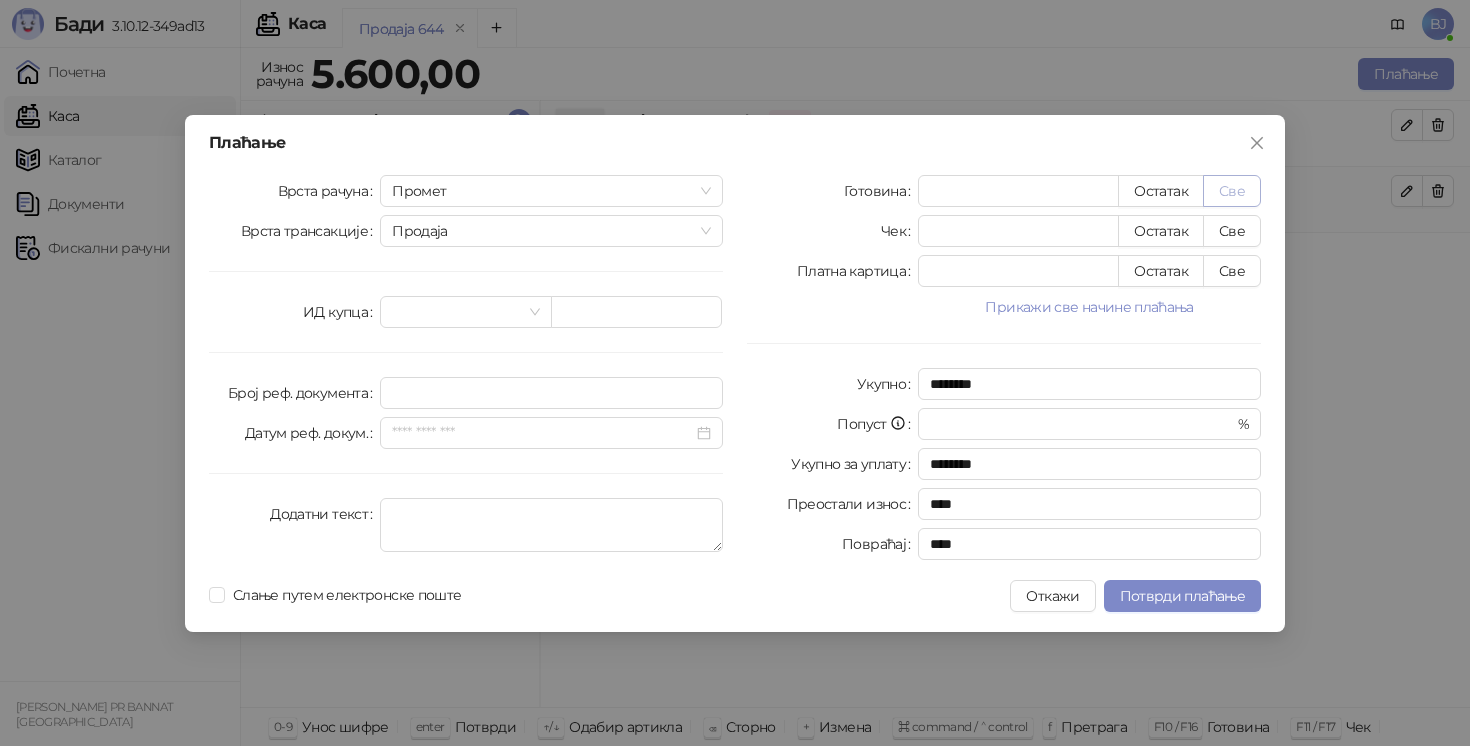 type 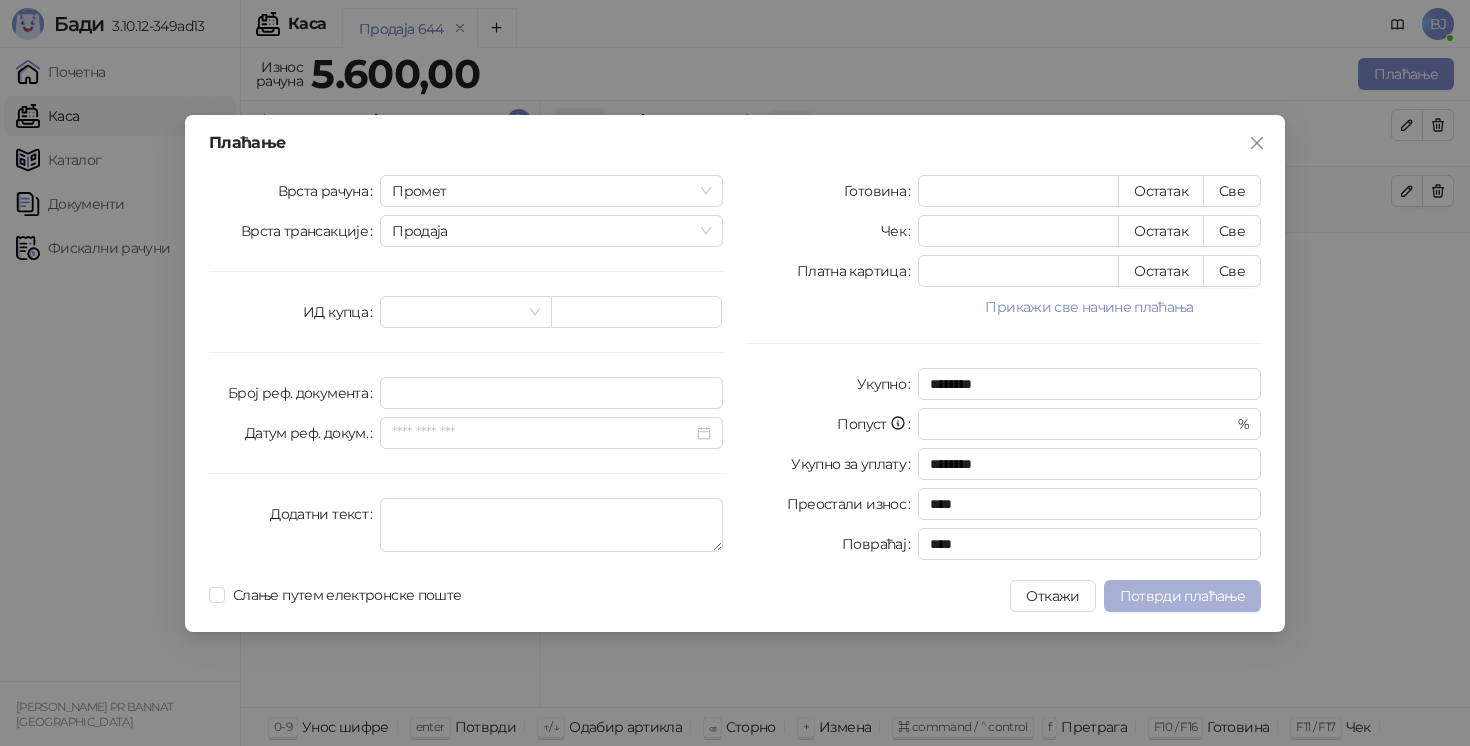 click on "Потврди плаћање" at bounding box center (1182, 596) 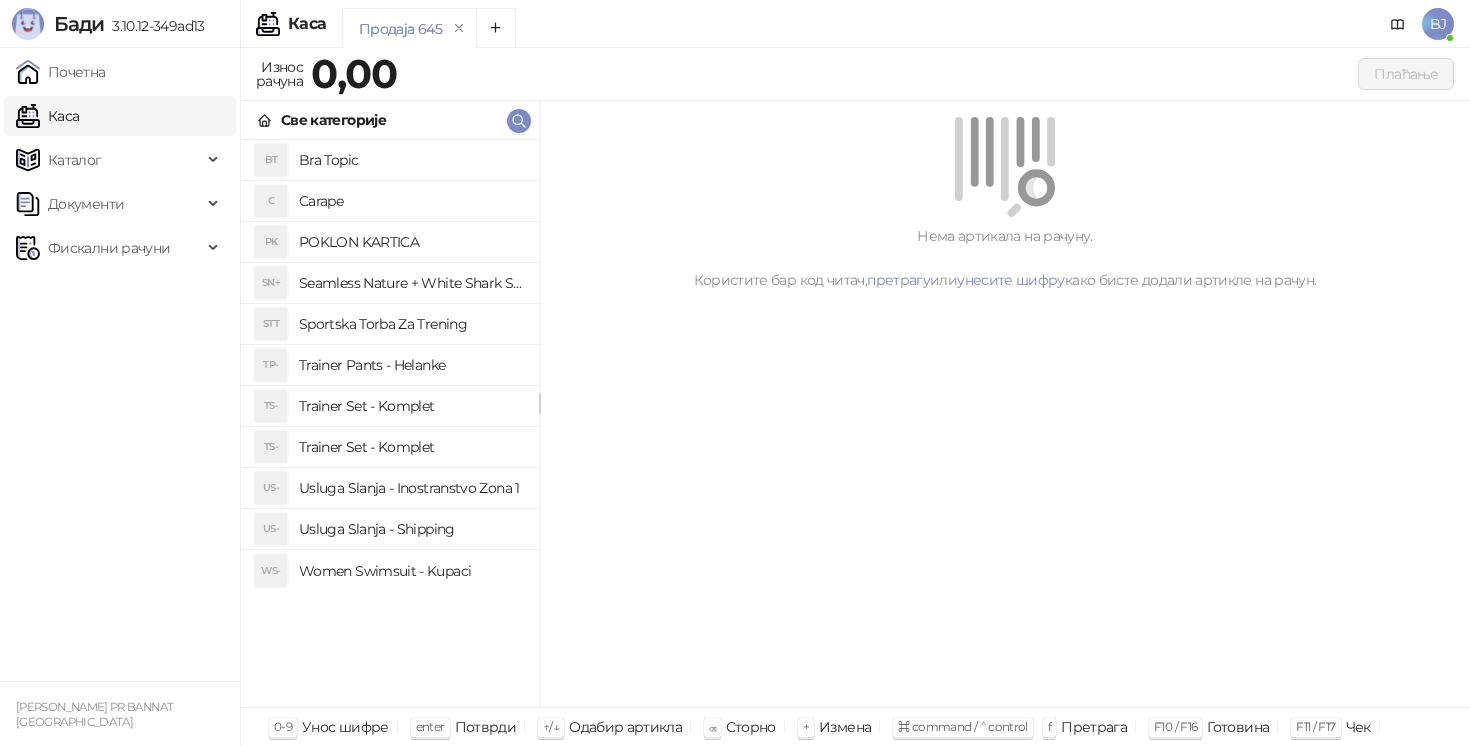 click on "Women Swimsuit - Kupaci" at bounding box center (411, 571) 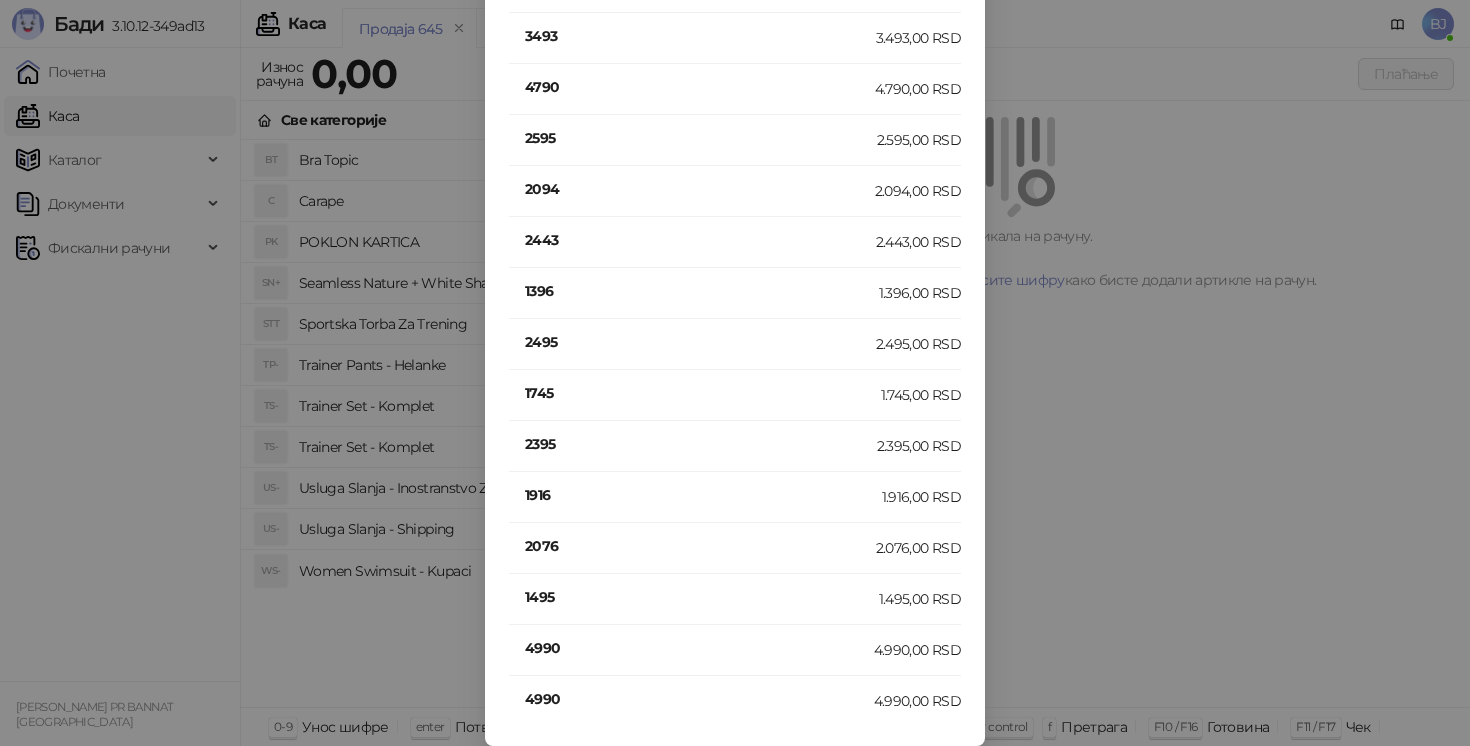 scroll, scrollTop: 67, scrollLeft: 0, axis: vertical 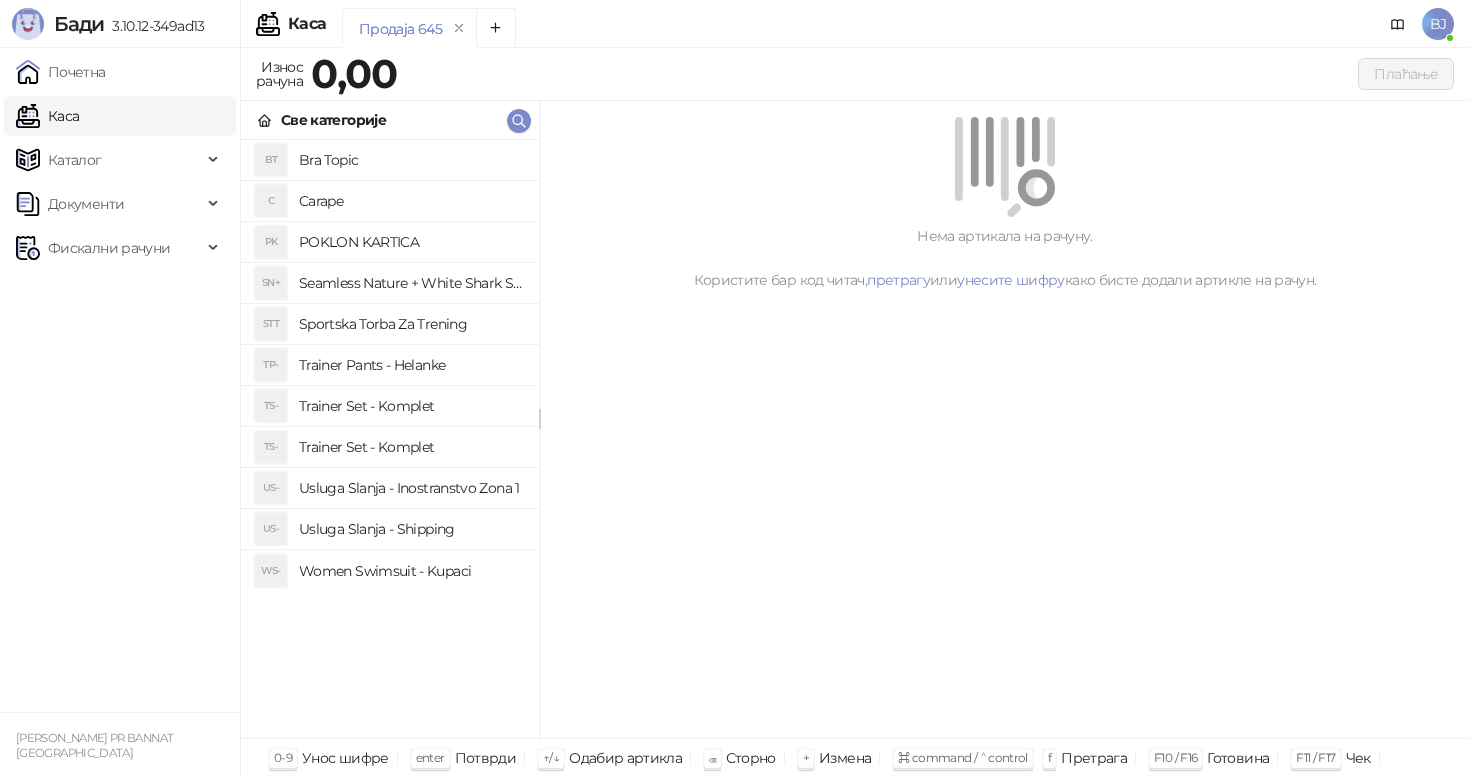 click on "Women Swimsuit - Kupaci" at bounding box center (411, 571) 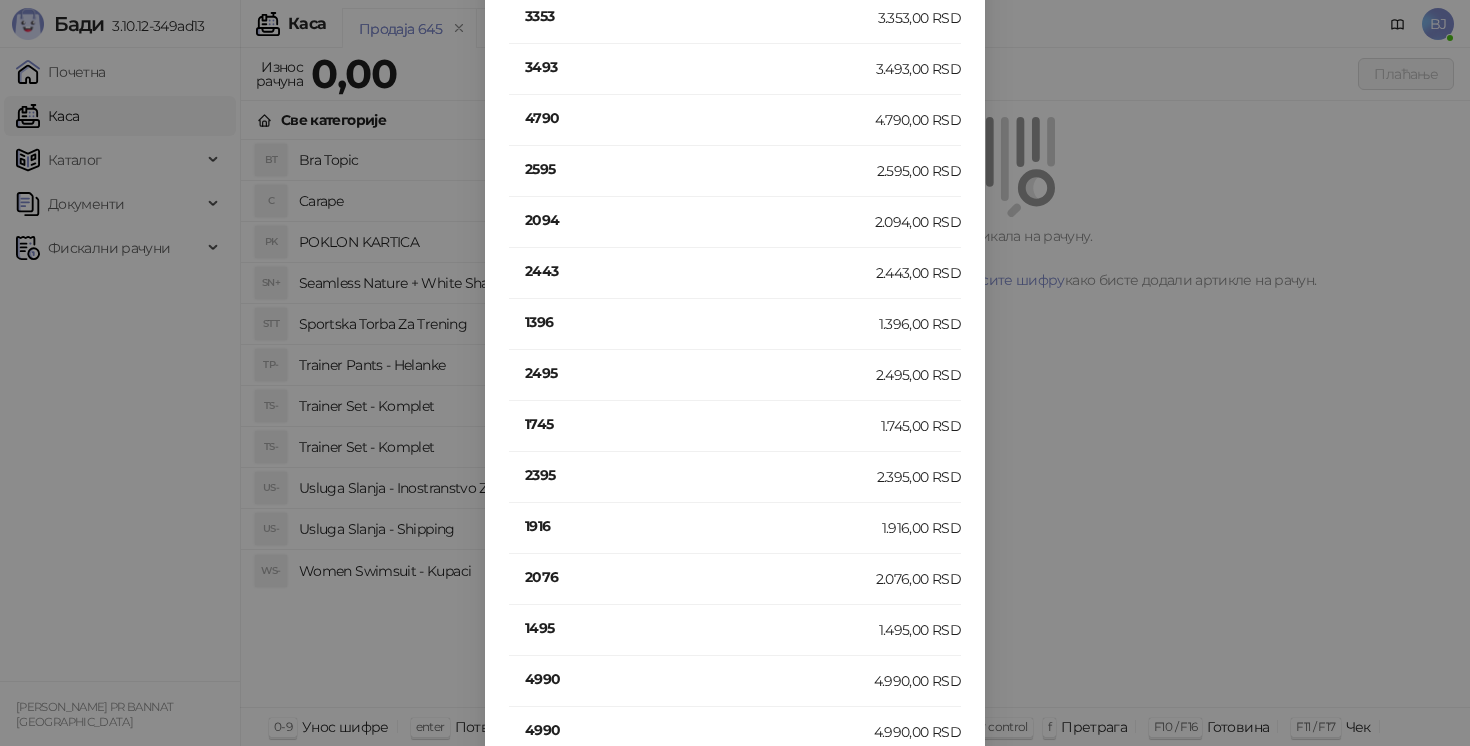 click on "3493" at bounding box center [700, 67] 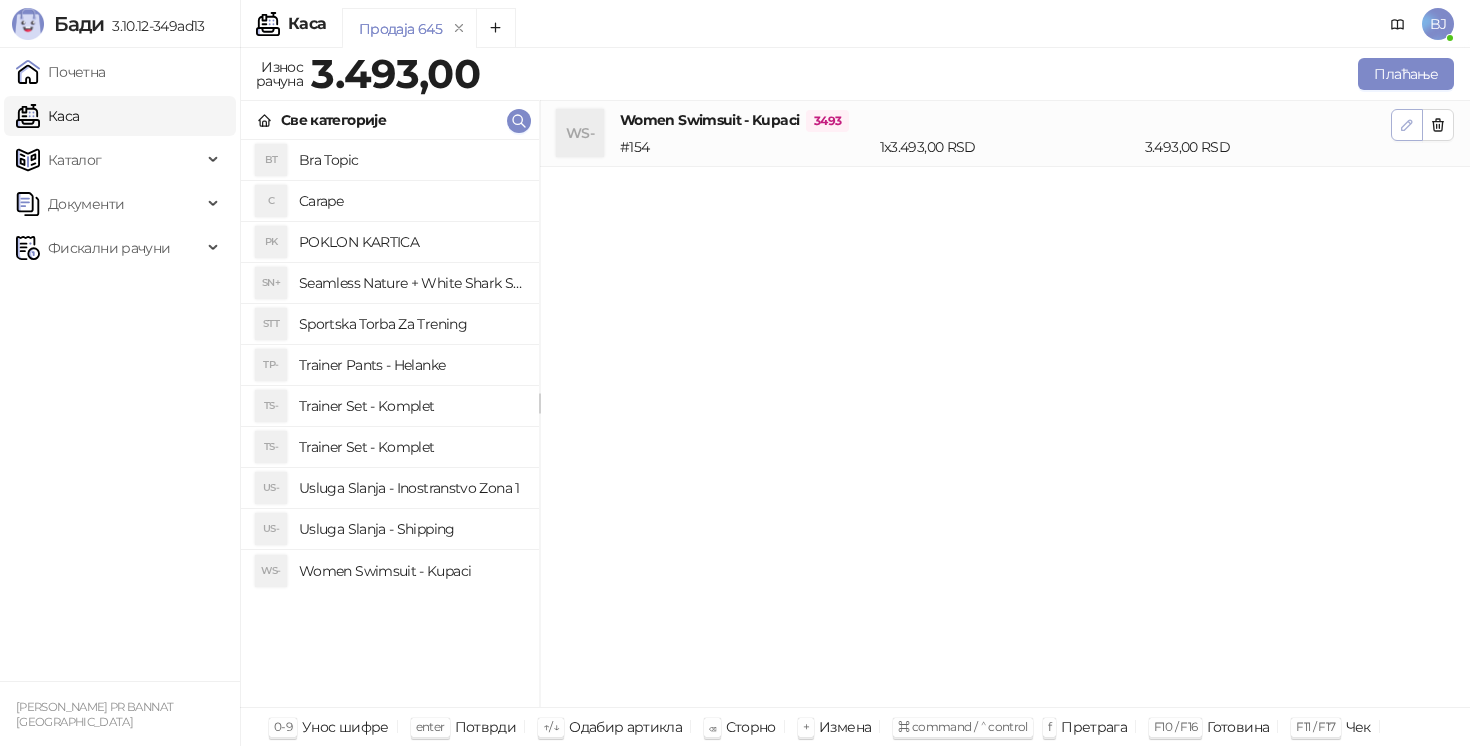 click at bounding box center (1407, 125) 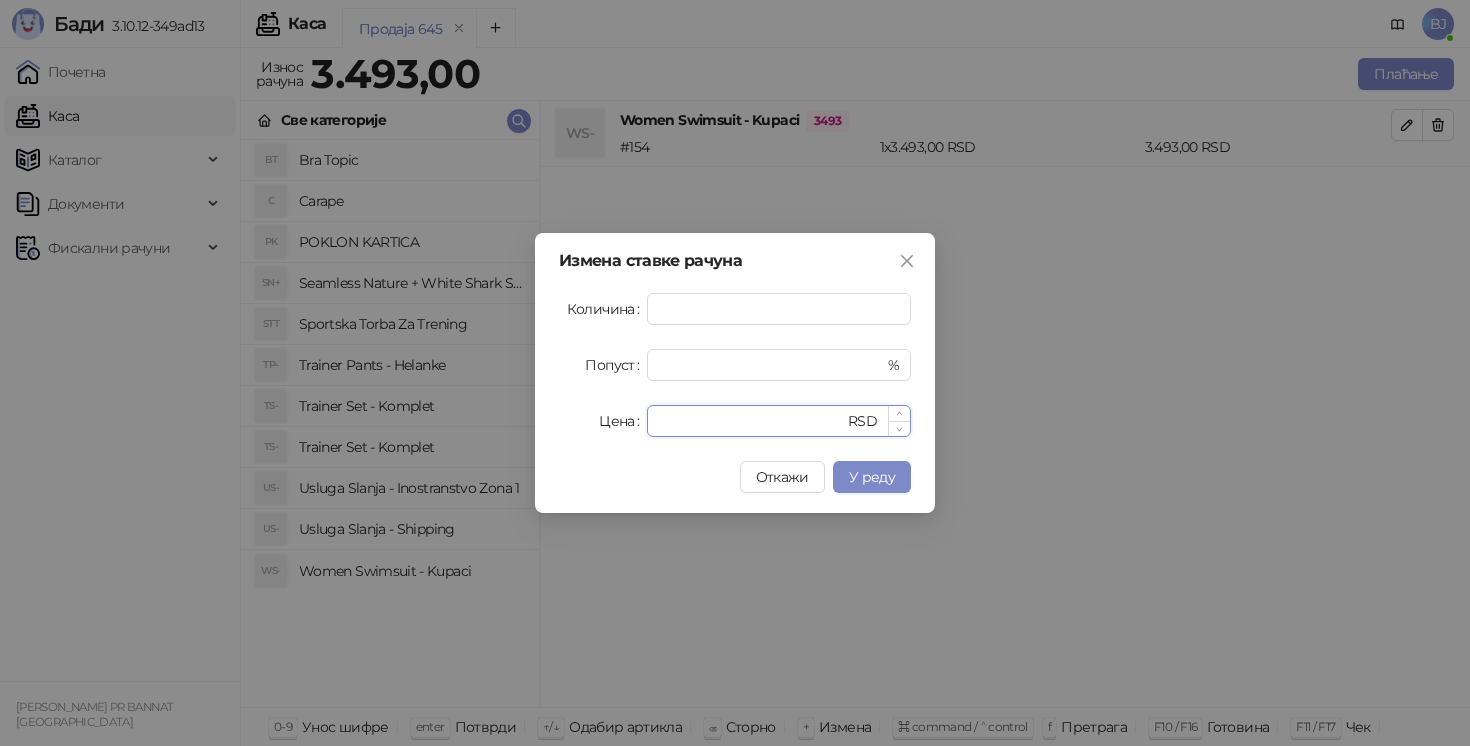 click on "****" at bounding box center (751, 421) 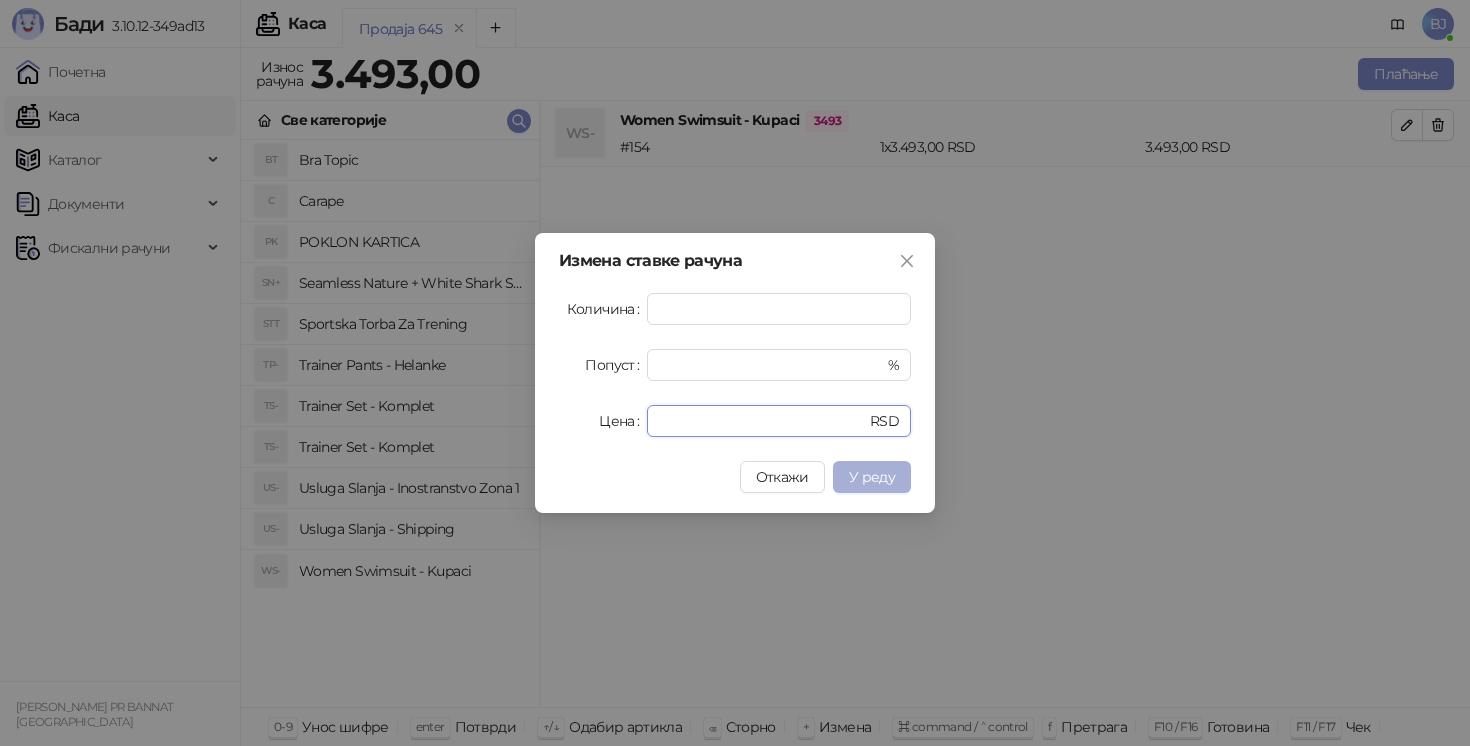 type on "****" 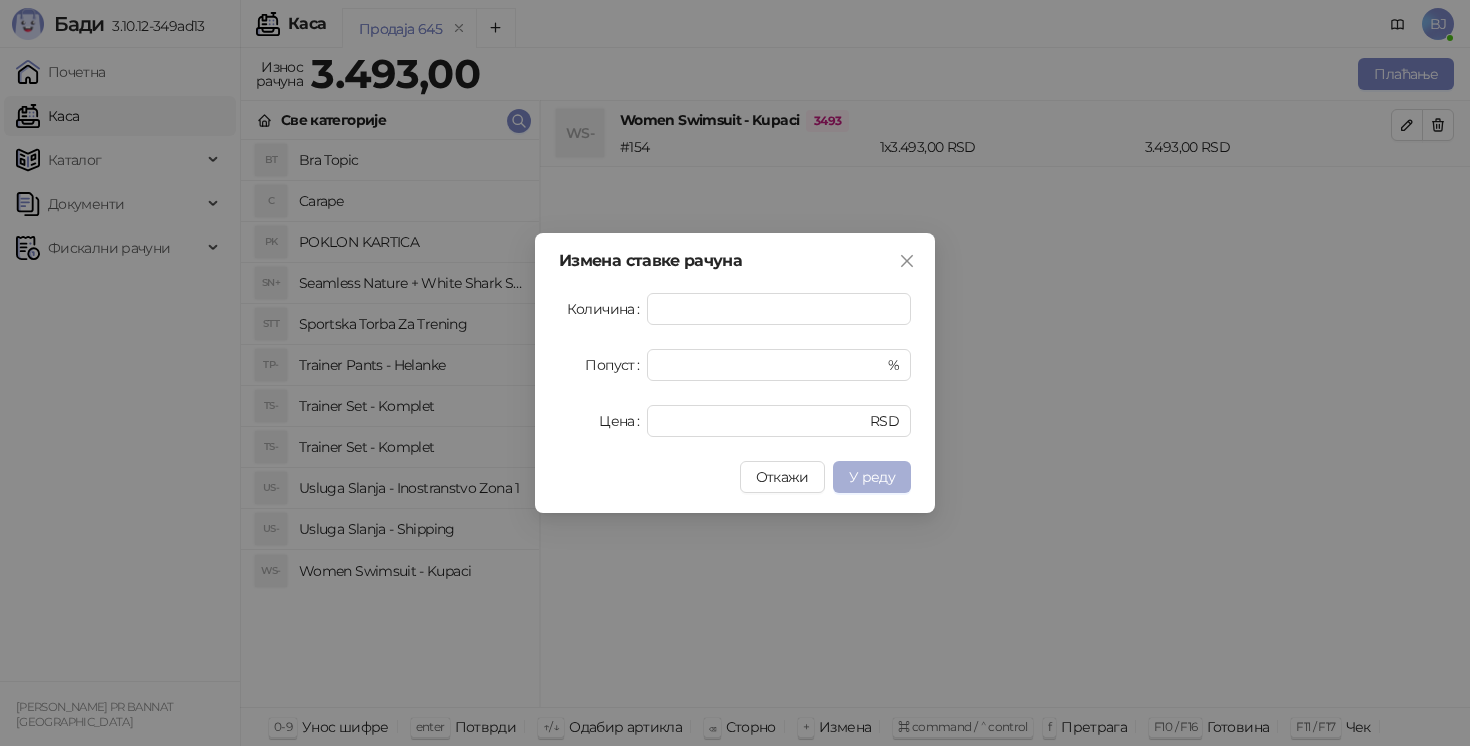 click on "У реду" at bounding box center [872, 477] 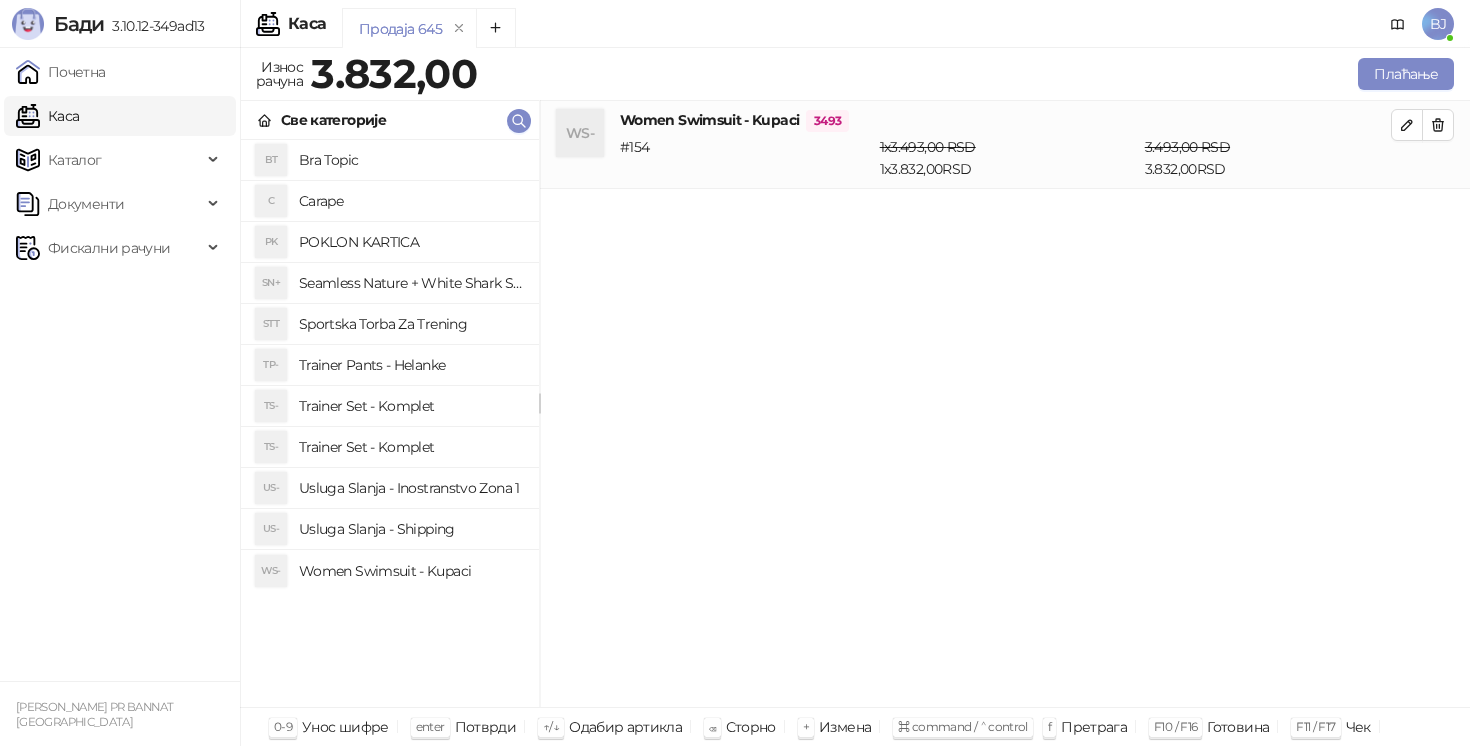 click on "Usluga Slanja - Shipping" at bounding box center [411, 529] 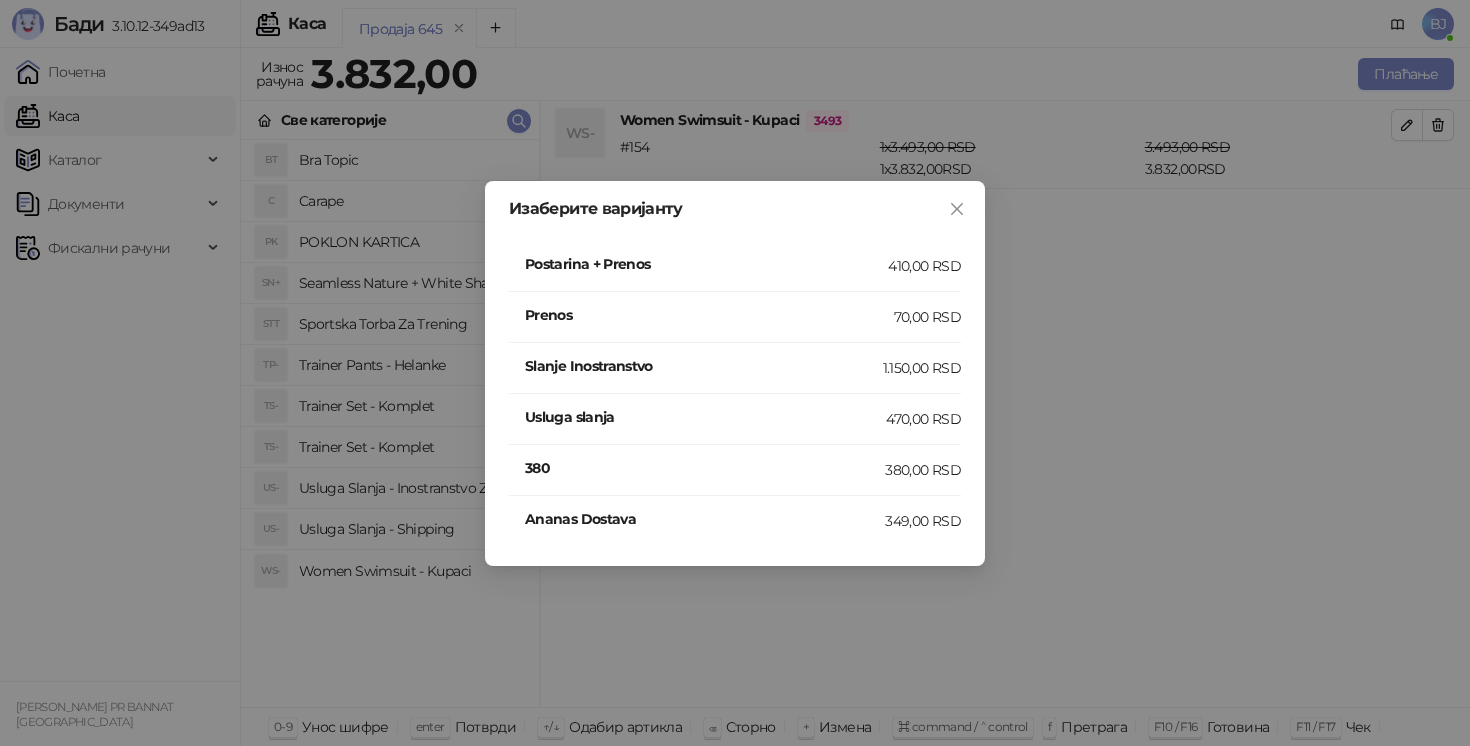 click on "410,00 RSD" at bounding box center (924, 266) 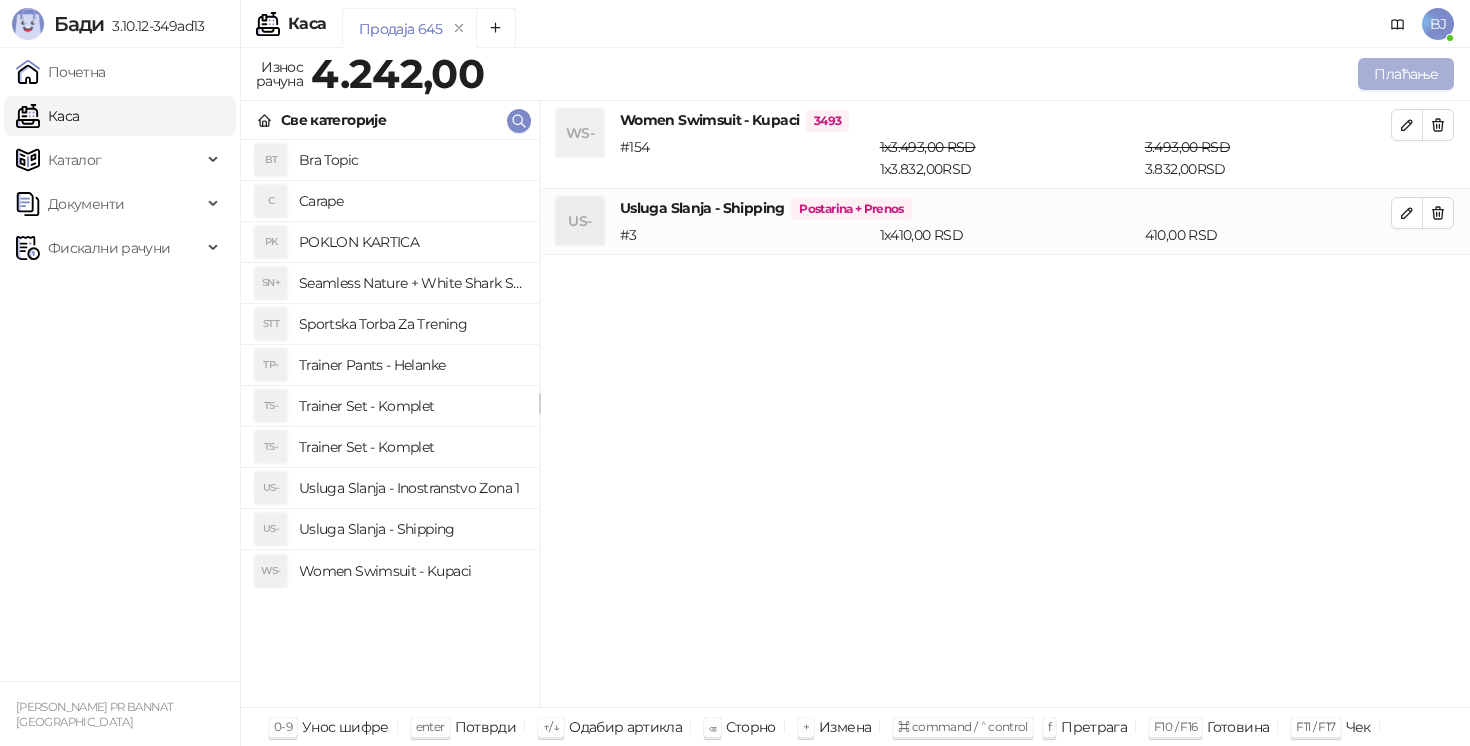 click on "Плаћање" at bounding box center (1406, 74) 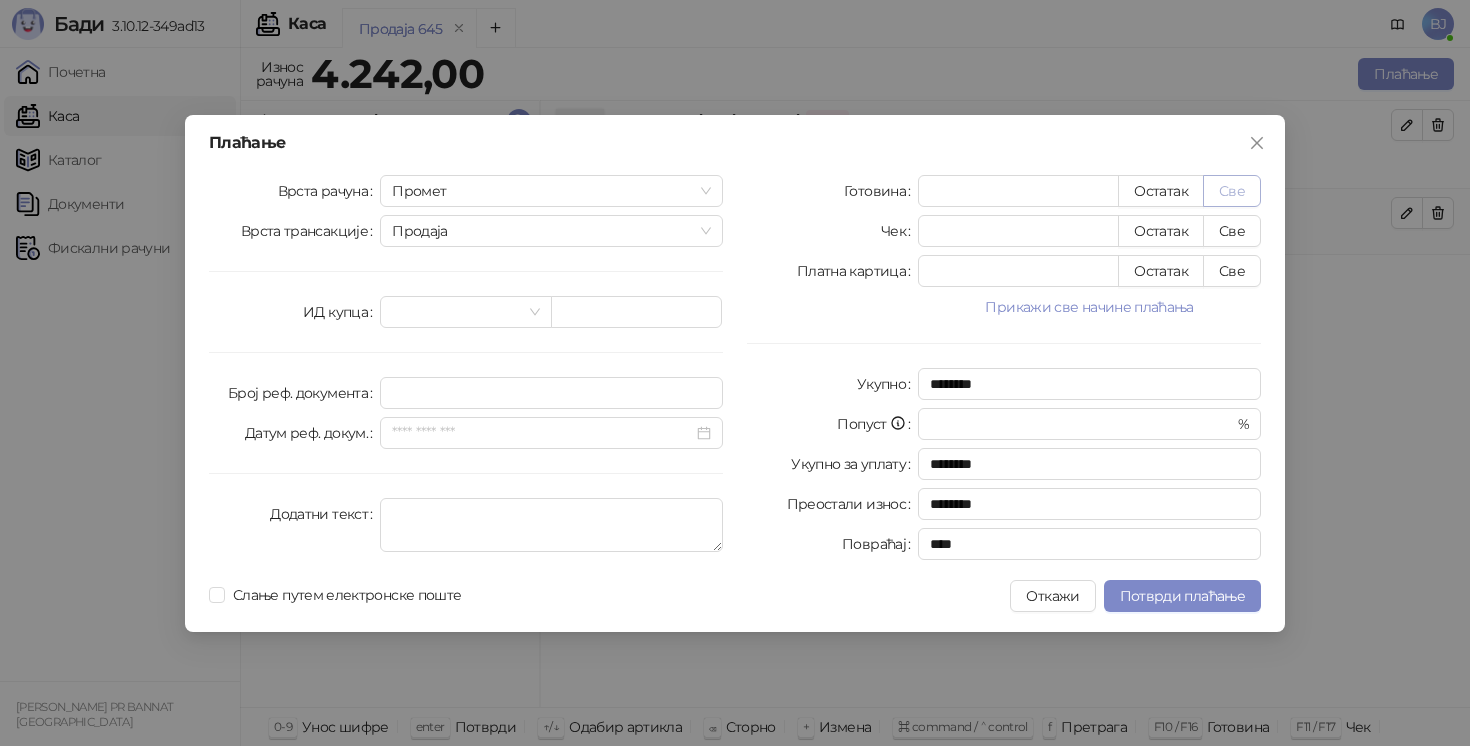 click on "Све" at bounding box center (1232, 191) 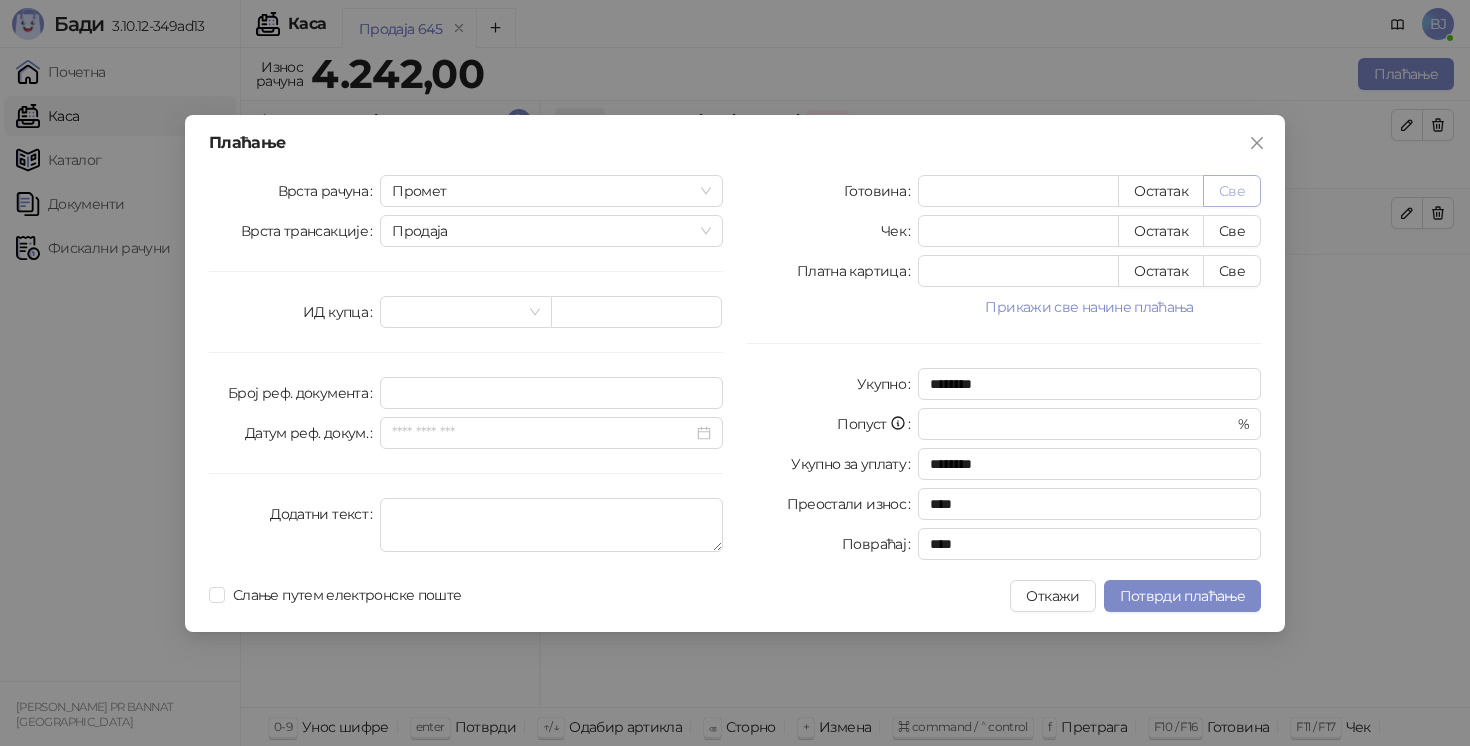 type 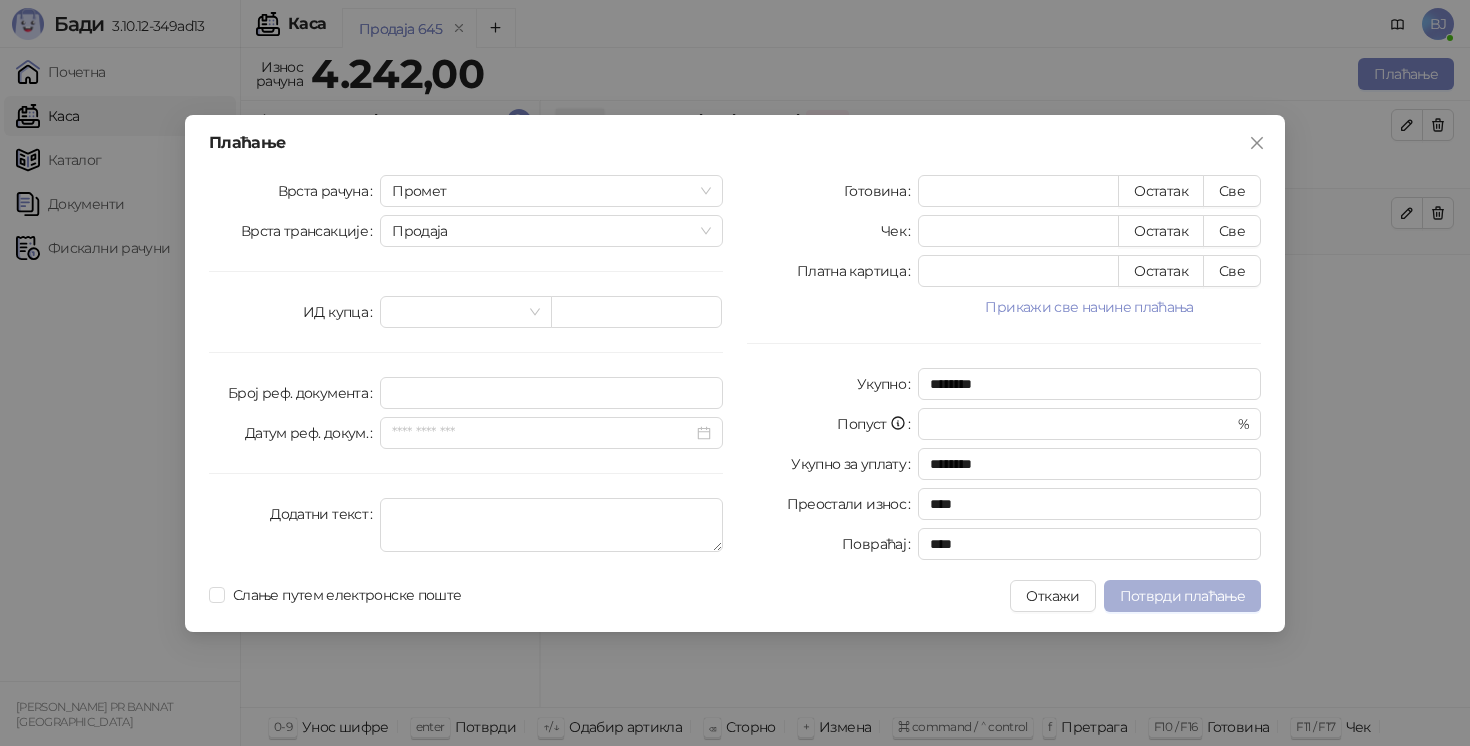 click on "Потврди плаћање" at bounding box center (1182, 596) 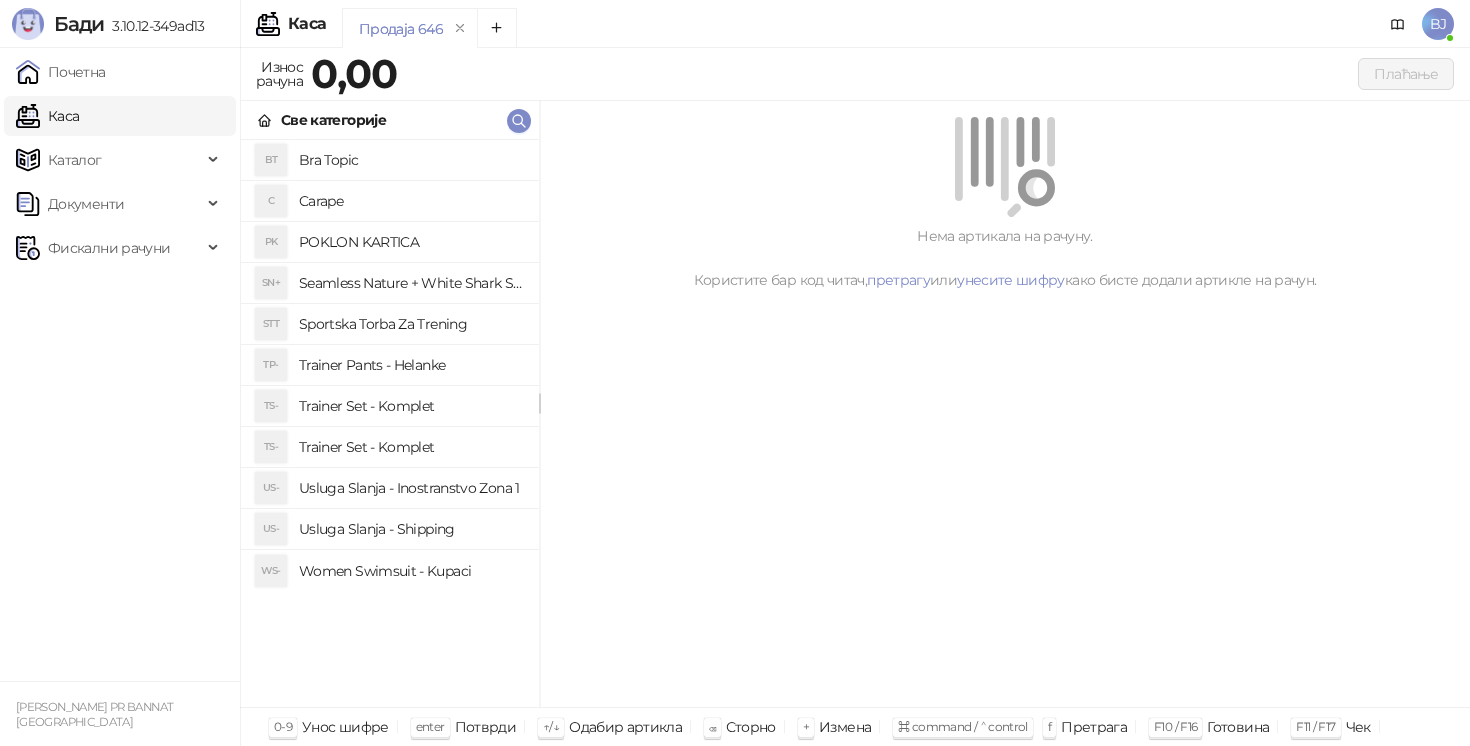 click on "Women Swimsuit - Kupaci" at bounding box center (411, 571) 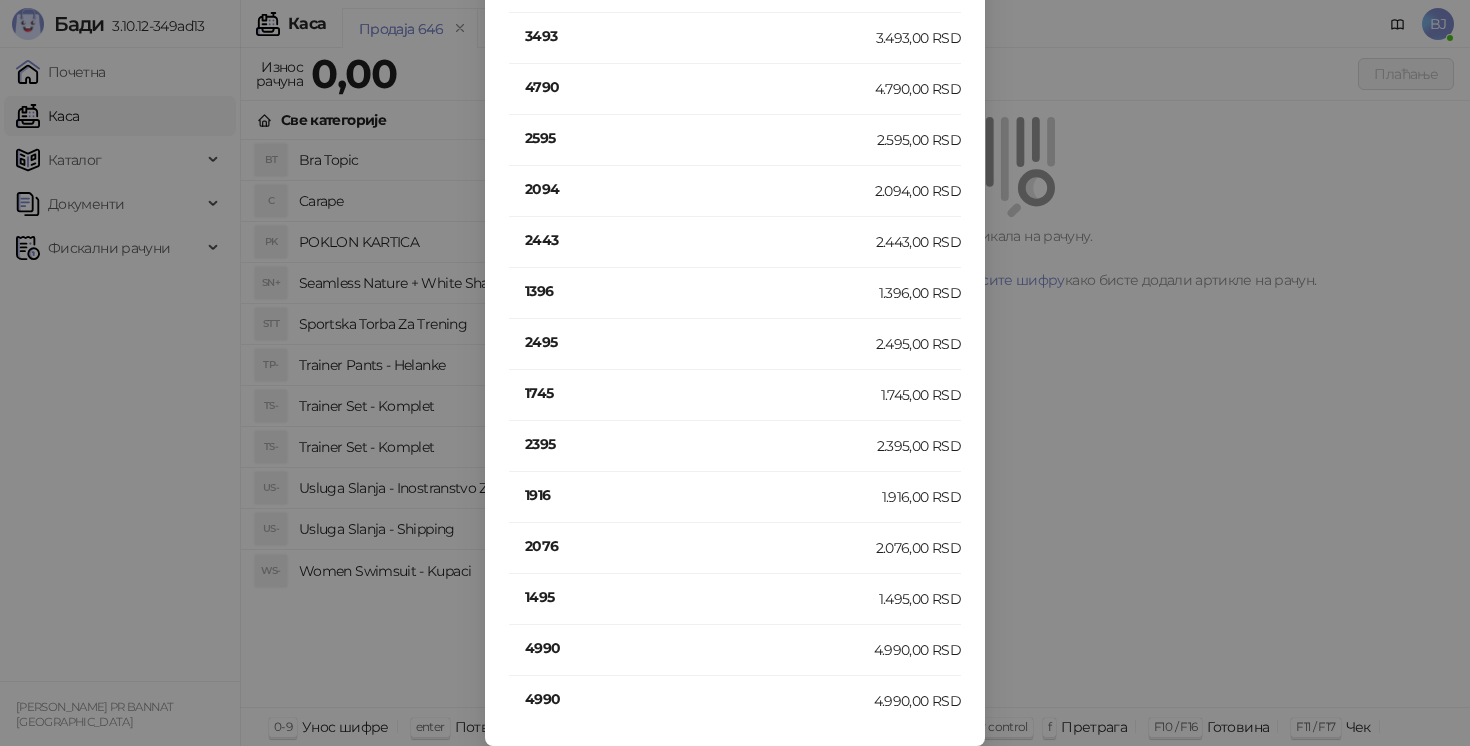 scroll, scrollTop: 98, scrollLeft: 0, axis: vertical 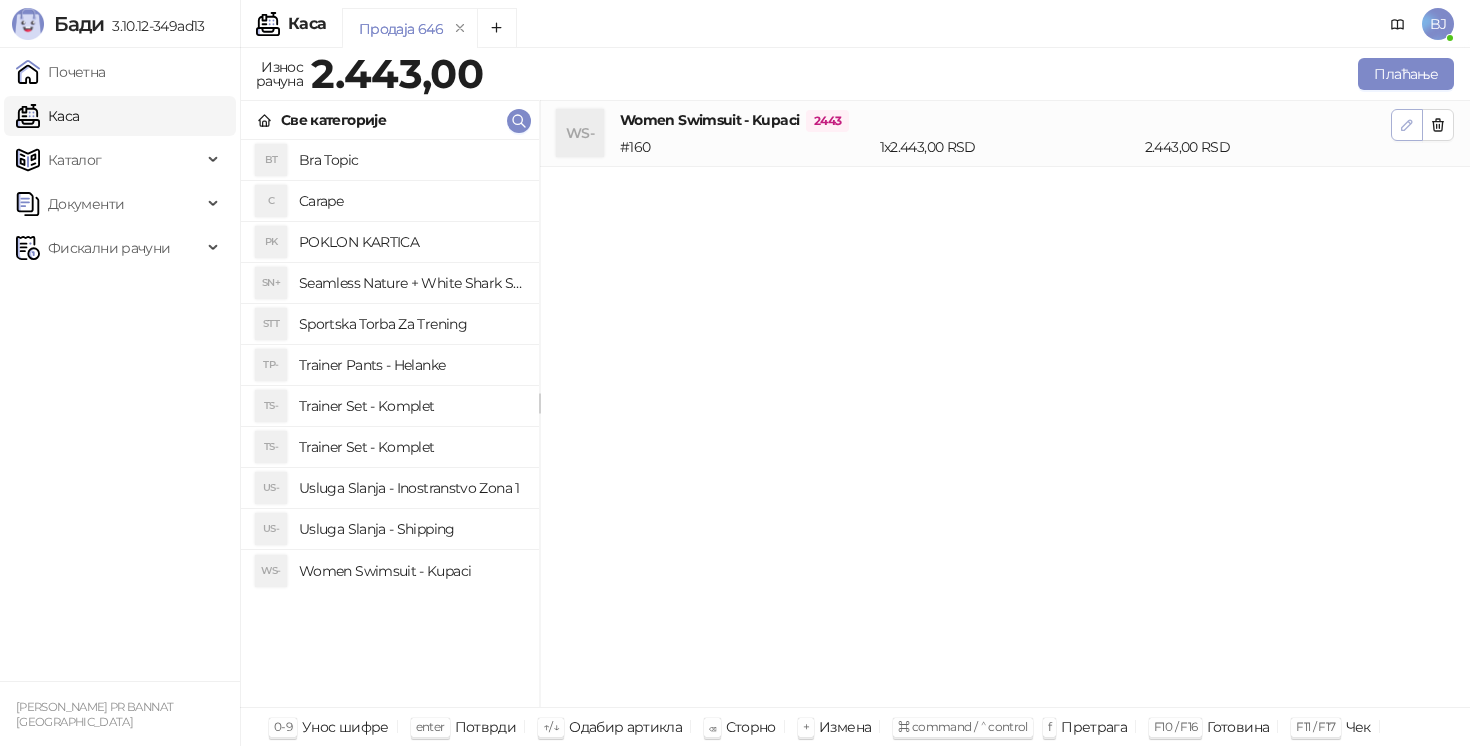 click at bounding box center (1407, 125) 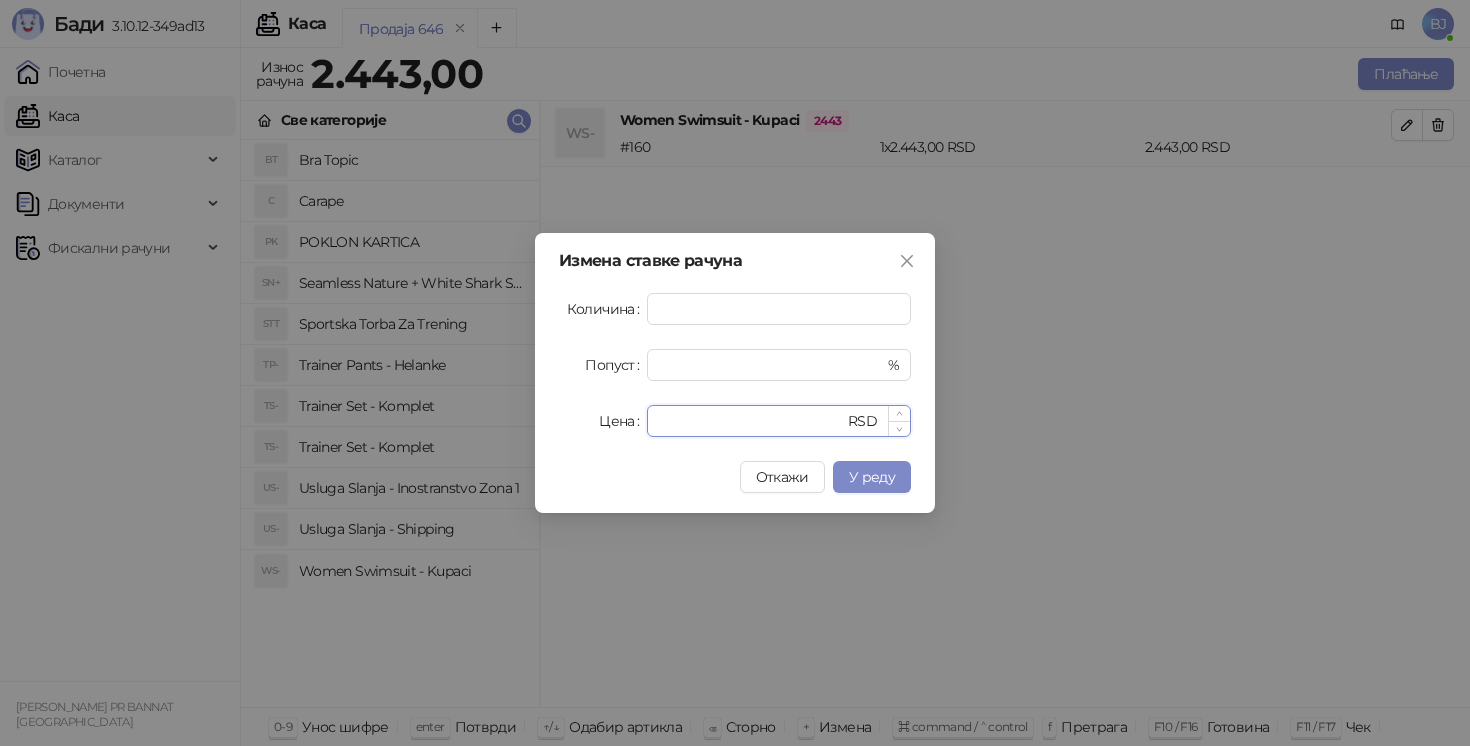 click on "****" at bounding box center [751, 421] 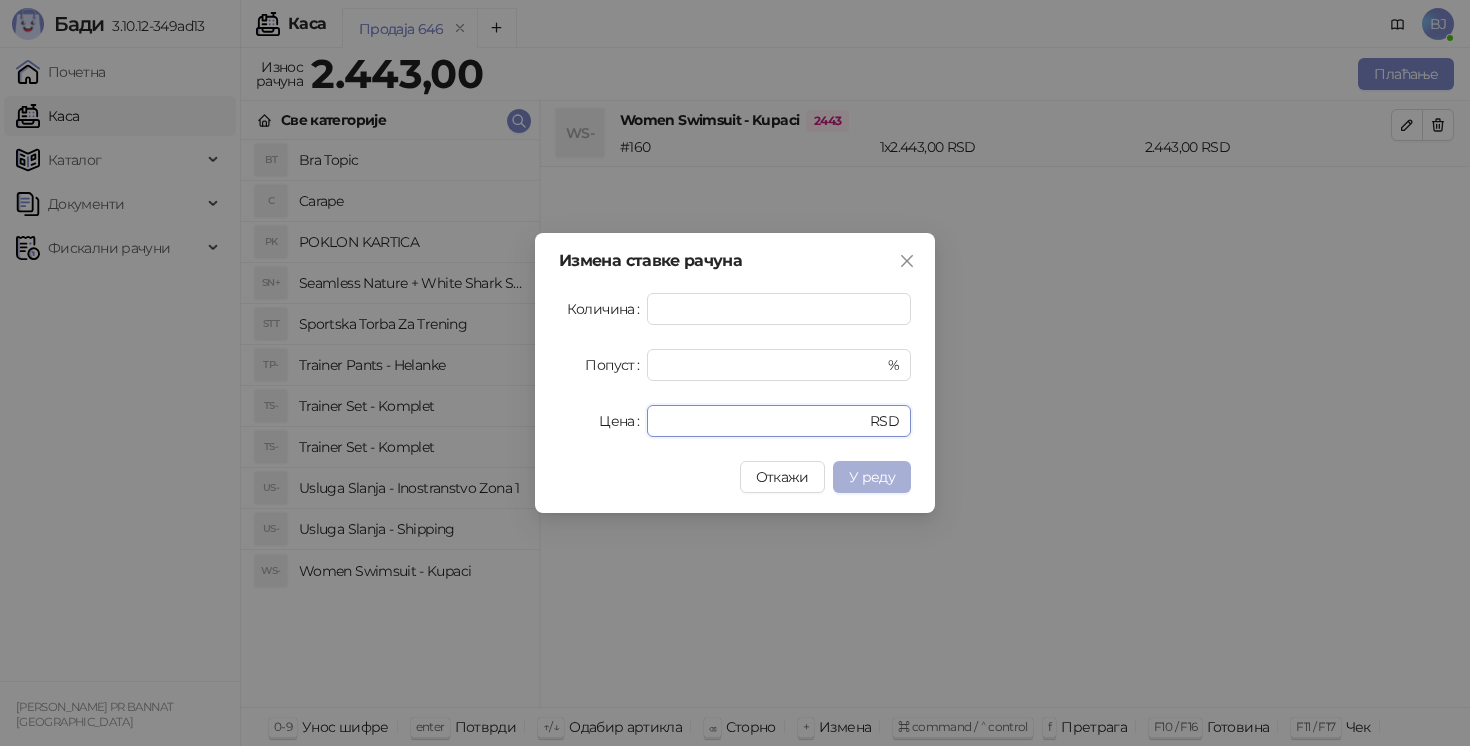 type on "****" 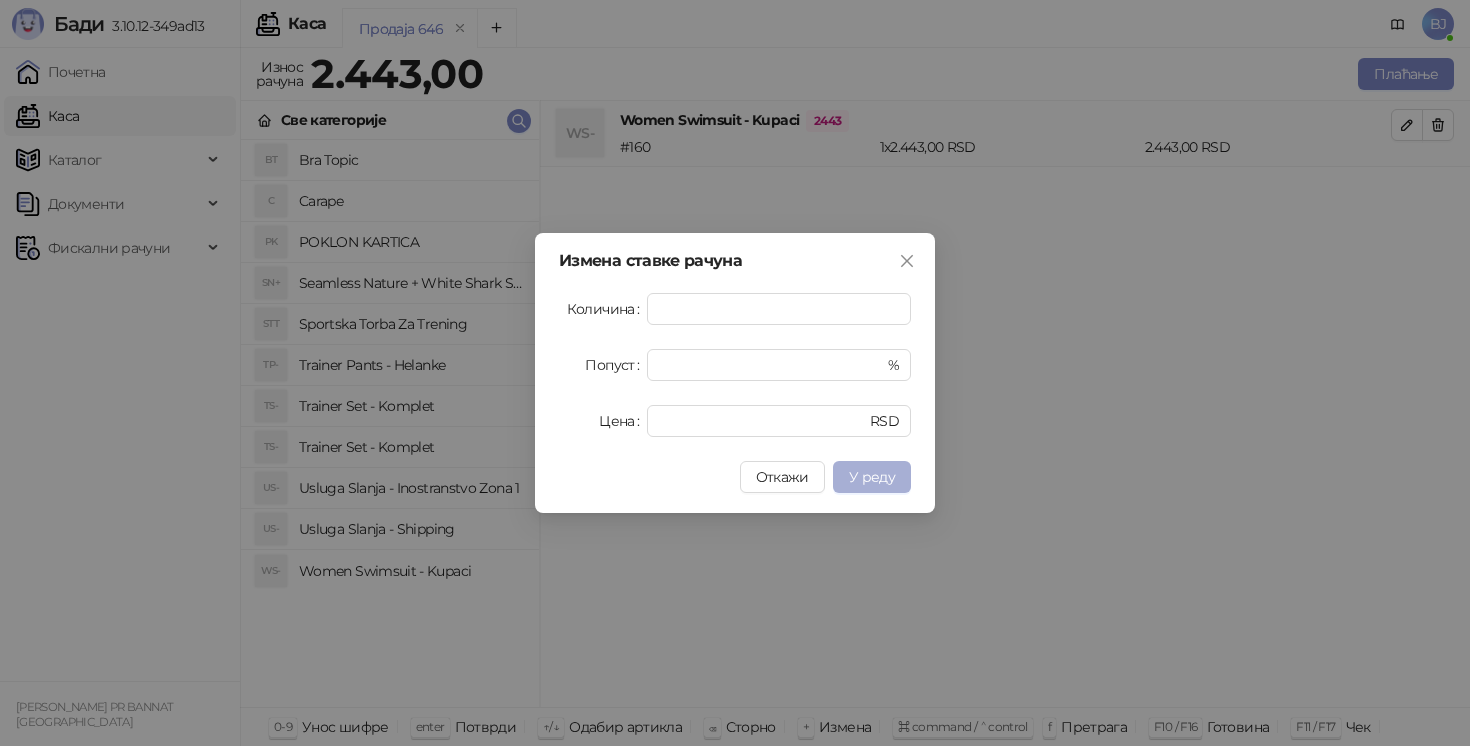 click on "У реду" at bounding box center [872, 477] 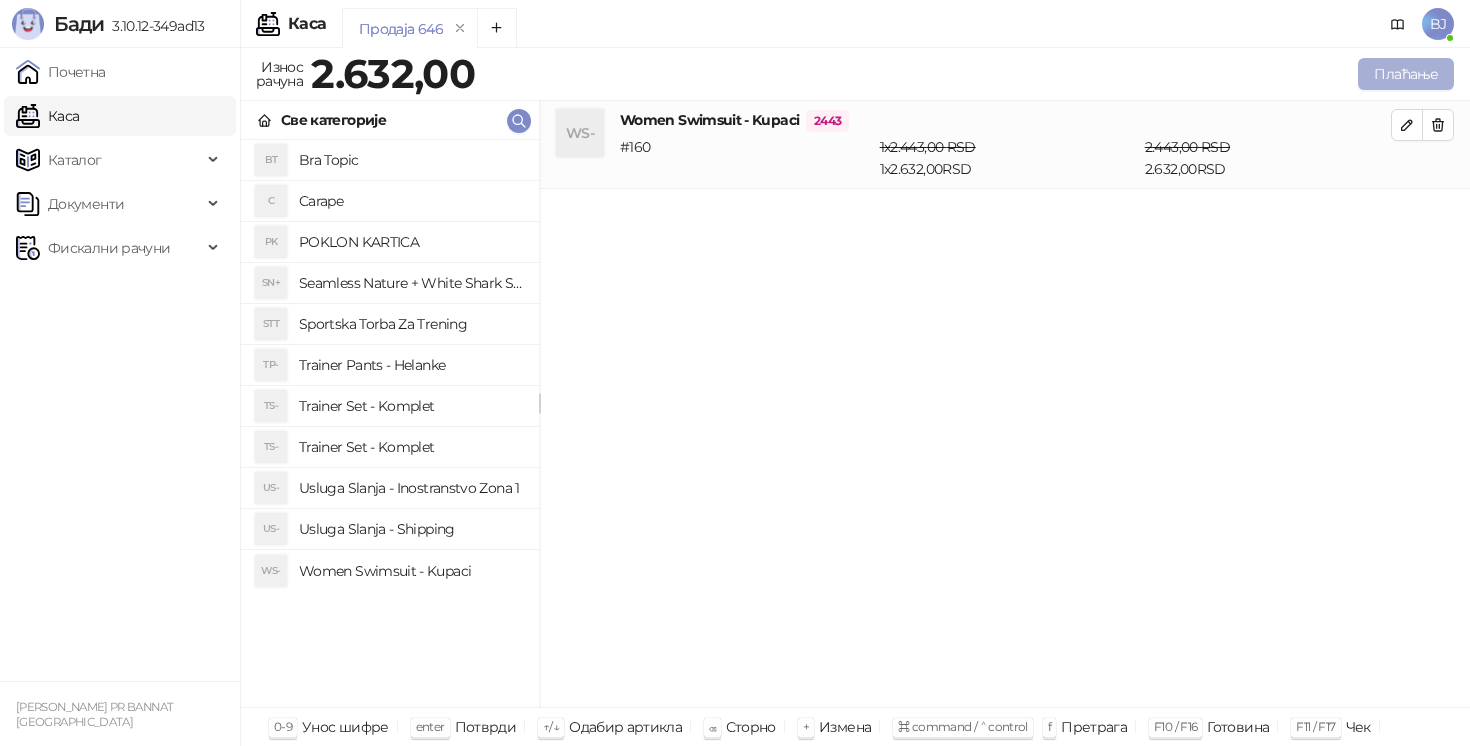 click on "Плаћање" at bounding box center (1406, 74) 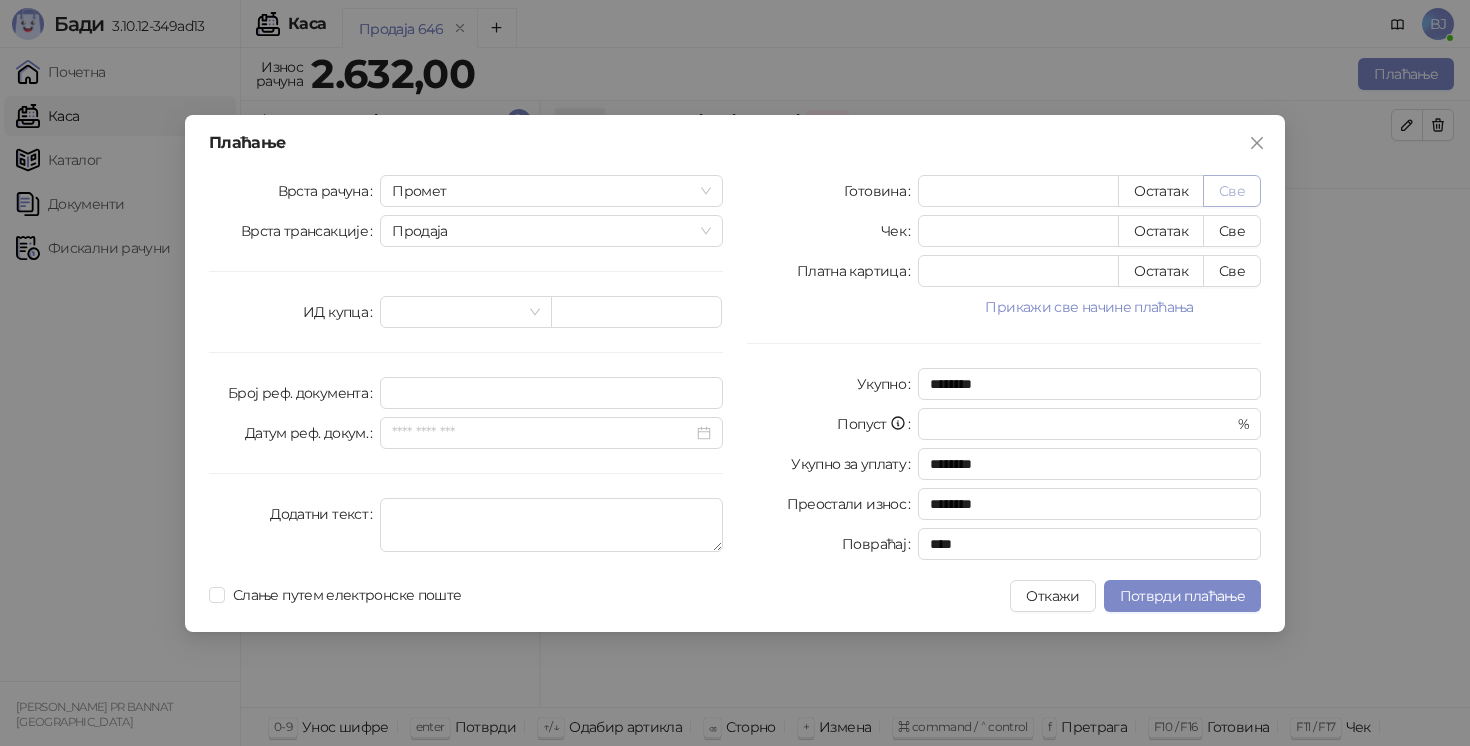 click on "Све" at bounding box center [1232, 191] 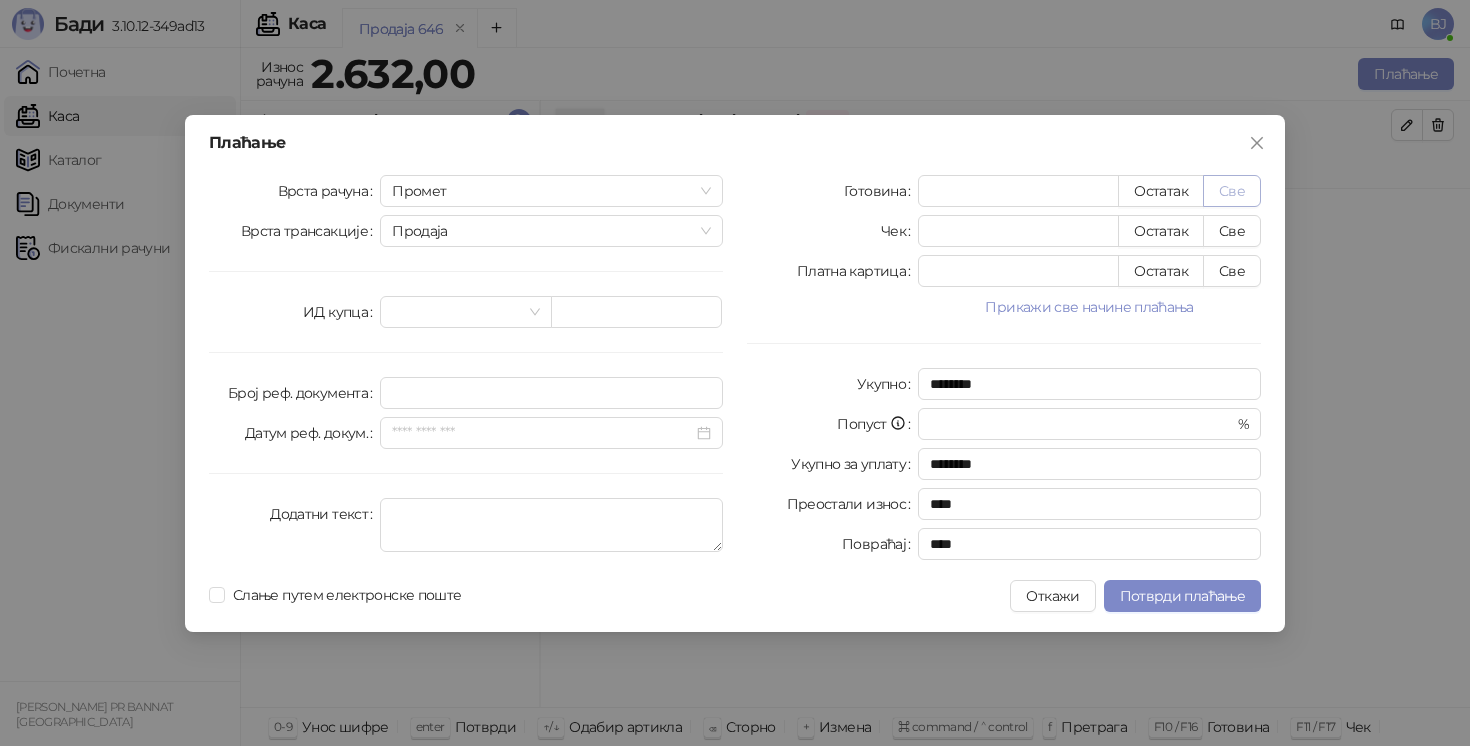 type 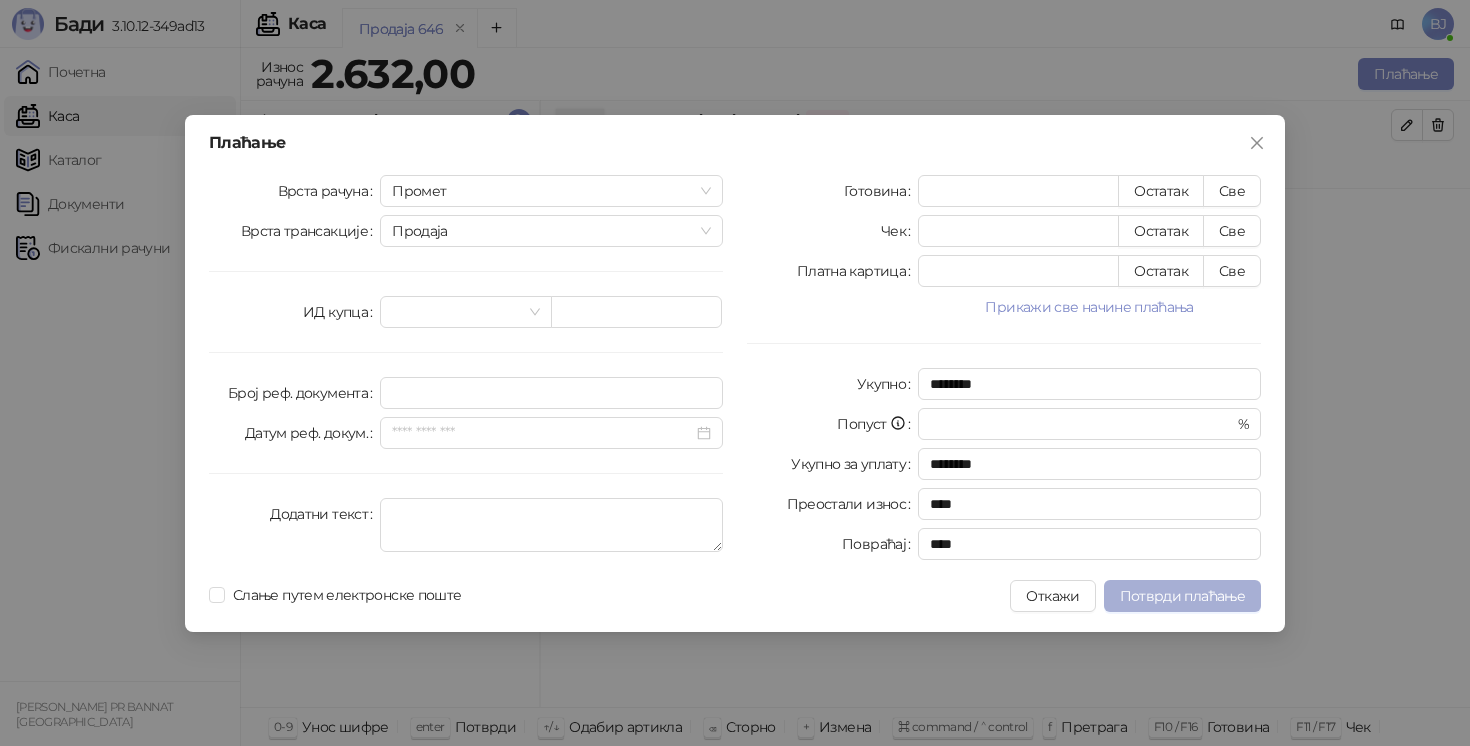 click on "Потврди плаћање" at bounding box center [1182, 596] 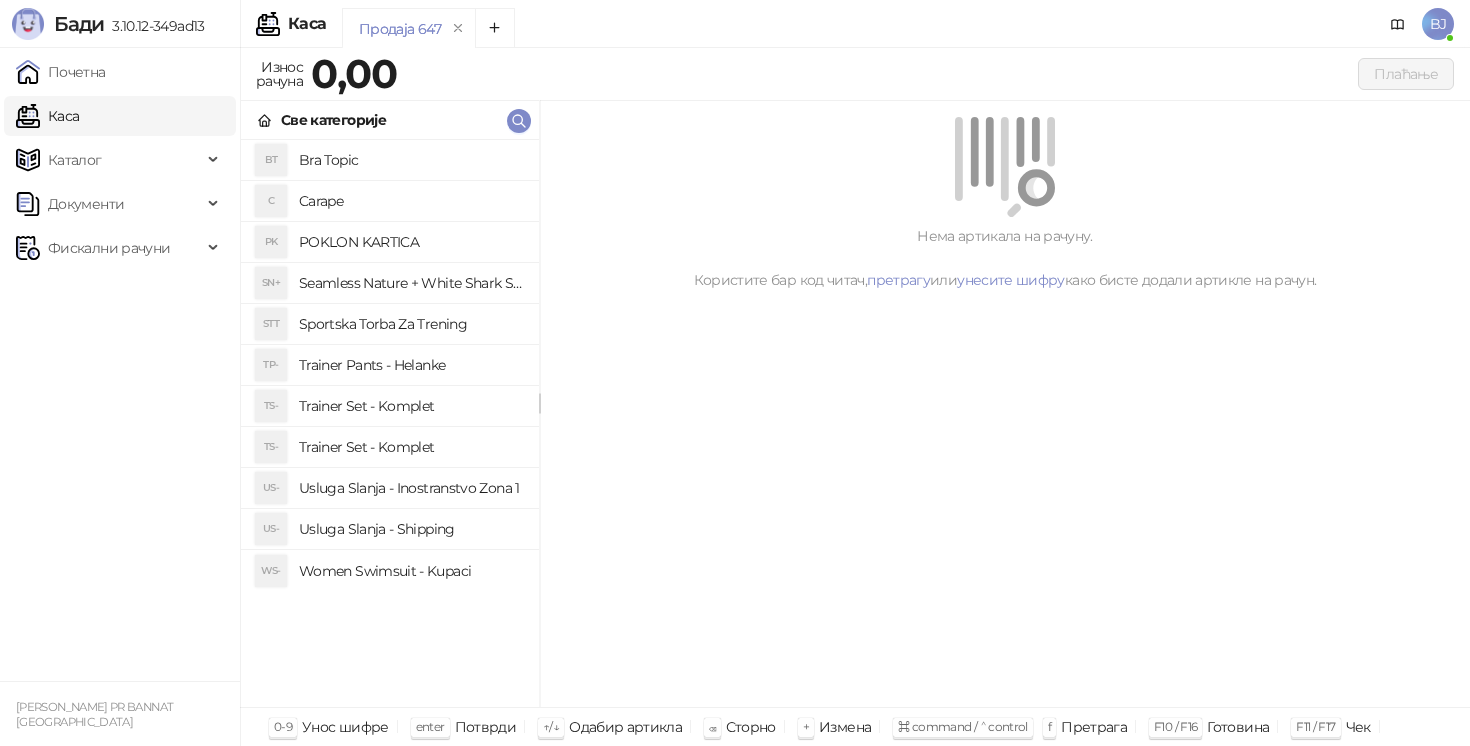 click on "Нема артикала на рачуну.  Користите бар код читач,  претрагу  или  унесите шифру  како бисте додали артикле на рачун." at bounding box center (1005, 404) 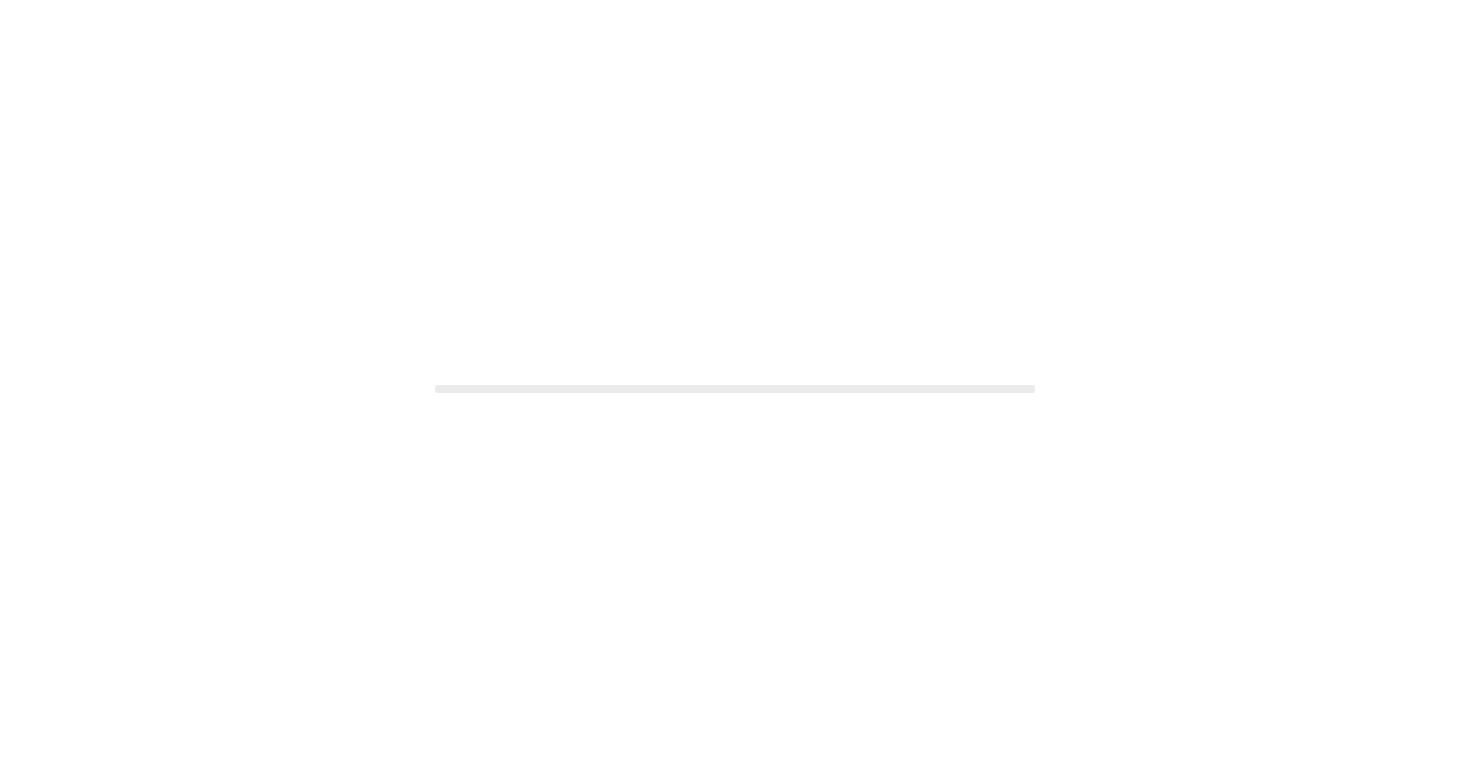 scroll, scrollTop: 0, scrollLeft: 0, axis: both 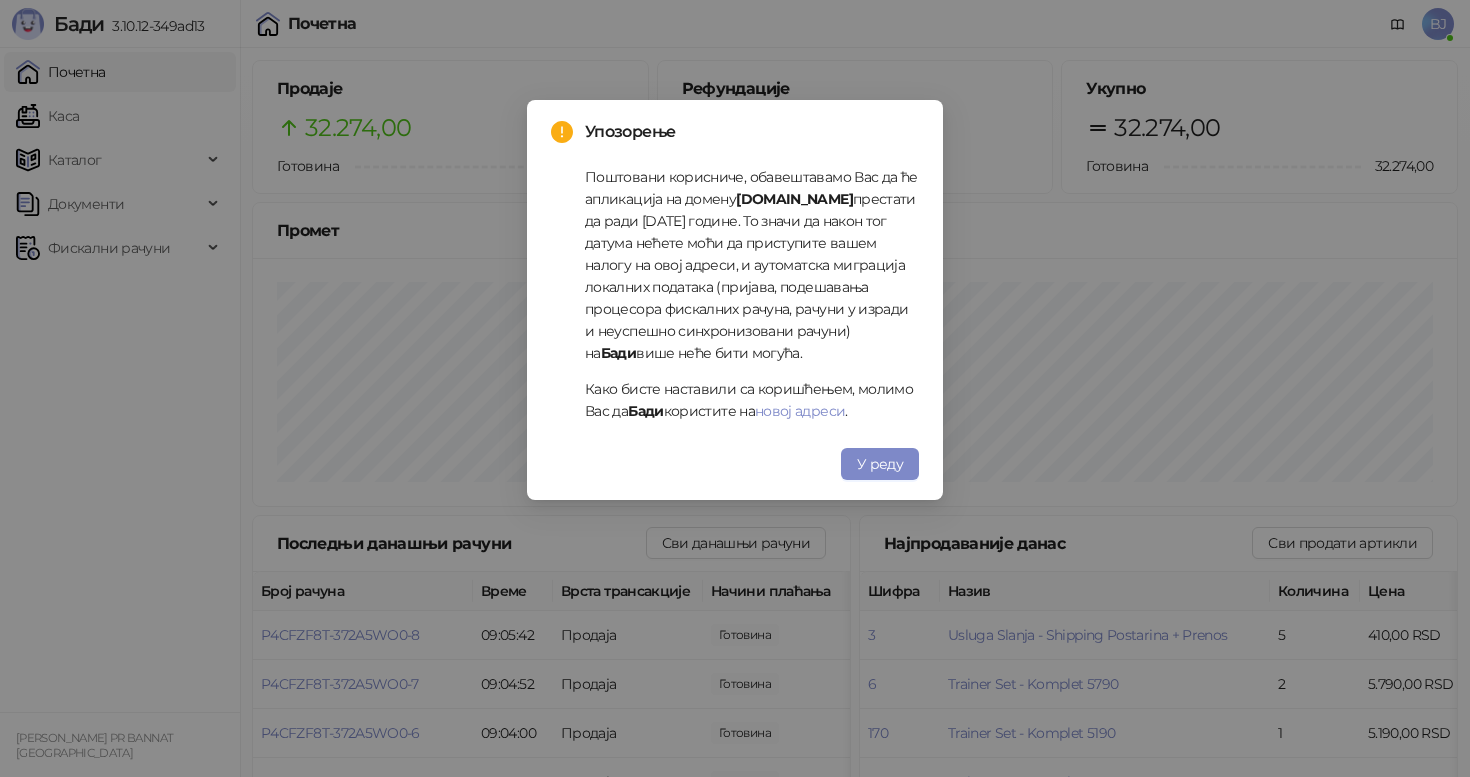 click on "Упозорење Поштовани корисниче, обавештавамо Вас да ће апликација на домену  [DOMAIN_NAME]  престати да ради [DATE] године. То значи да након тог датума нећете моћи да приступите вашем налогу на овој адреси, и аутоматска миграција локалних података (пријава, подешавања процесора фискалних рачуна, рачуни у изради и неуспешно синхронизовани рачуни) на  [PERSON_NAME]  више неће бити могућа. Како бисте наставили са коришћењем, молимо Вас да  [PERSON_NAME]  користите на  новој адреси . У реду" at bounding box center (735, 300) 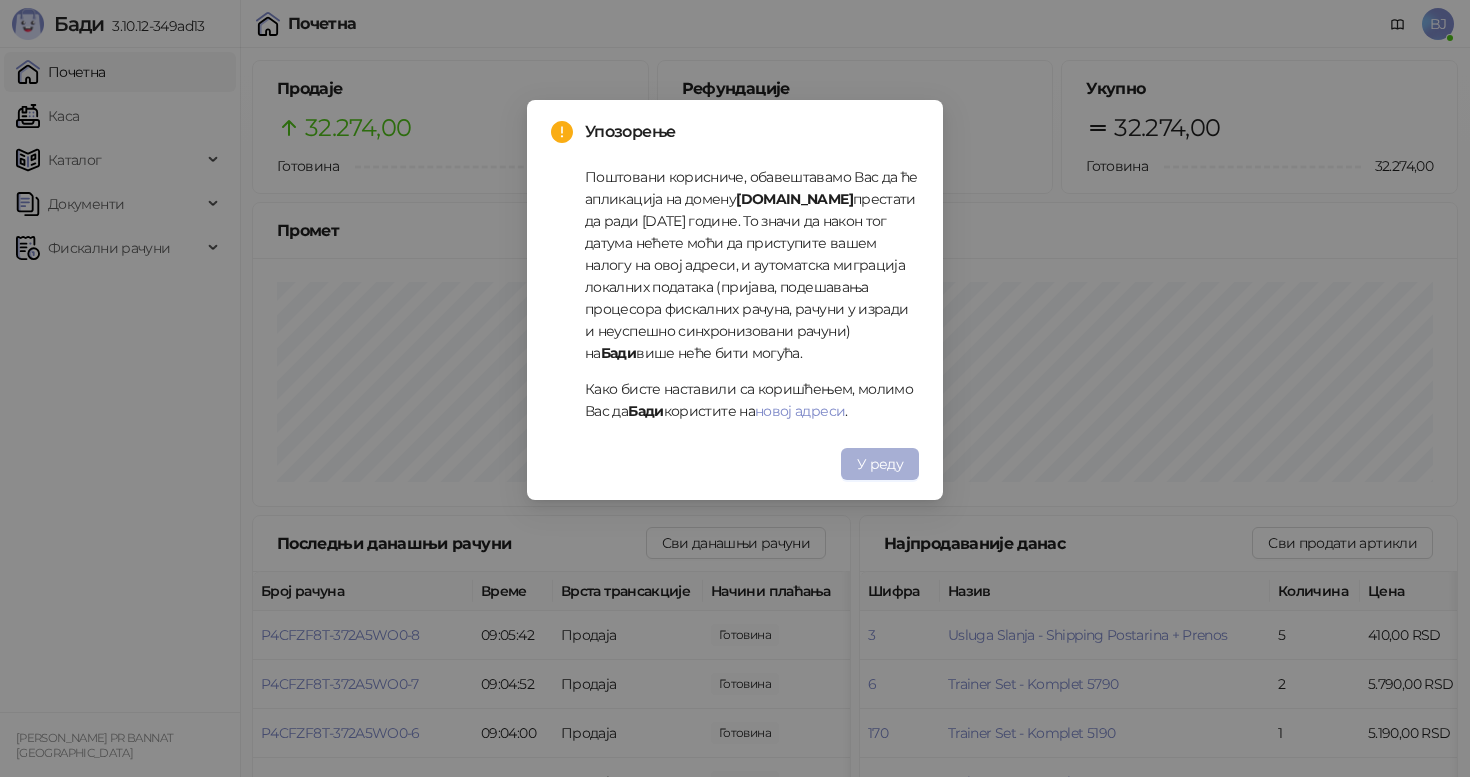 click on "У реду" at bounding box center (880, 464) 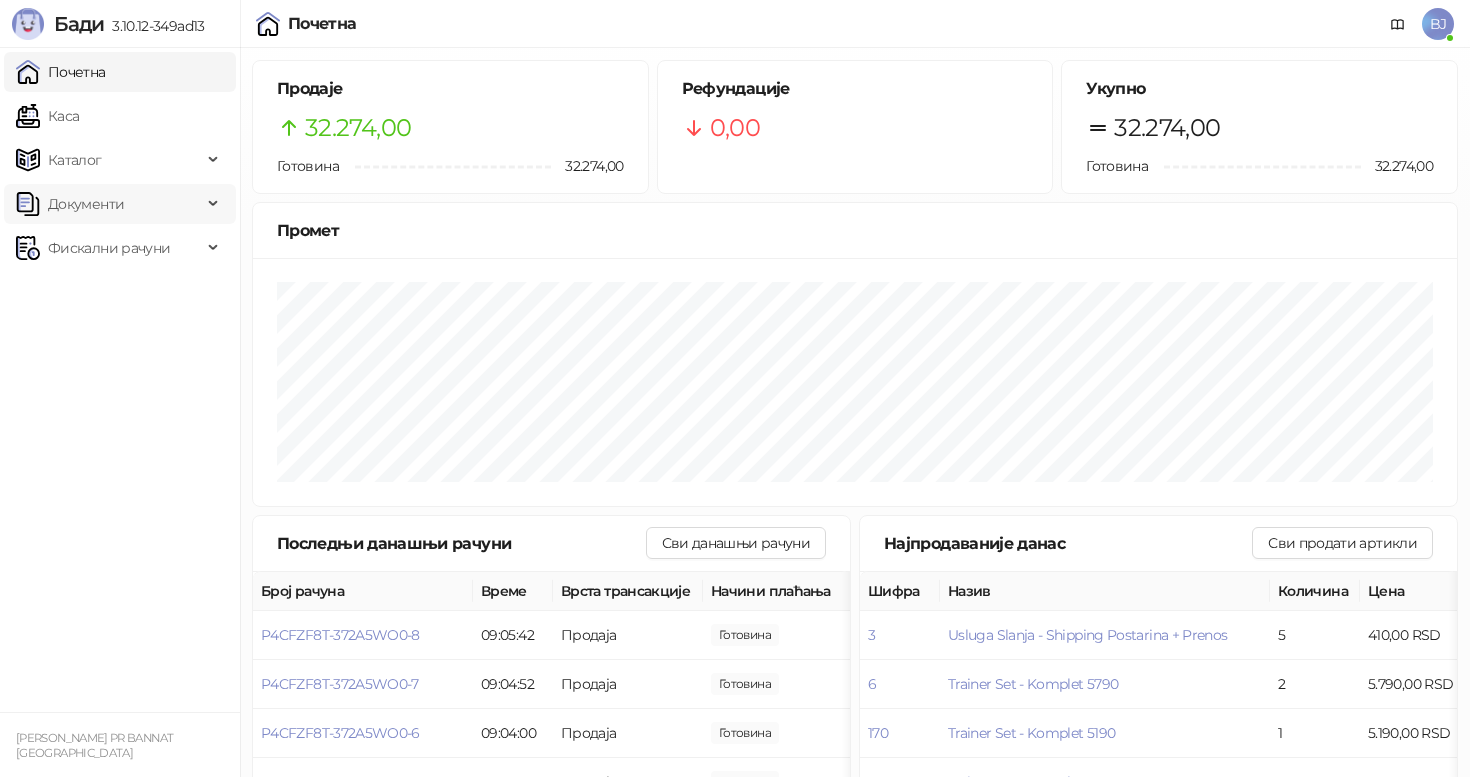 click on "Документи" at bounding box center [109, 204] 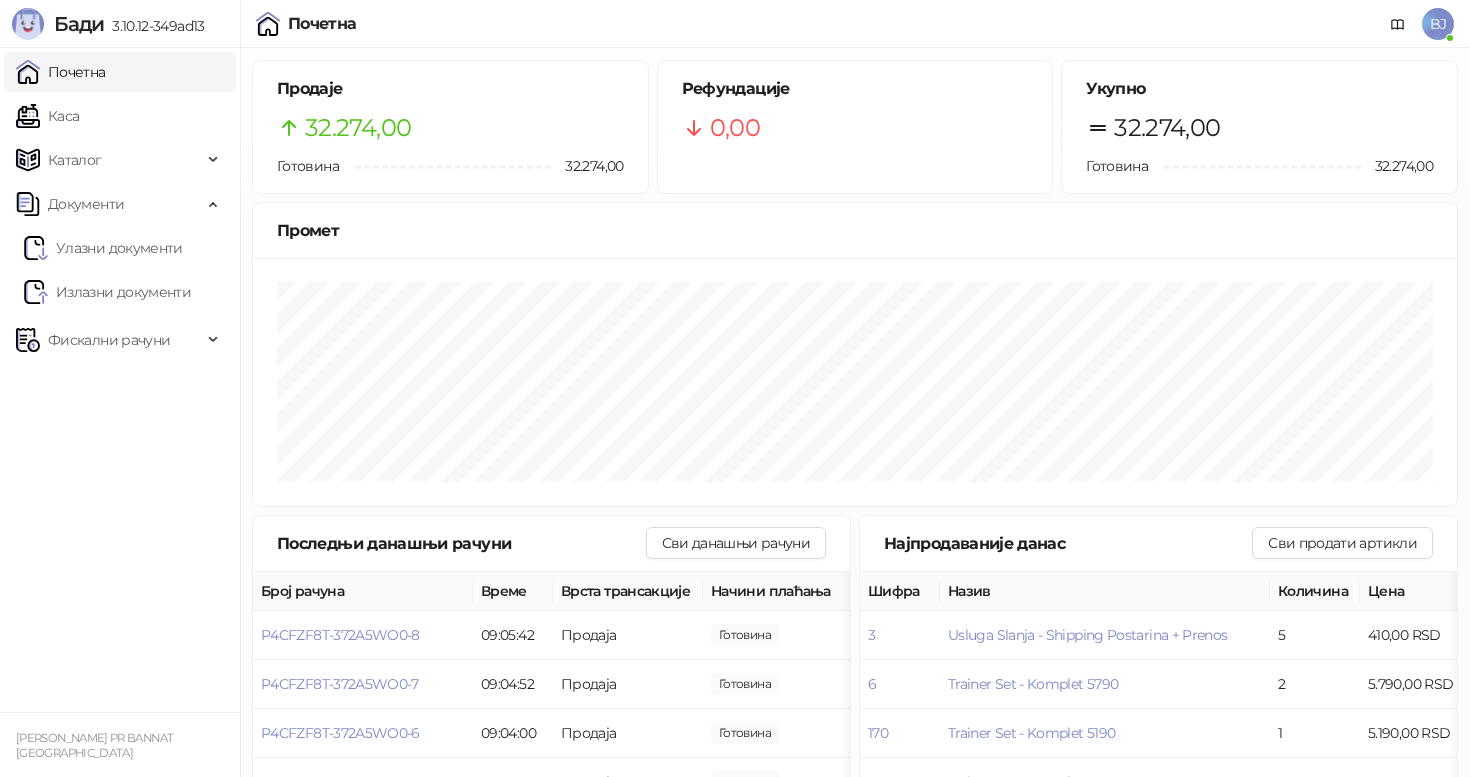 click on "Почетна Каса Каталог Документи Улазни документи Излазни документи Фискални рачуни" at bounding box center (120, 380) 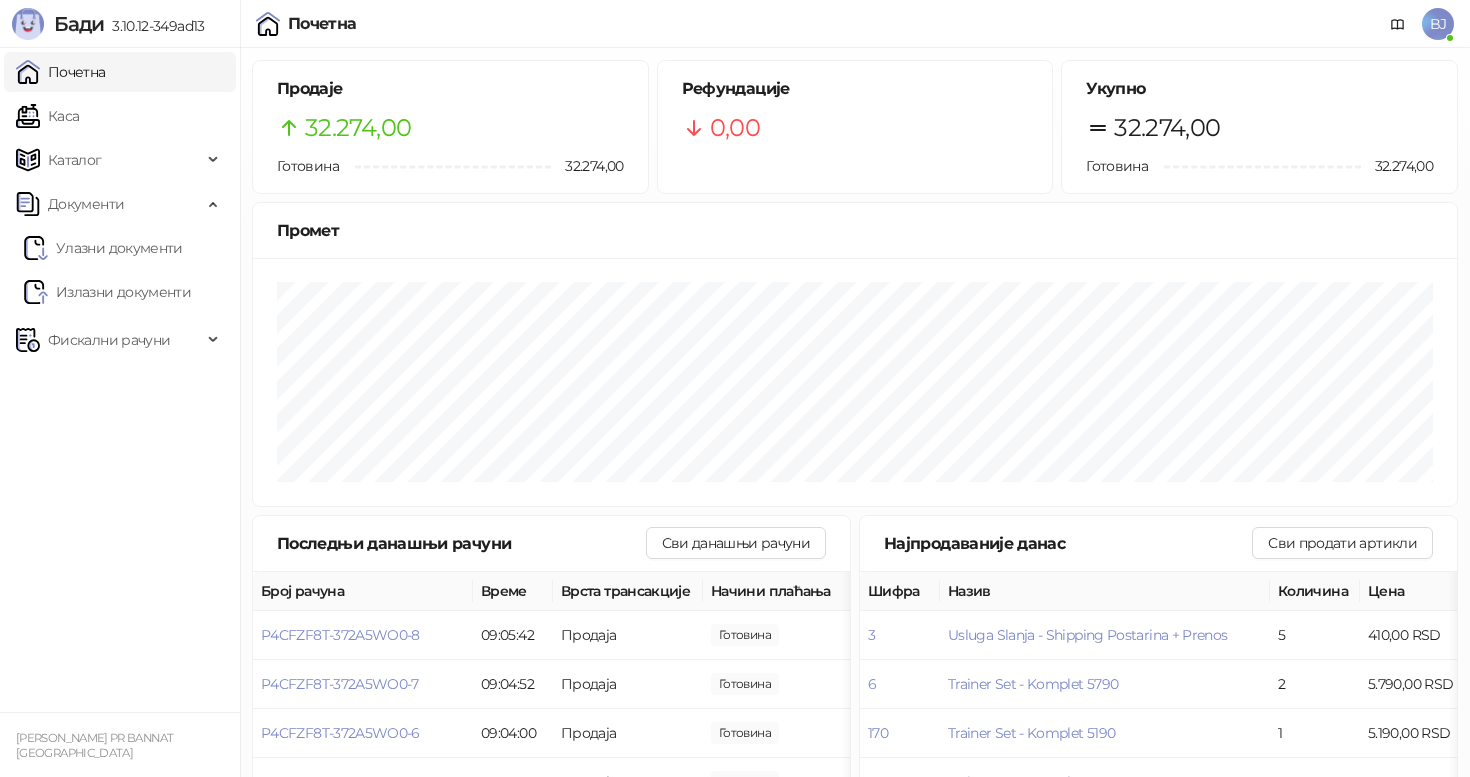 click on "Почетна Каса Каталог Документи Улазни документи Излазни документи Фискални рачуни" at bounding box center (120, 380) 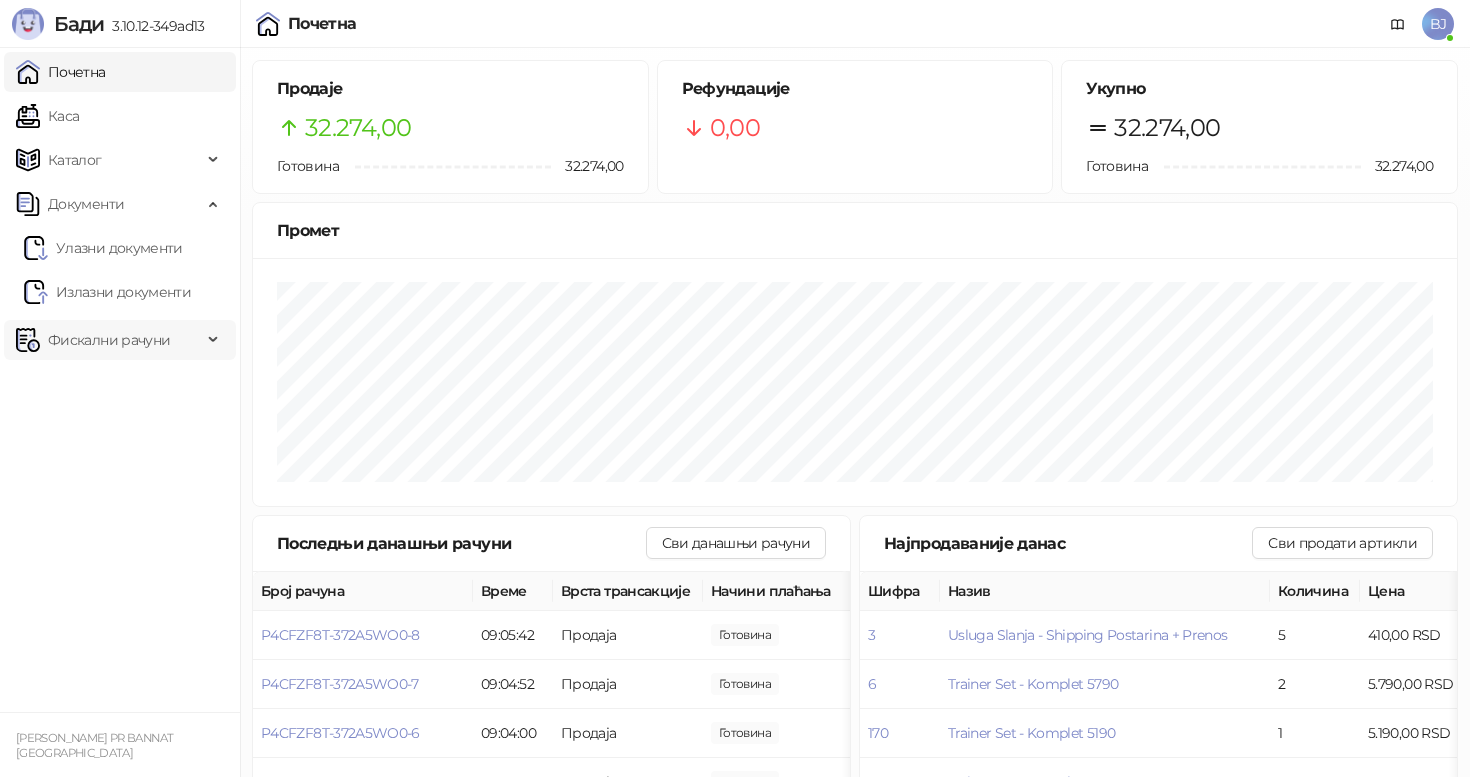 click on "Фискални рачуни" at bounding box center (109, 340) 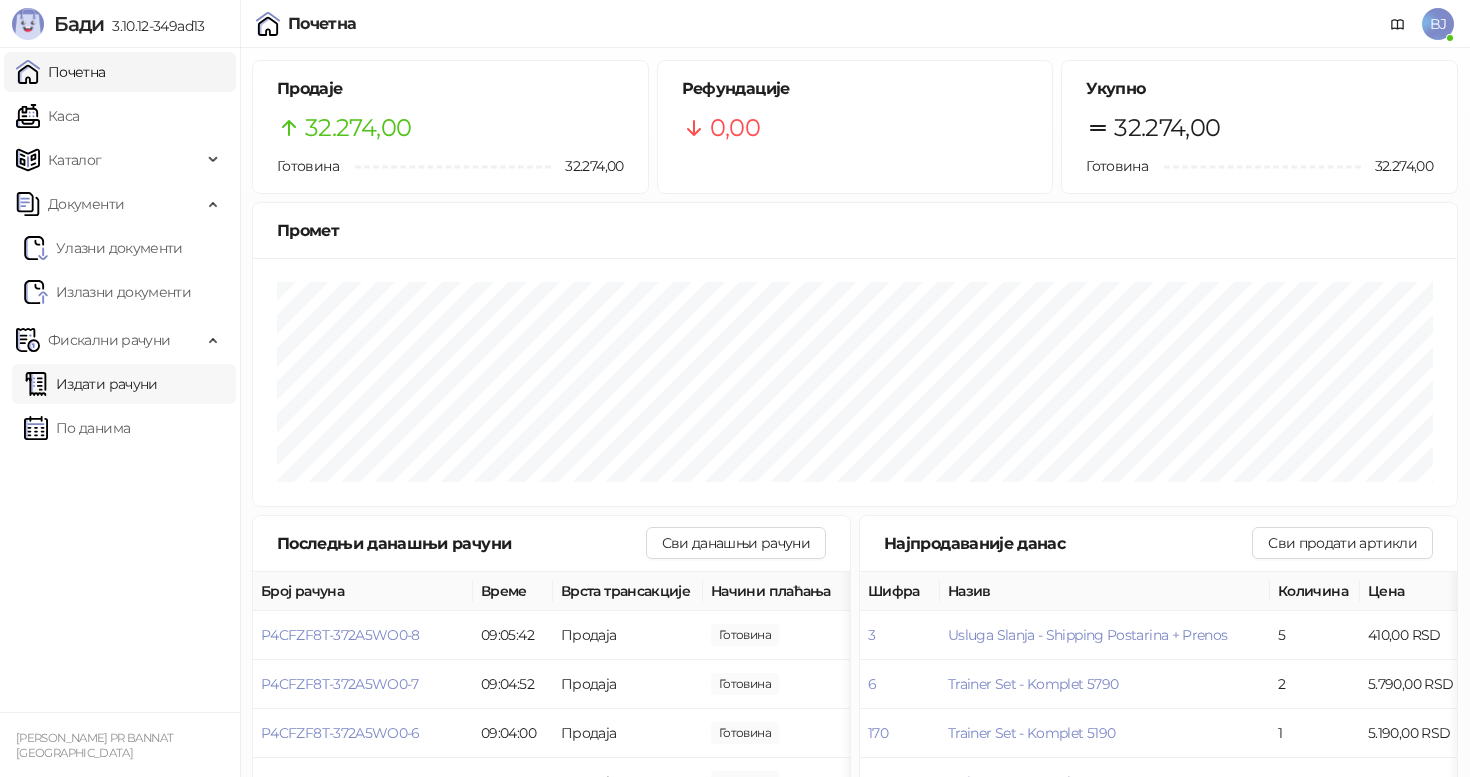 click on "Издати рачуни" at bounding box center [91, 384] 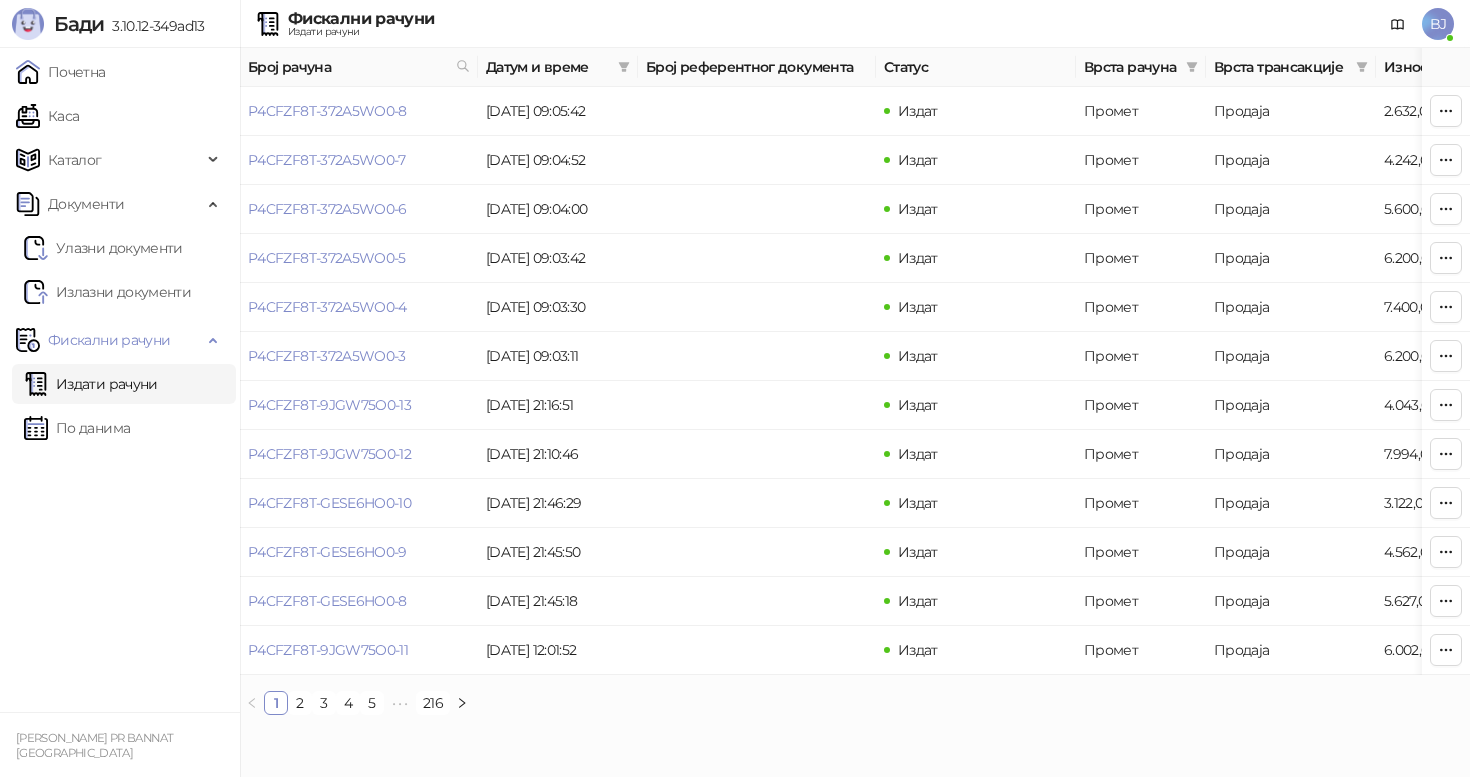 type 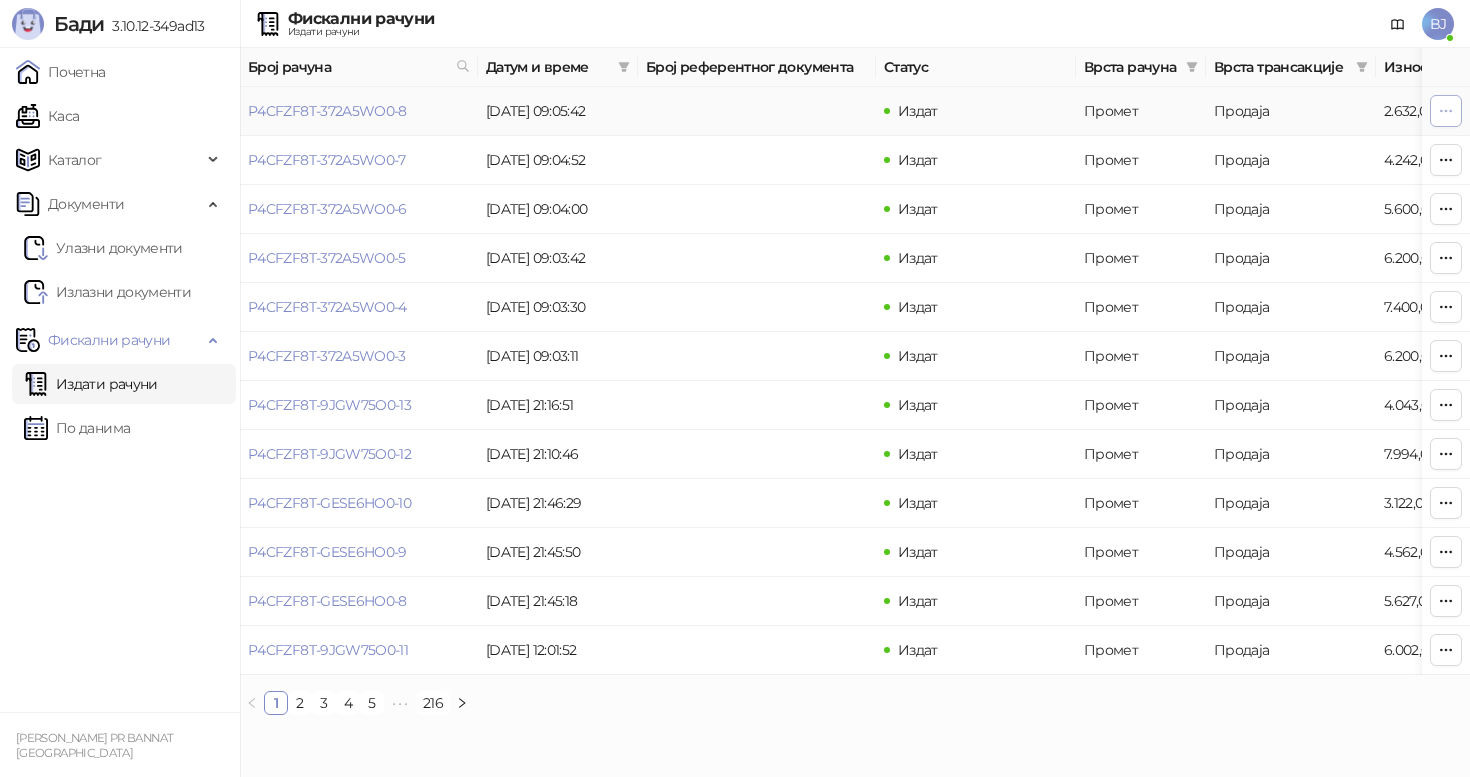 click at bounding box center (1446, 110) 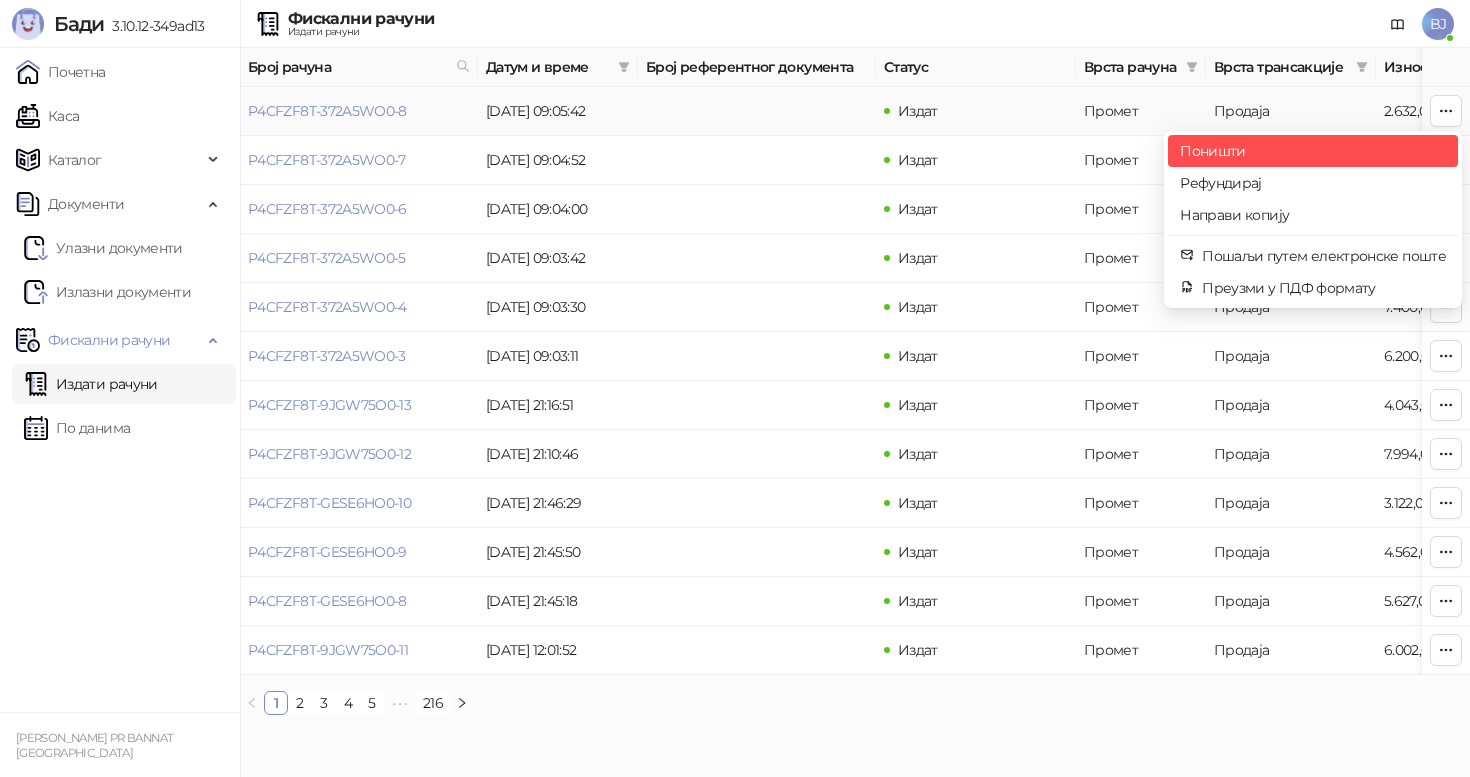 click on "Поништи" at bounding box center [1313, 151] 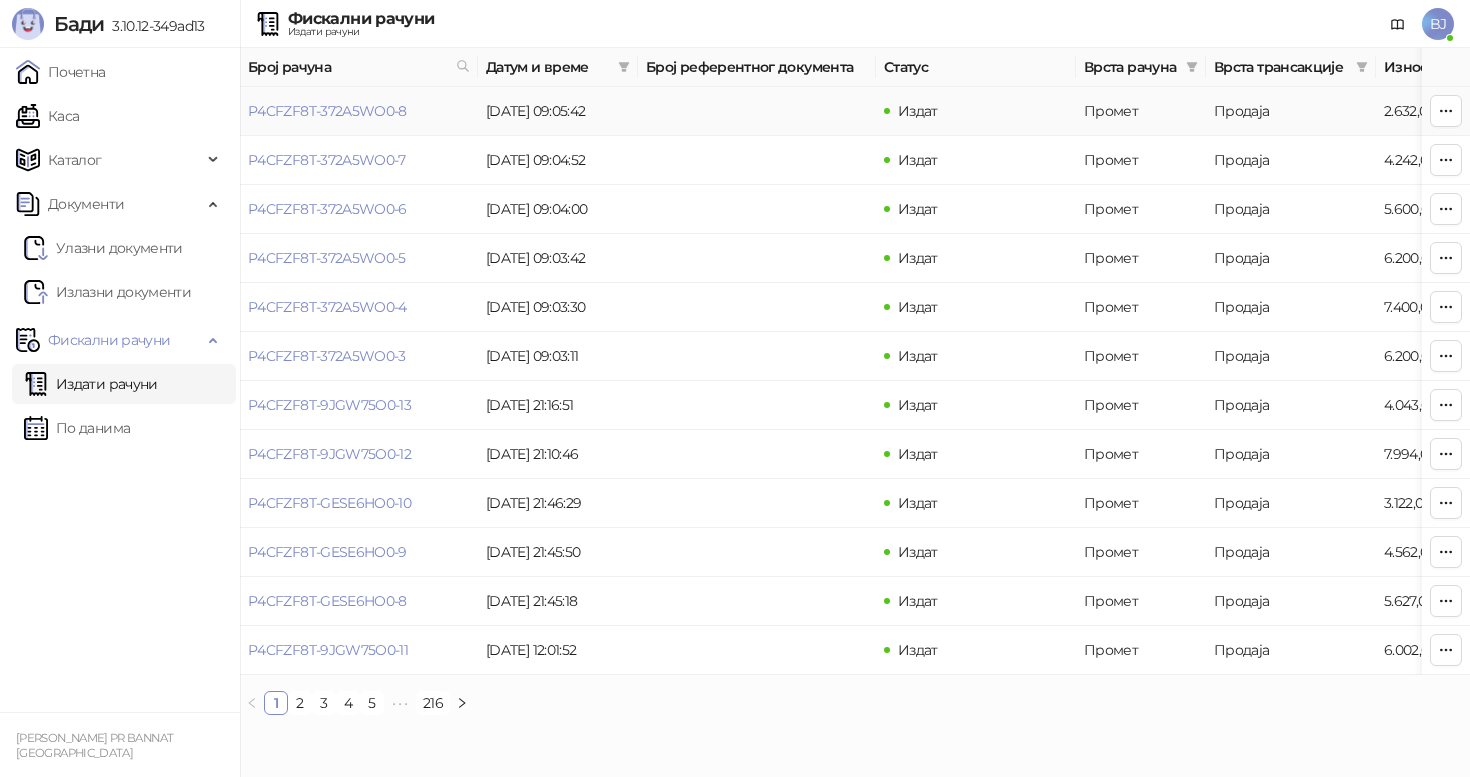 type on "**********" 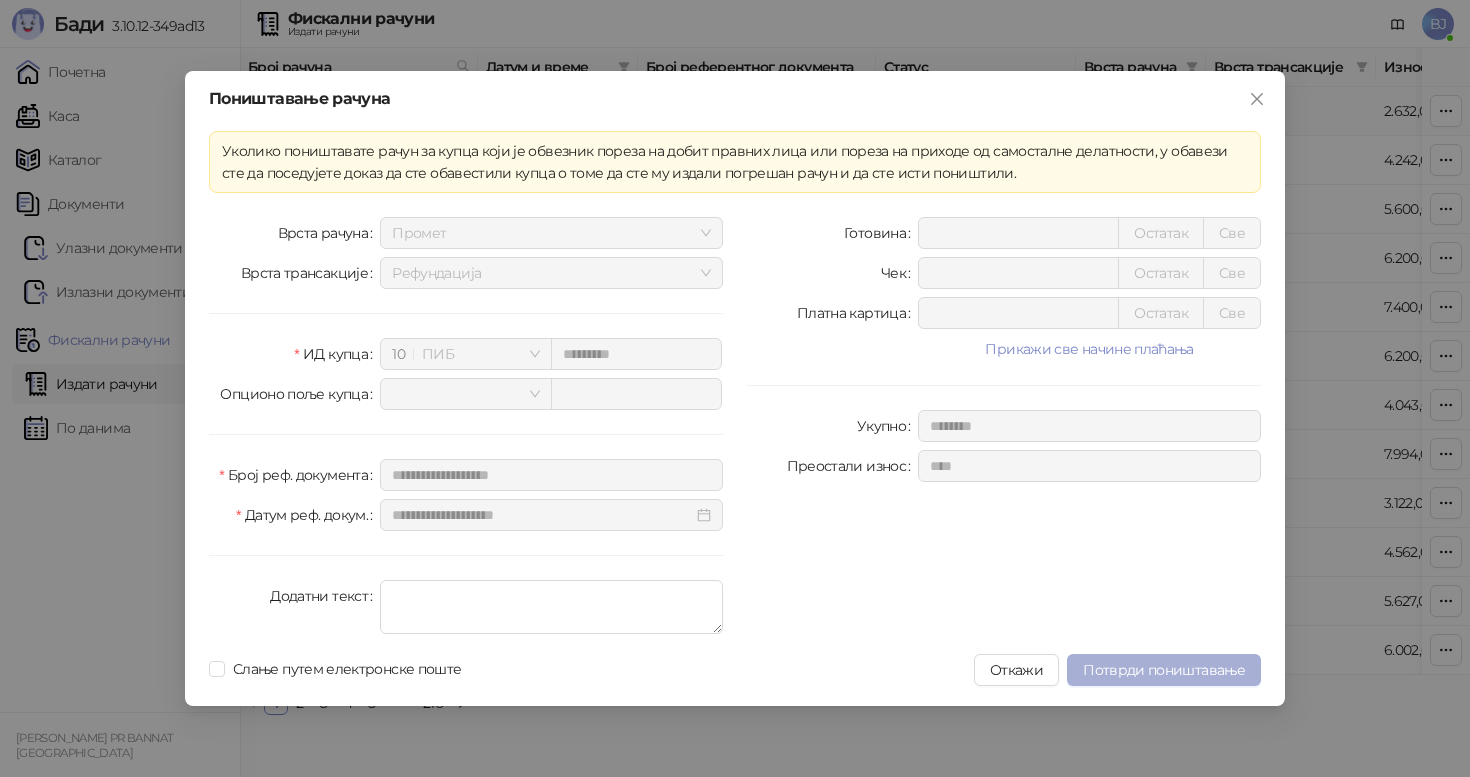click on "Потврди поништавање" at bounding box center (1164, 670) 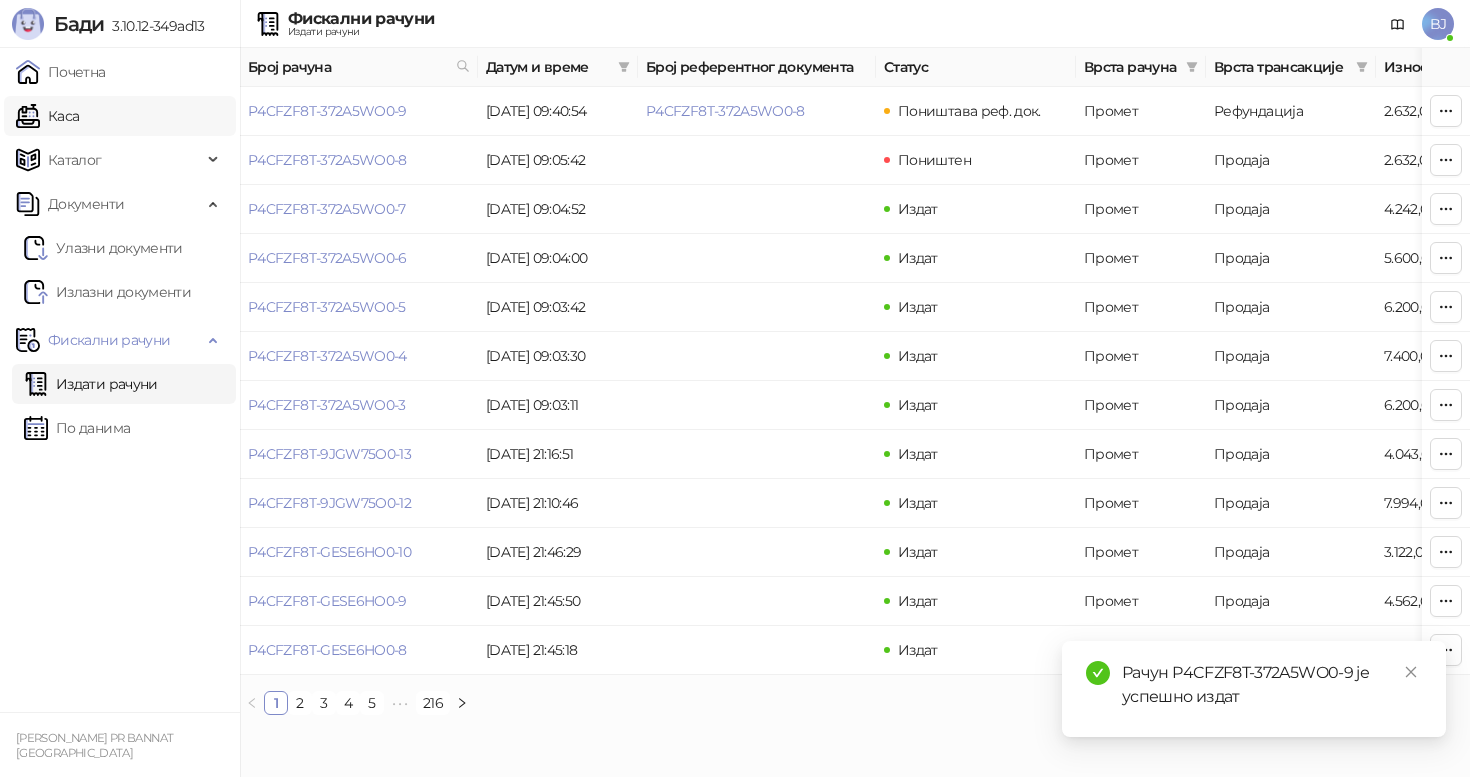 click on "Каса" at bounding box center (47, 116) 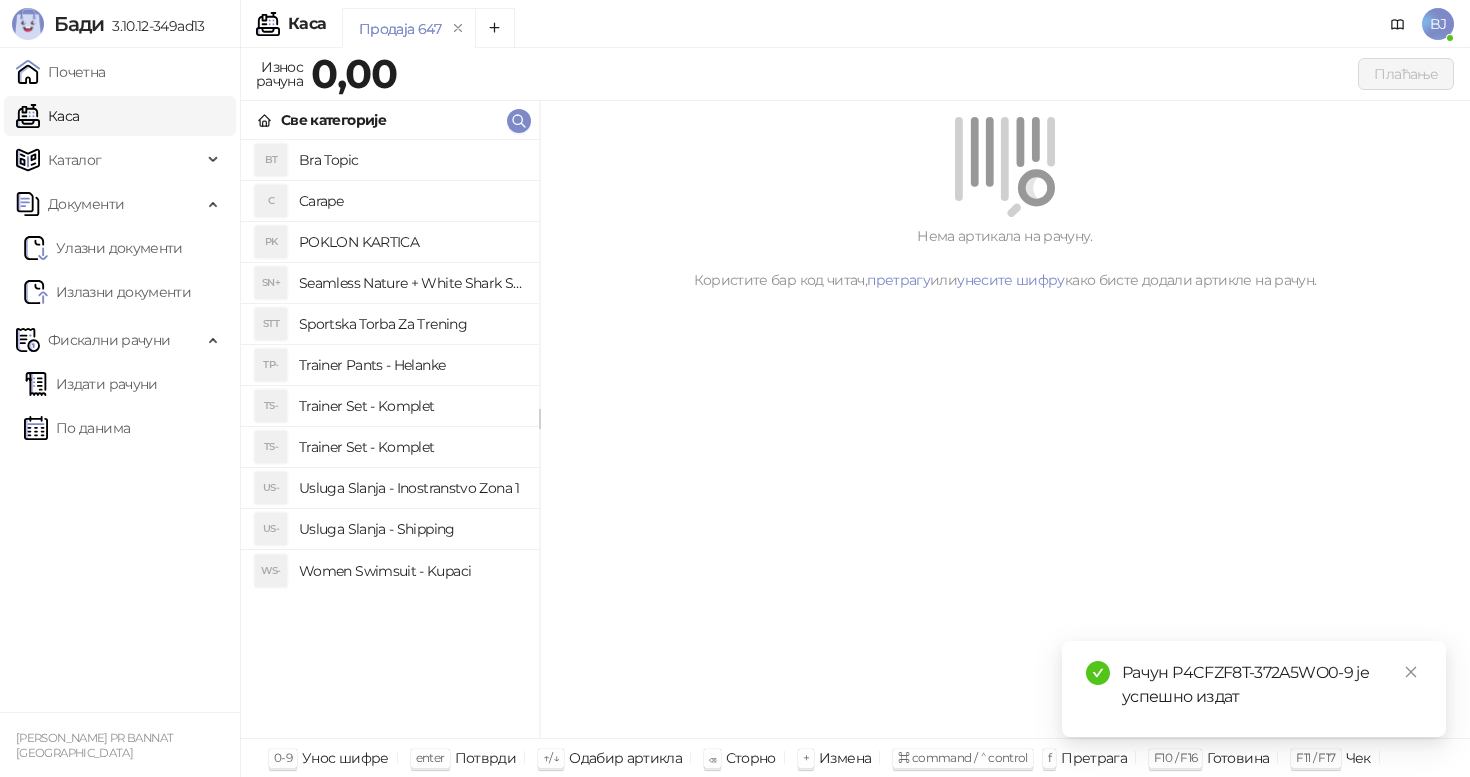 click on "Women Swimsuit - Kupaci" at bounding box center [411, 571] 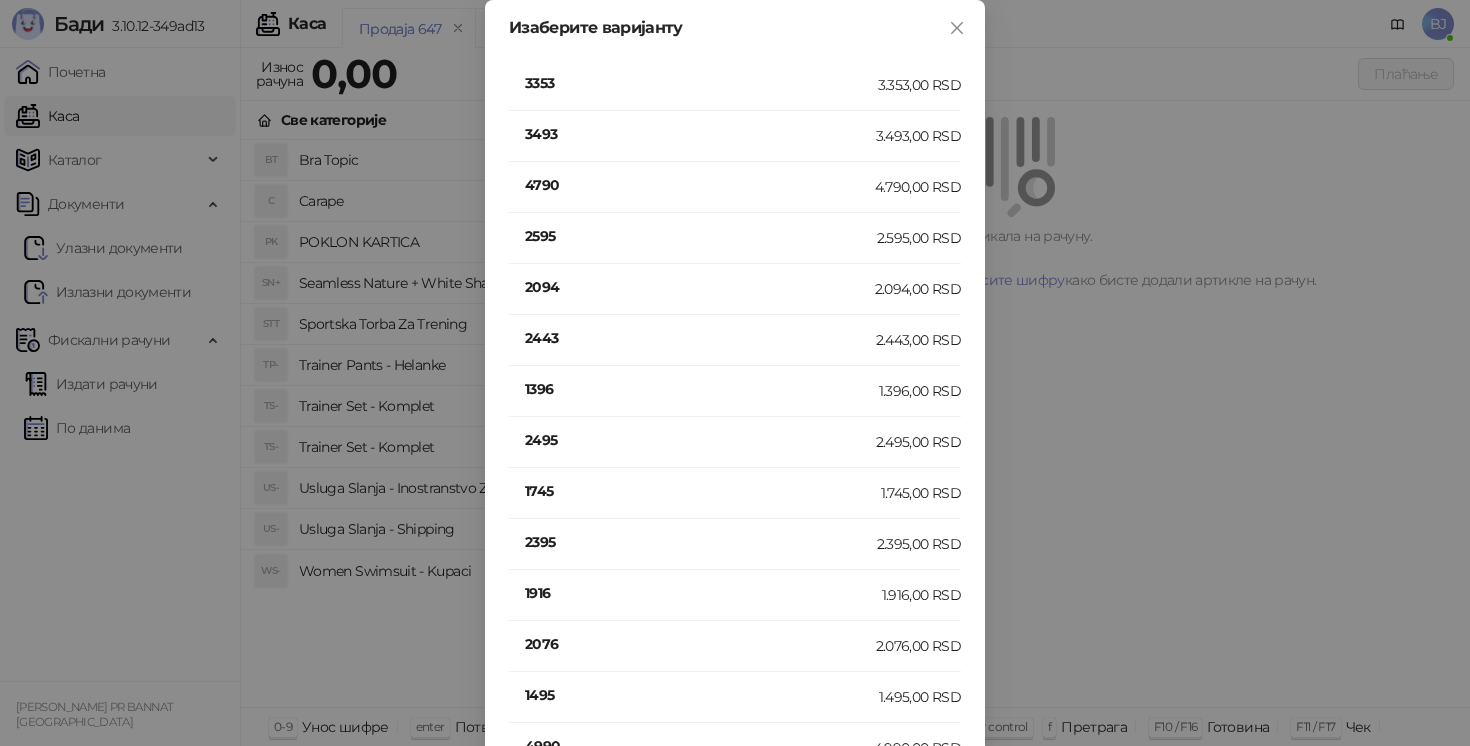 click on "2443" at bounding box center [700, 338] 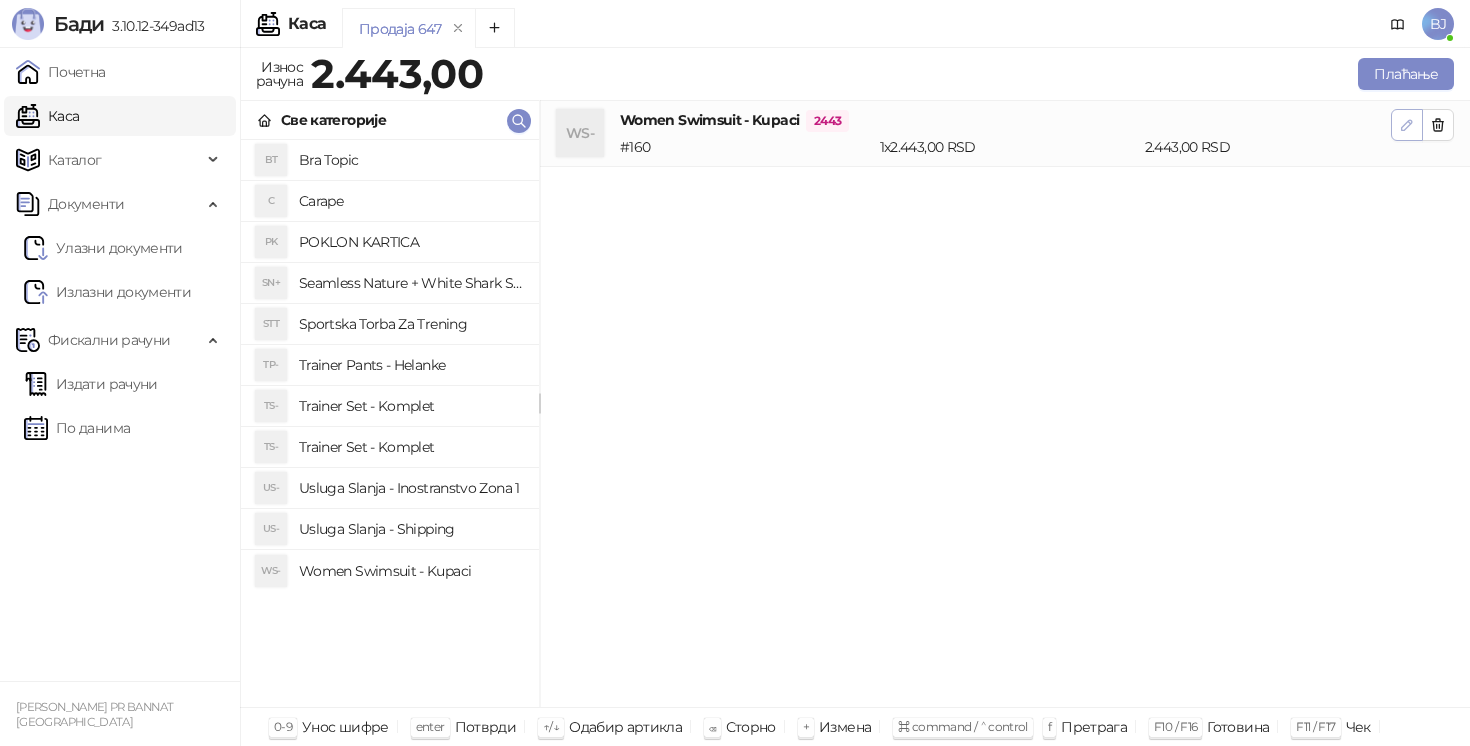 click at bounding box center [1407, 124] 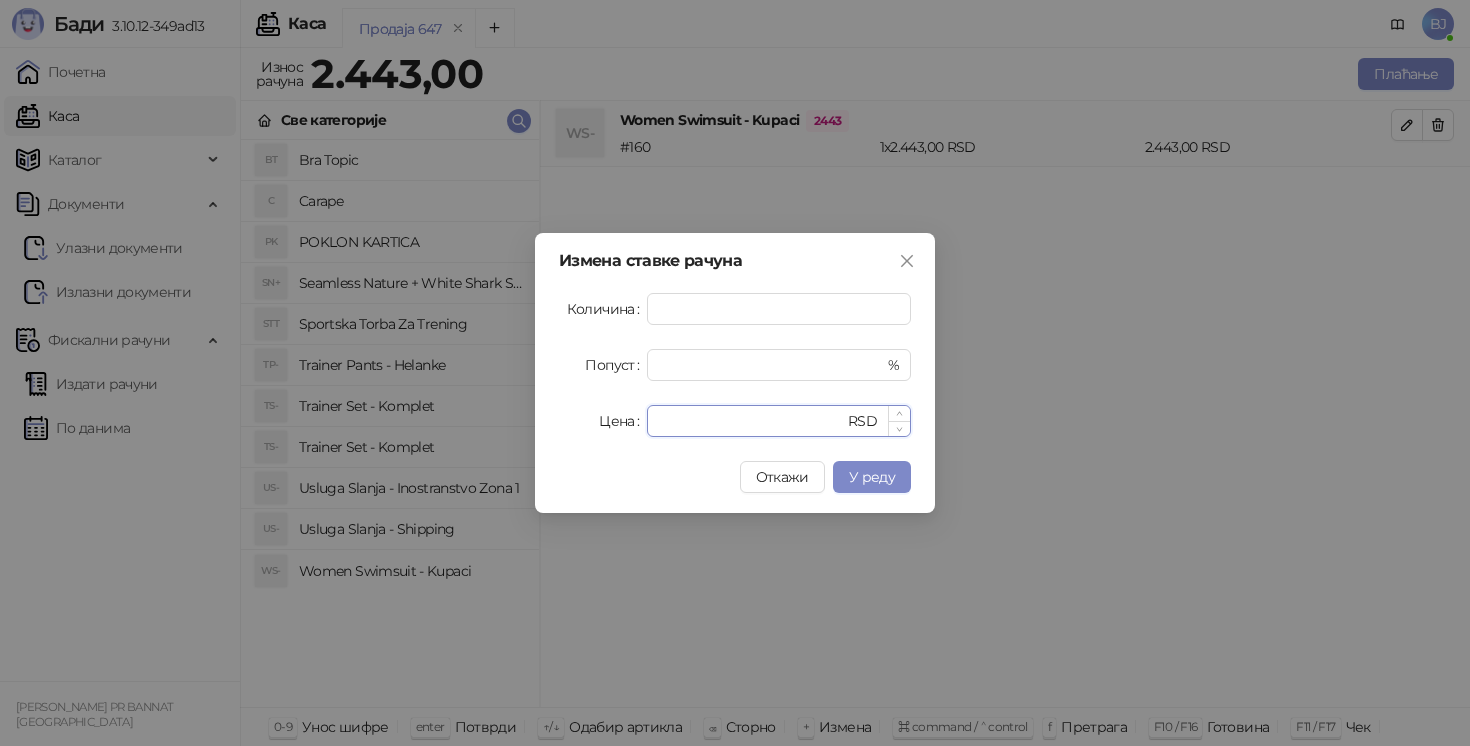 click on "****" at bounding box center [751, 421] 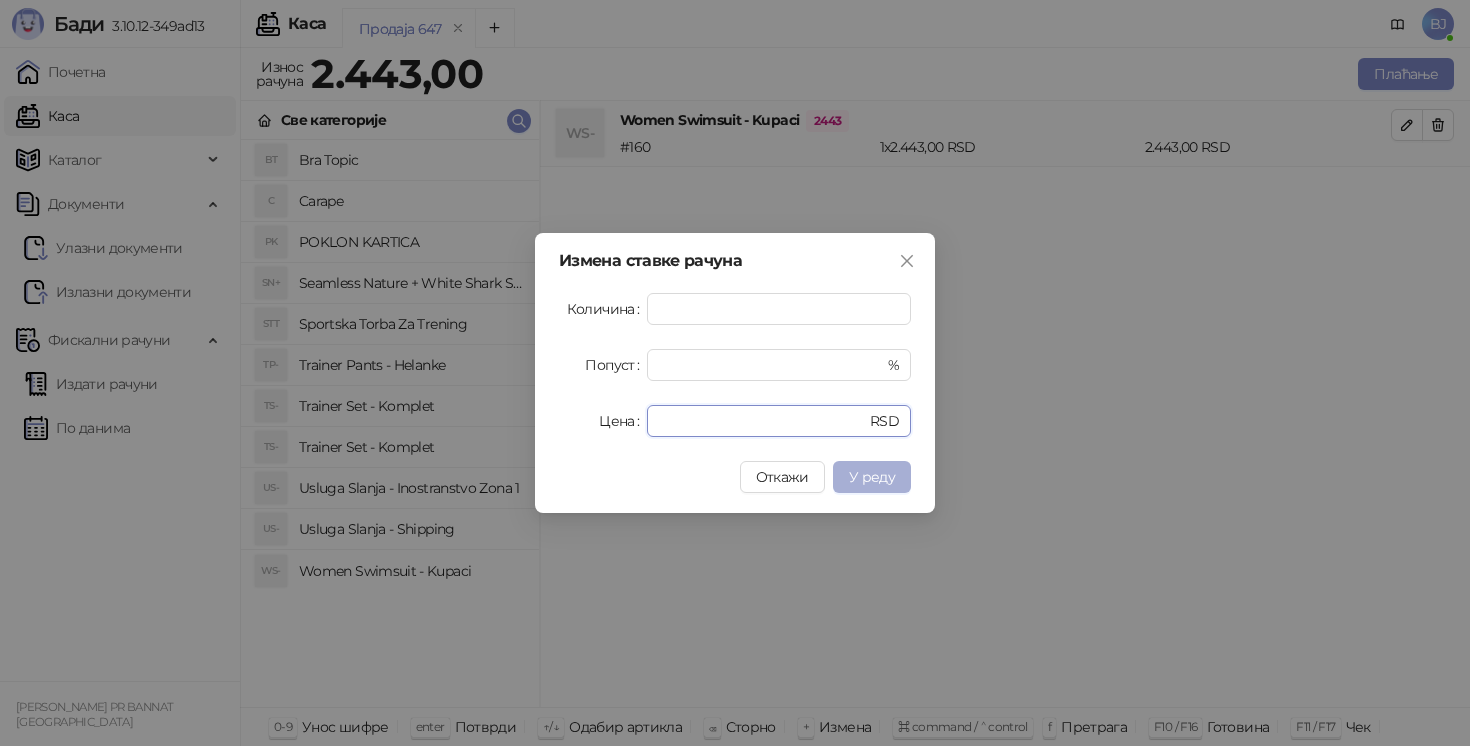 type on "****" 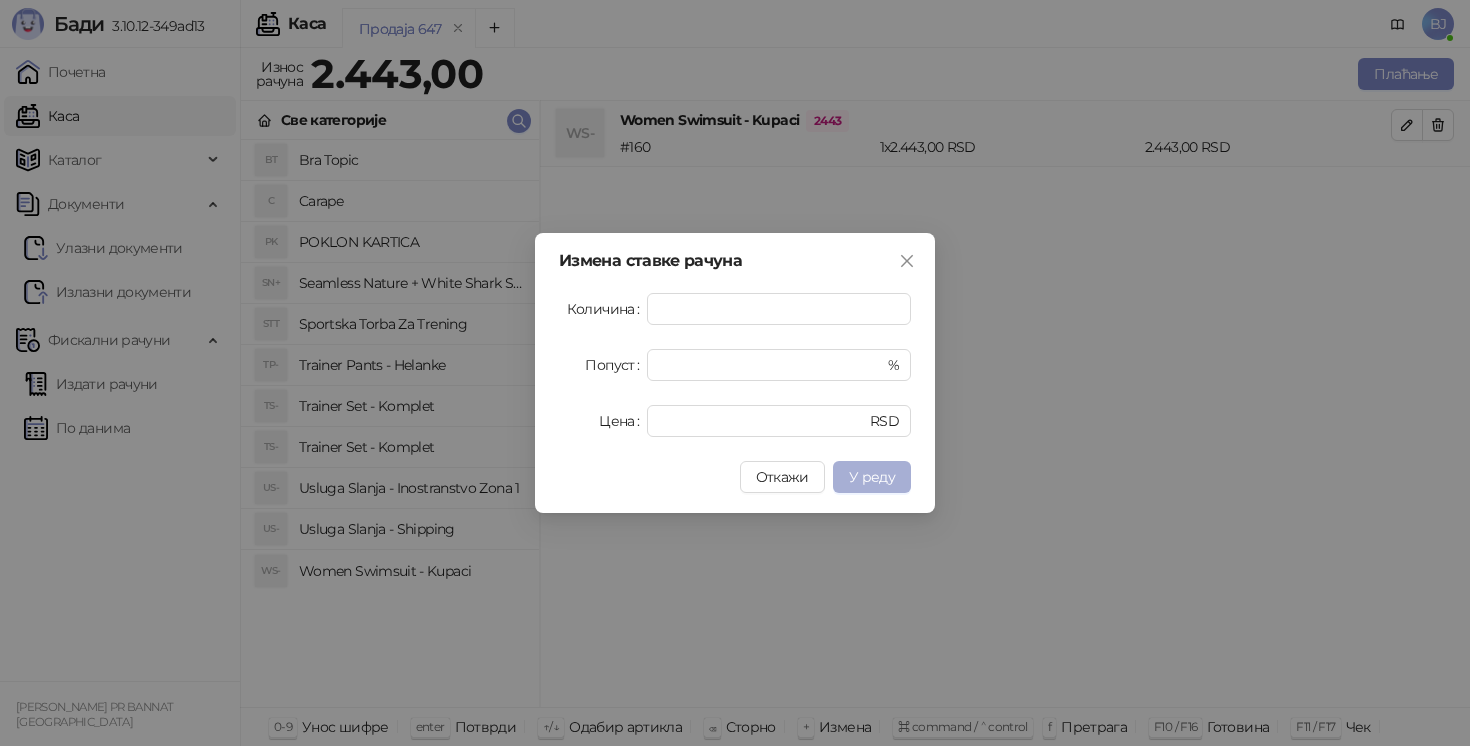 click on "У реду" at bounding box center (872, 477) 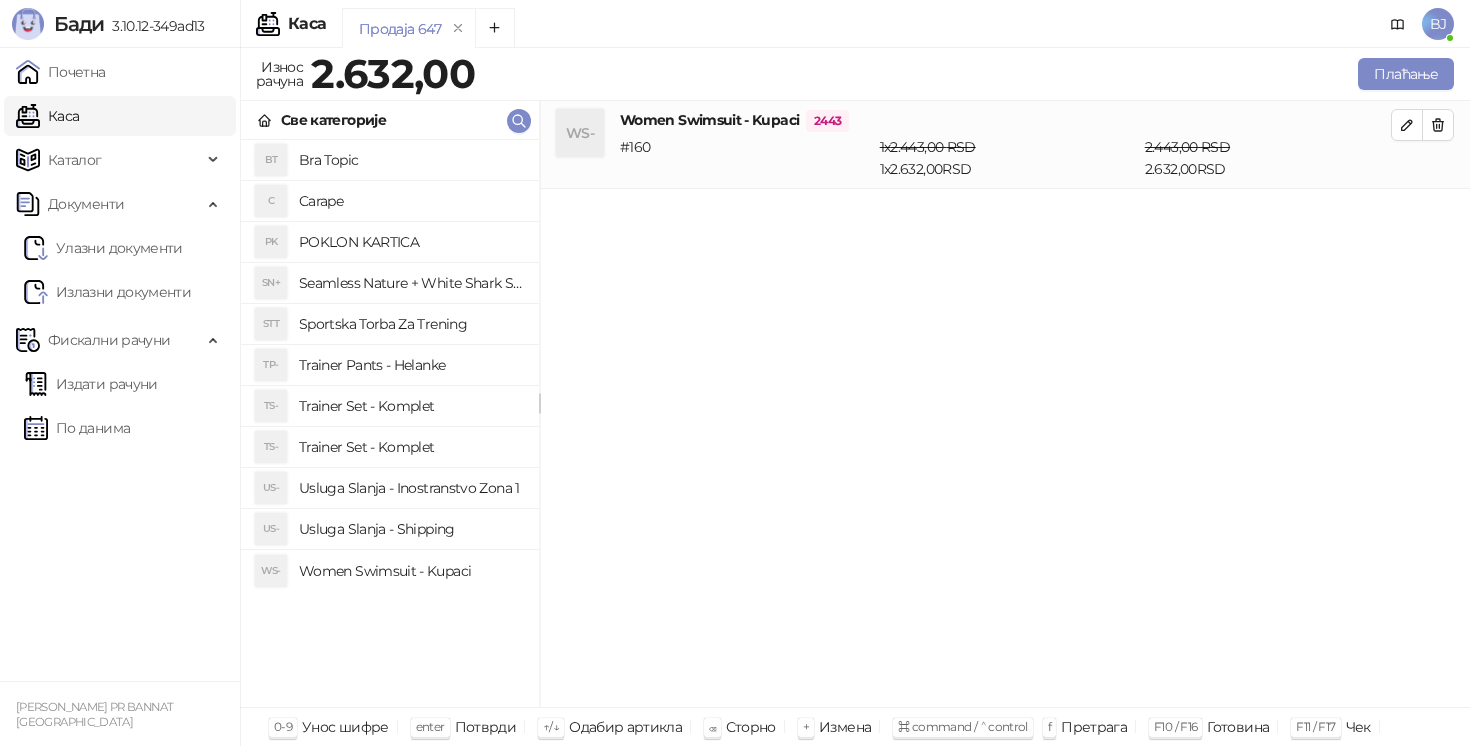 click on "WS- Women Swimsuit - Kupaci     2443 # 160 1  x  2.443,00   RSD 1  x  2.632,00  RSD  2.443,00   RSD 2.632,00  RSD" at bounding box center [1005, 404] 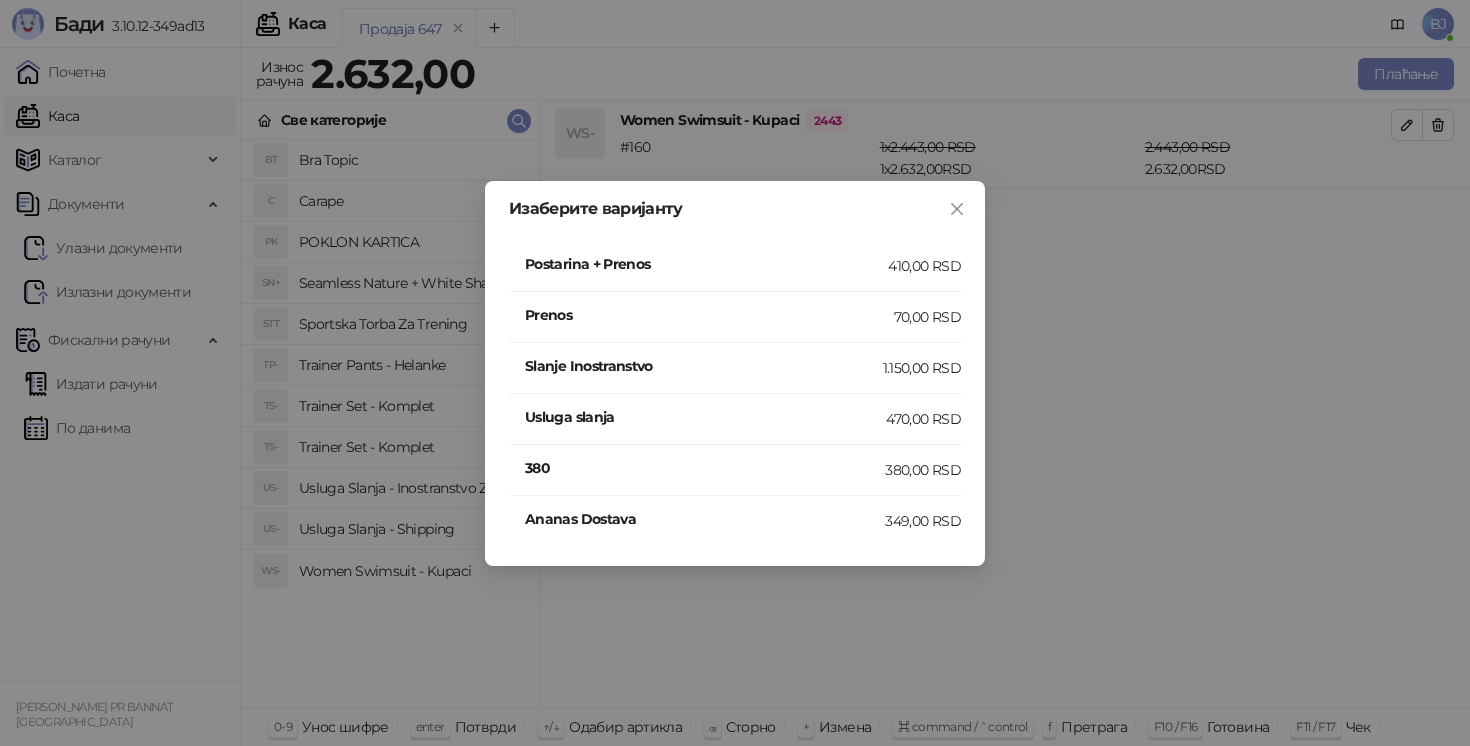 click on "410,00 RSD" at bounding box center (924, 266) 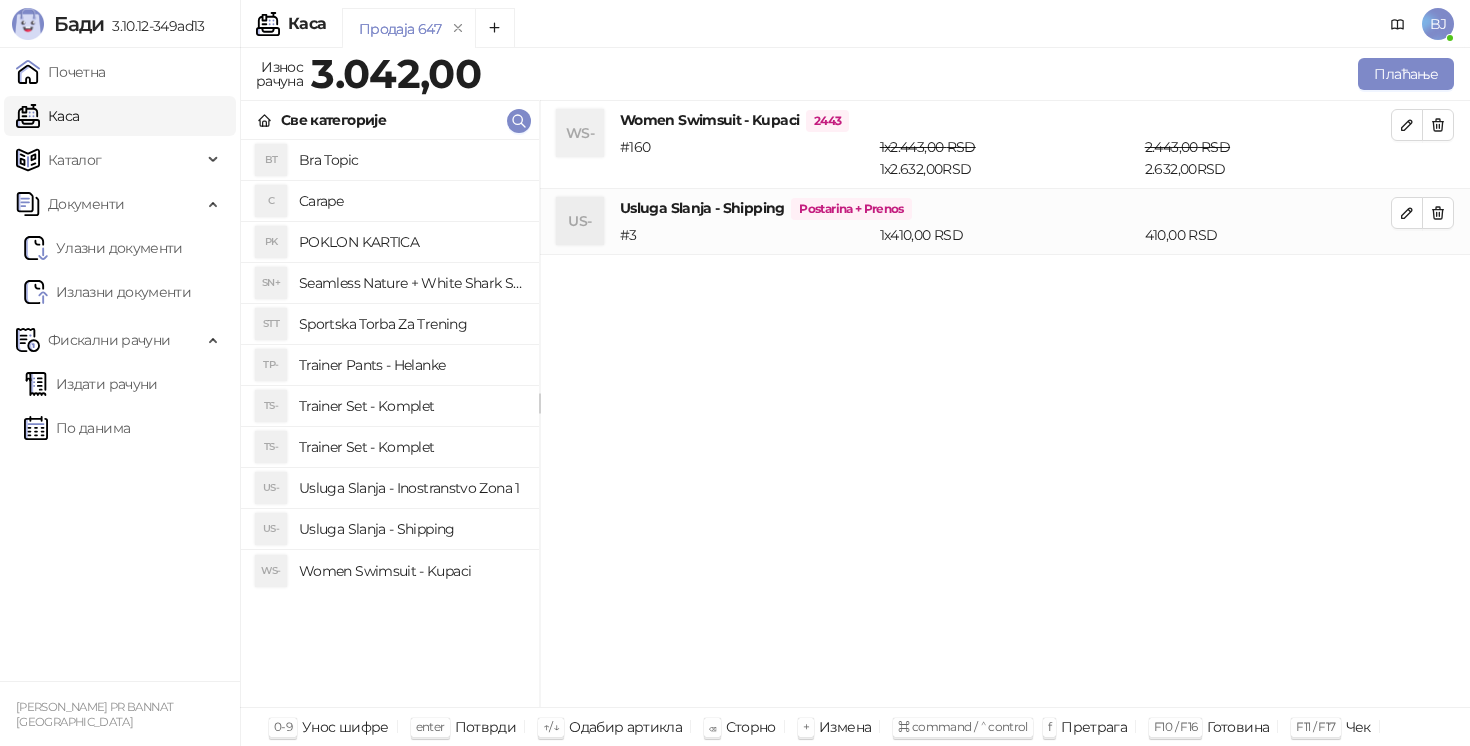 click on "Плаћање" at bounding box center [971, 74] 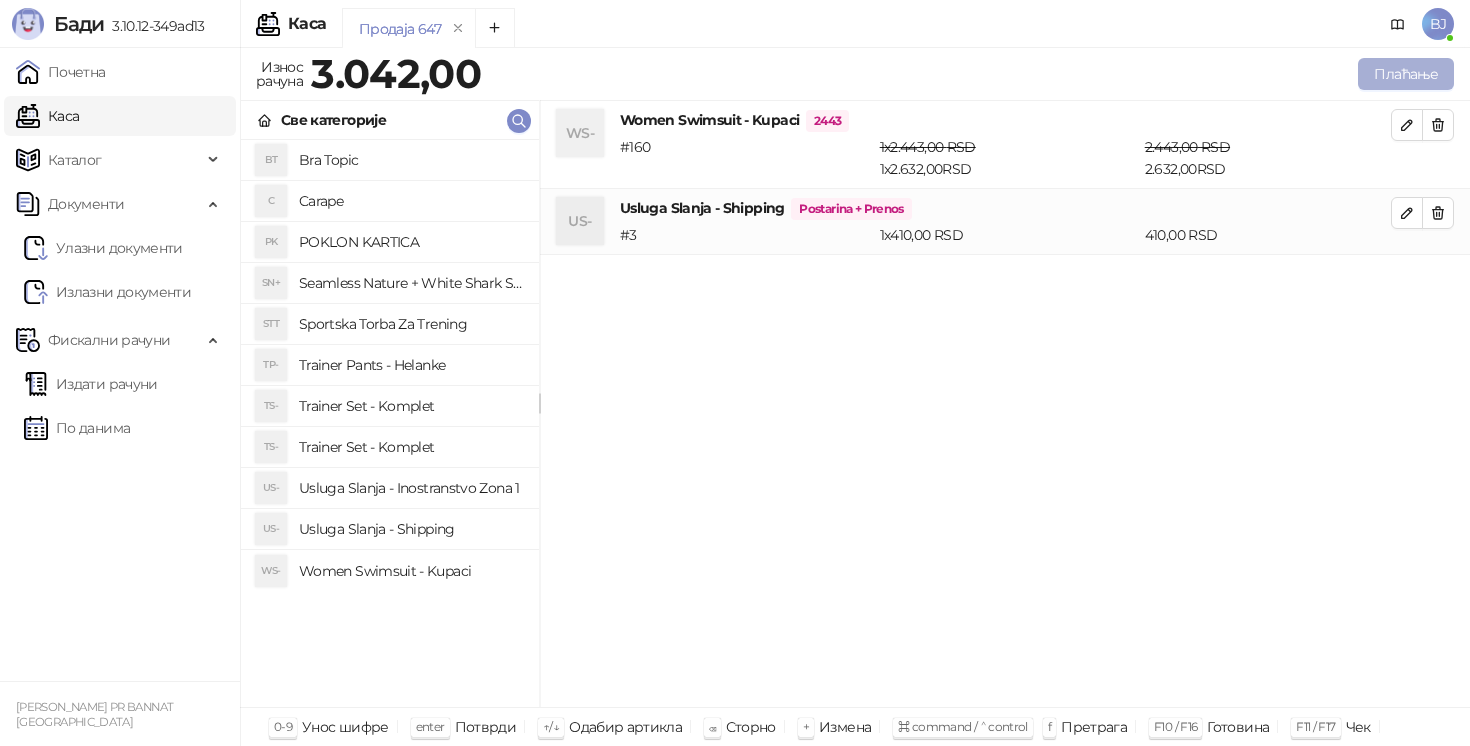 click on "Плаћање" at bounding box center (1406, 74) 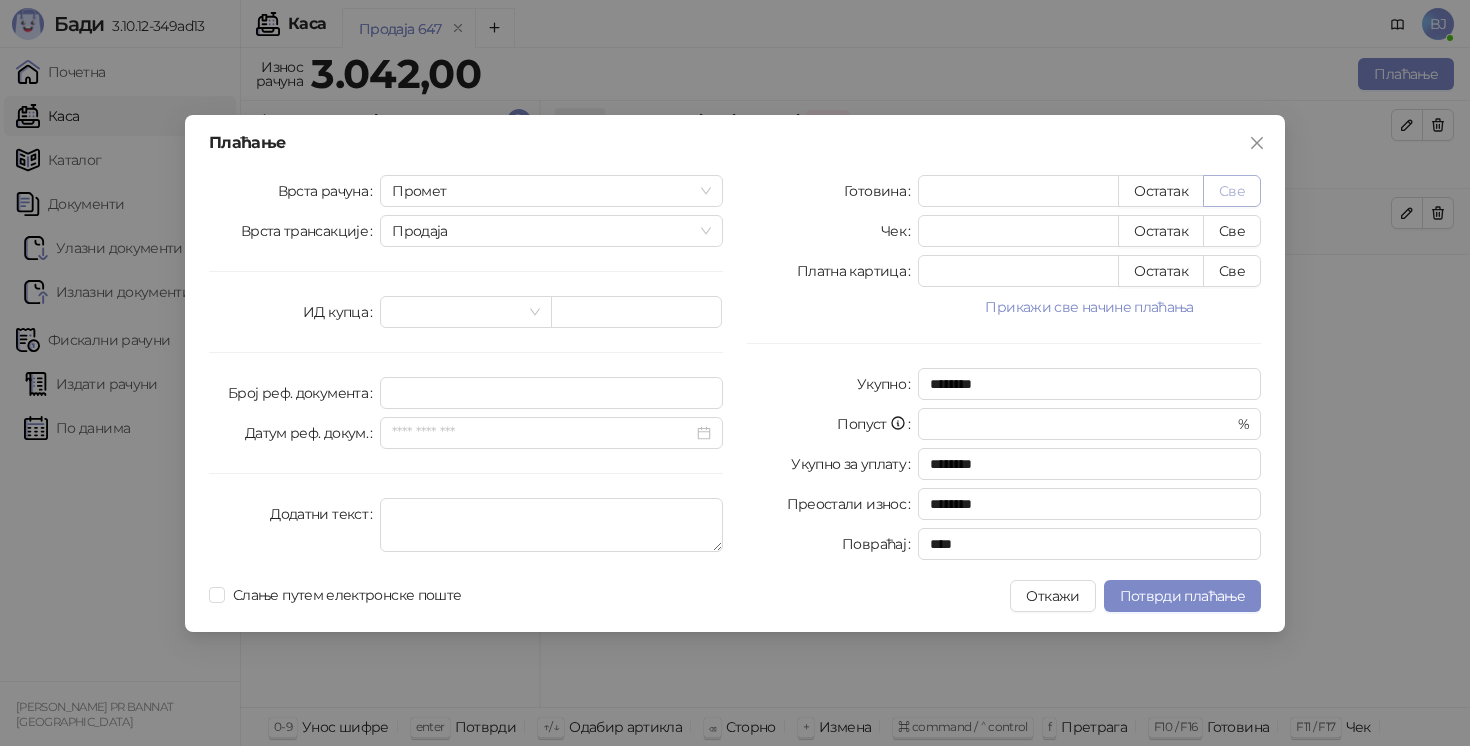 click on "Све" at bounding box center [1232, 191] 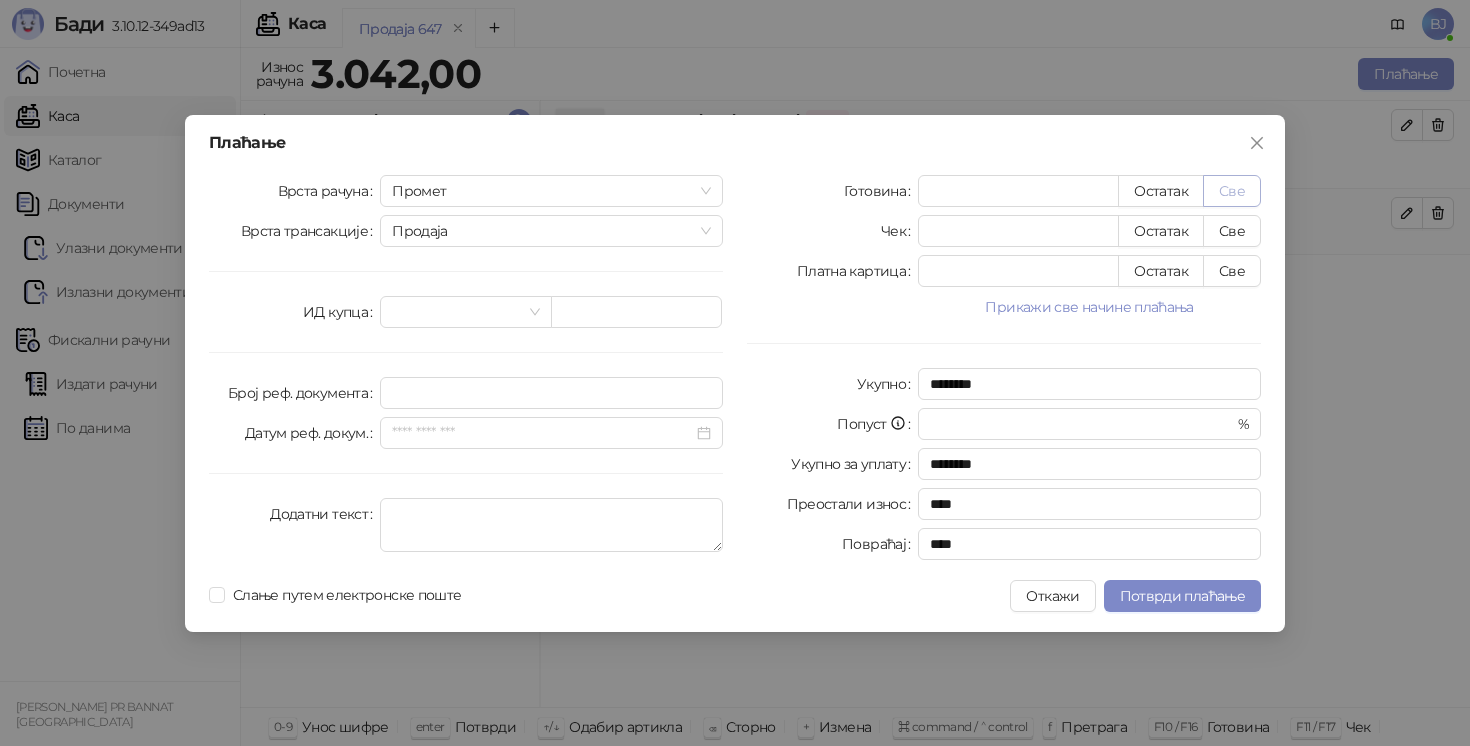 type 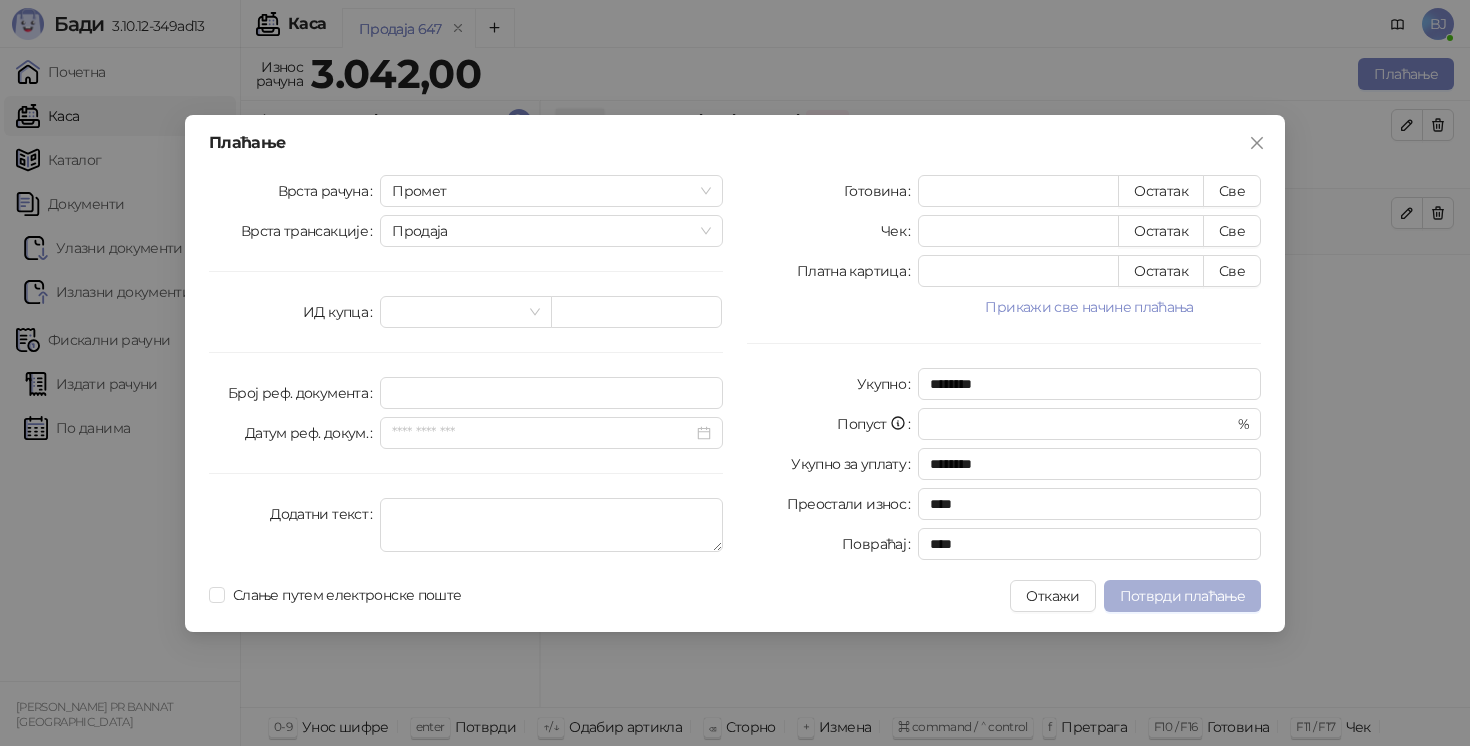 click on "Потврди плаћање" at bounding box center [1182, 596] 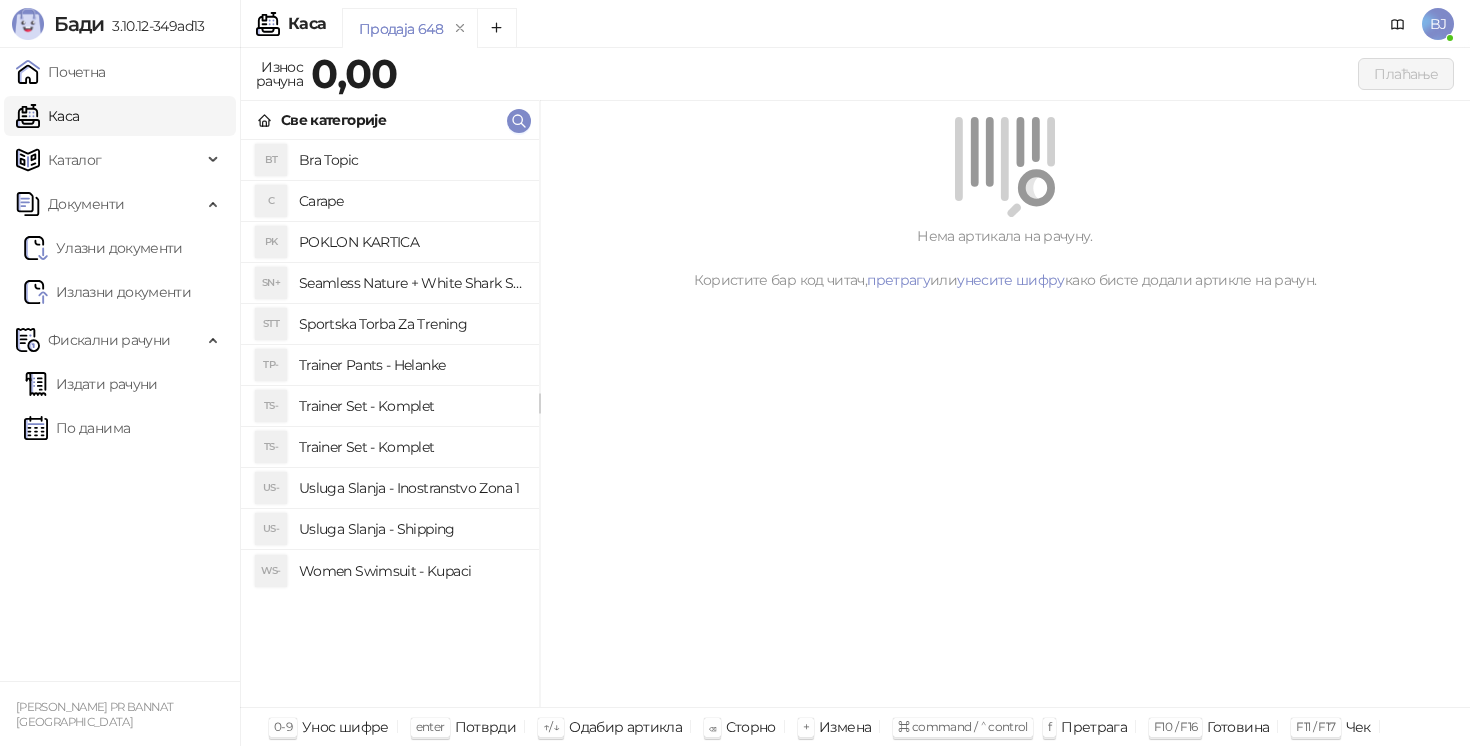 click on "Нема артикала на рачуну.  Користите бар код читач,  претрагу  или  унесите шифру  како бисте додали артикле на рачун." at bounding box center (1005, 404) 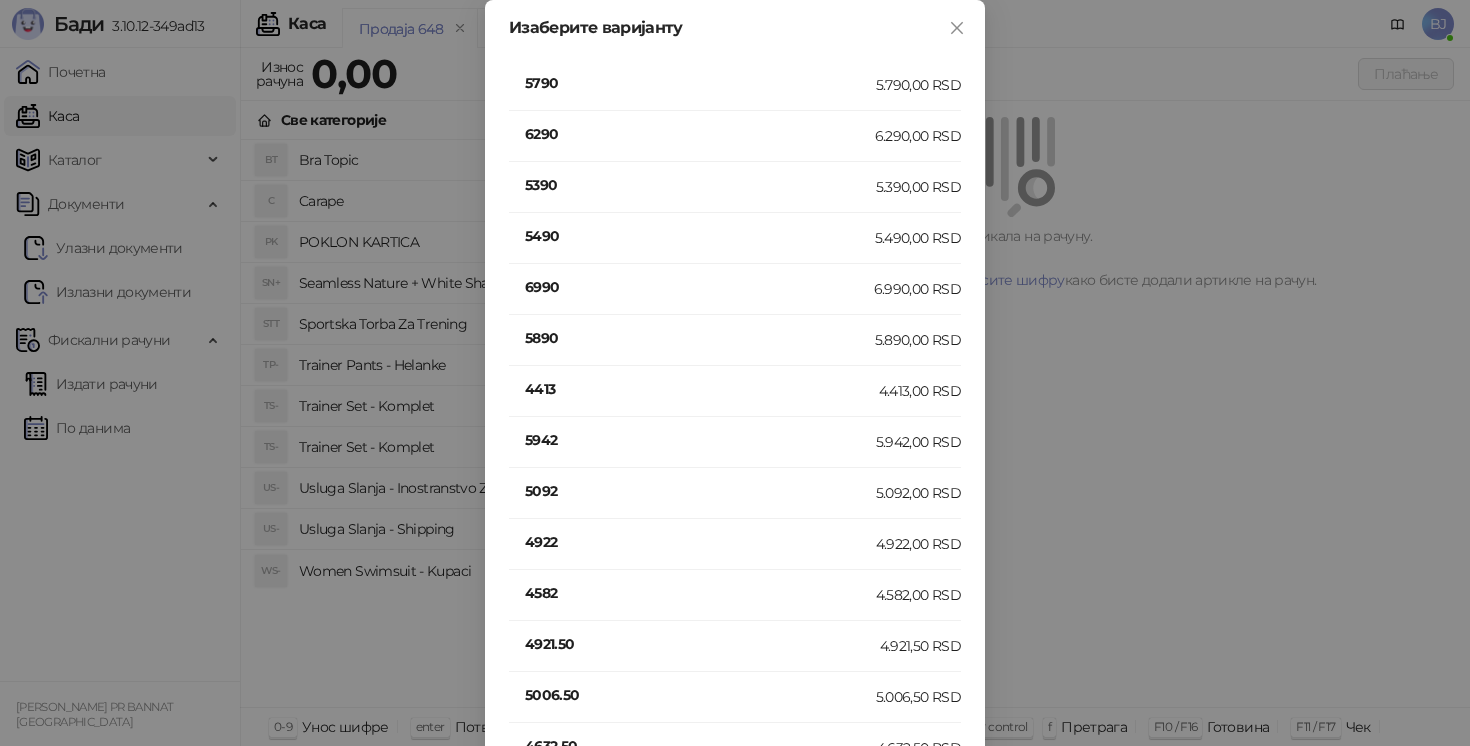 click on "5790" at bounding box center (700, 83) 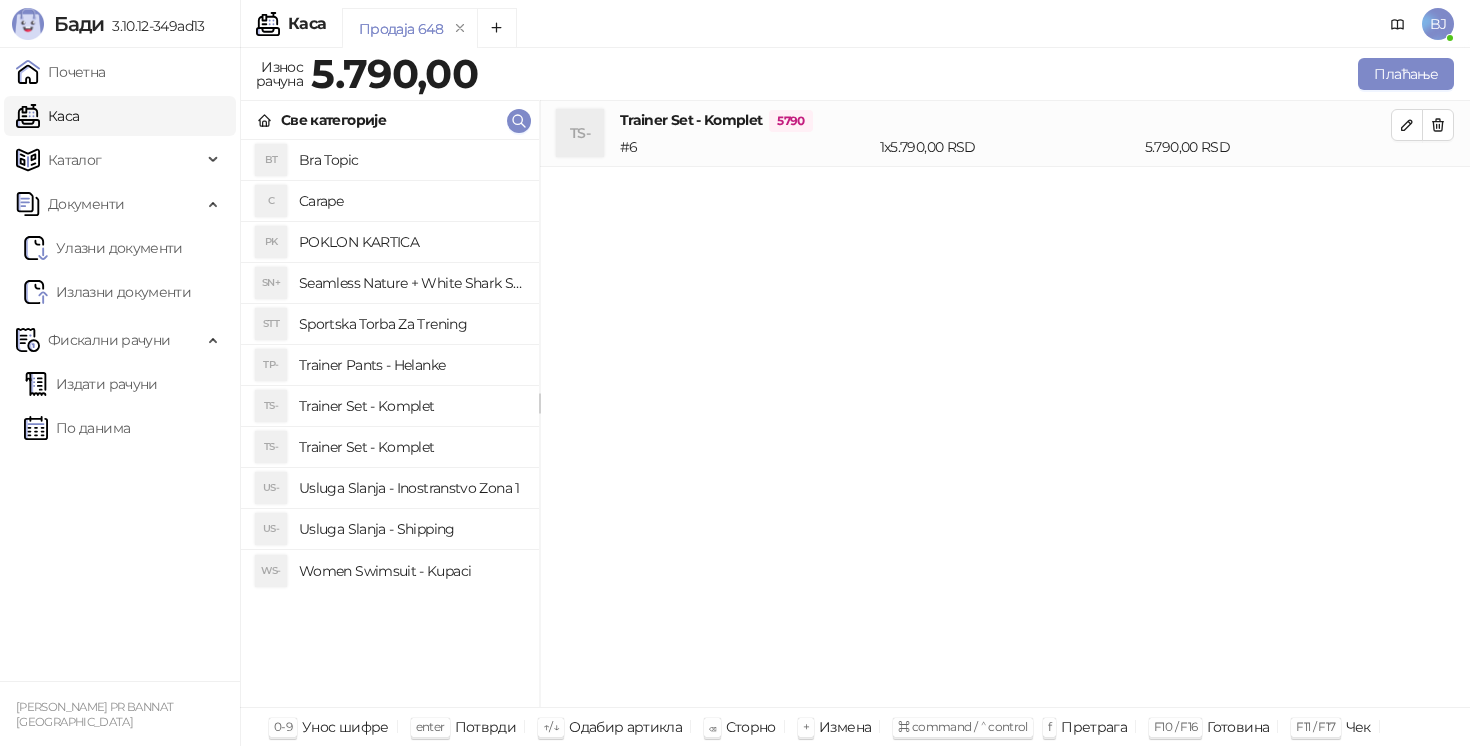 click on "Usluga Slanja - Shipping" at bounding box center [411, 529] 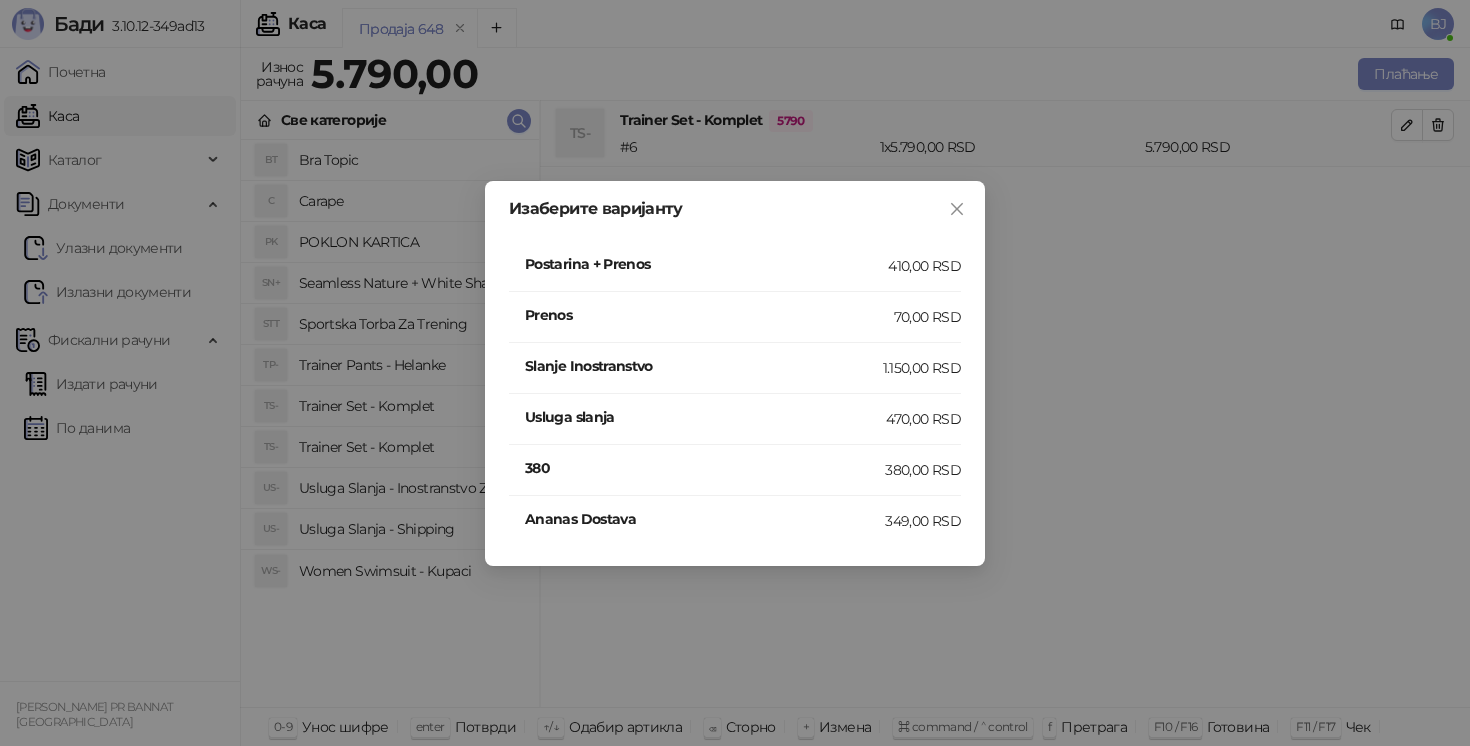 click on "Postarina + Prenos" at bounding box center (706, 264) 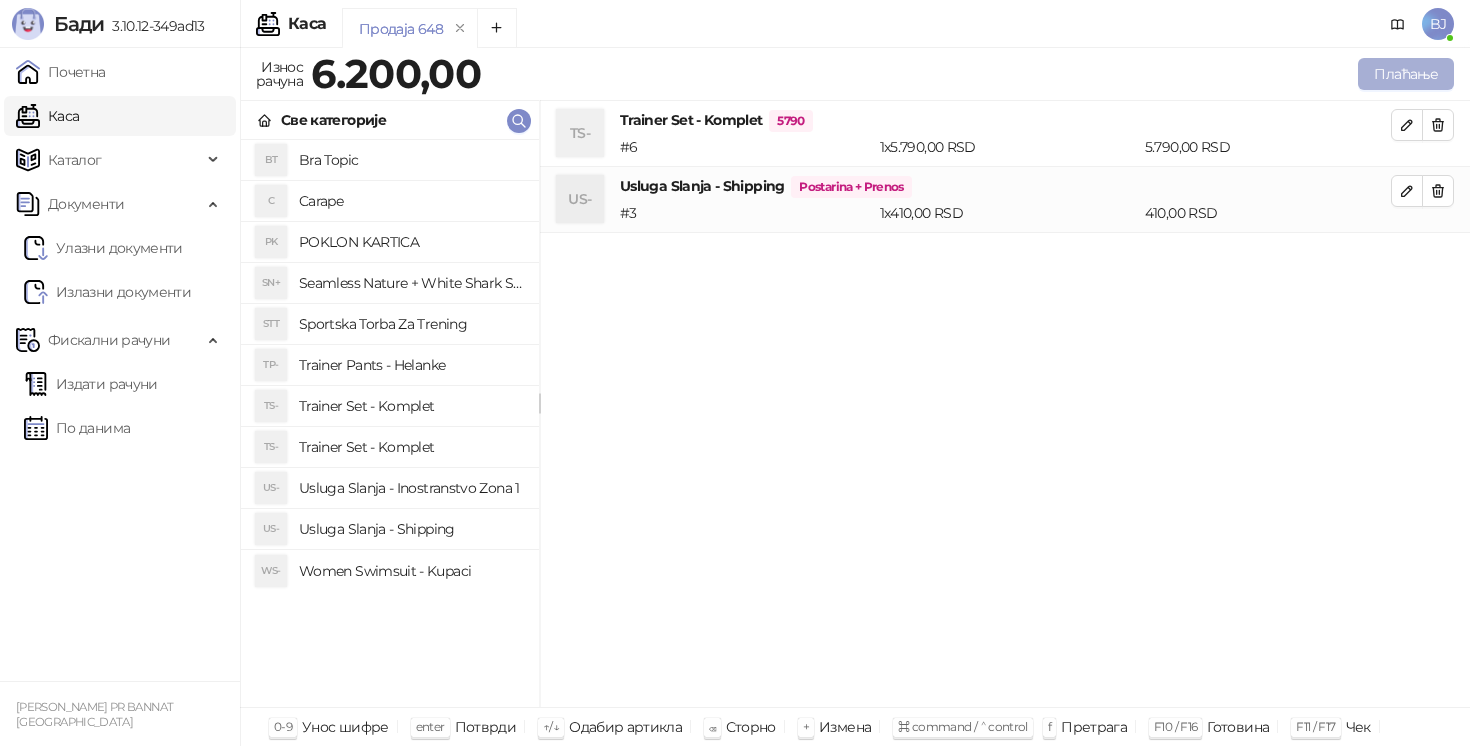 click on "Плаћање" at bounding box center [1406, 74] 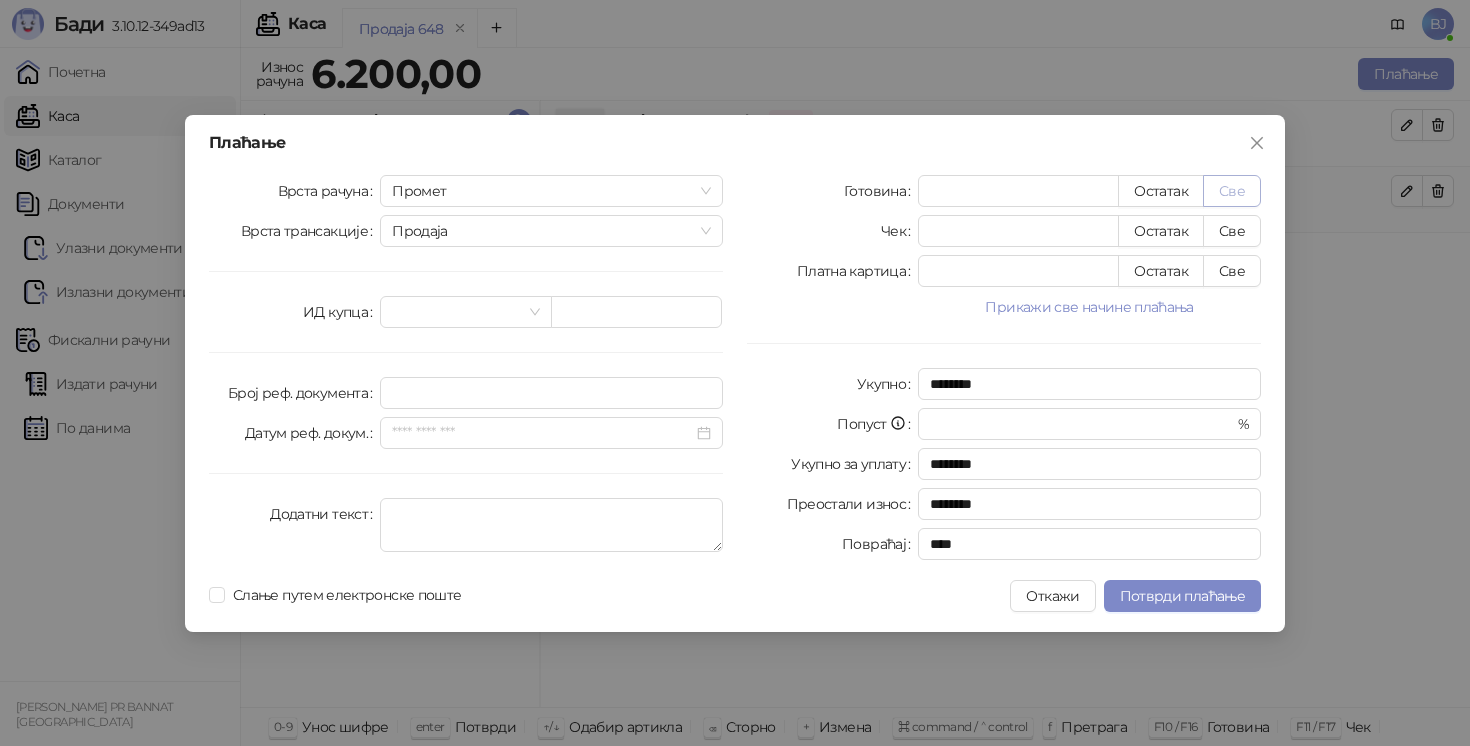 click on "Све" at bounding box center [1232, 191] 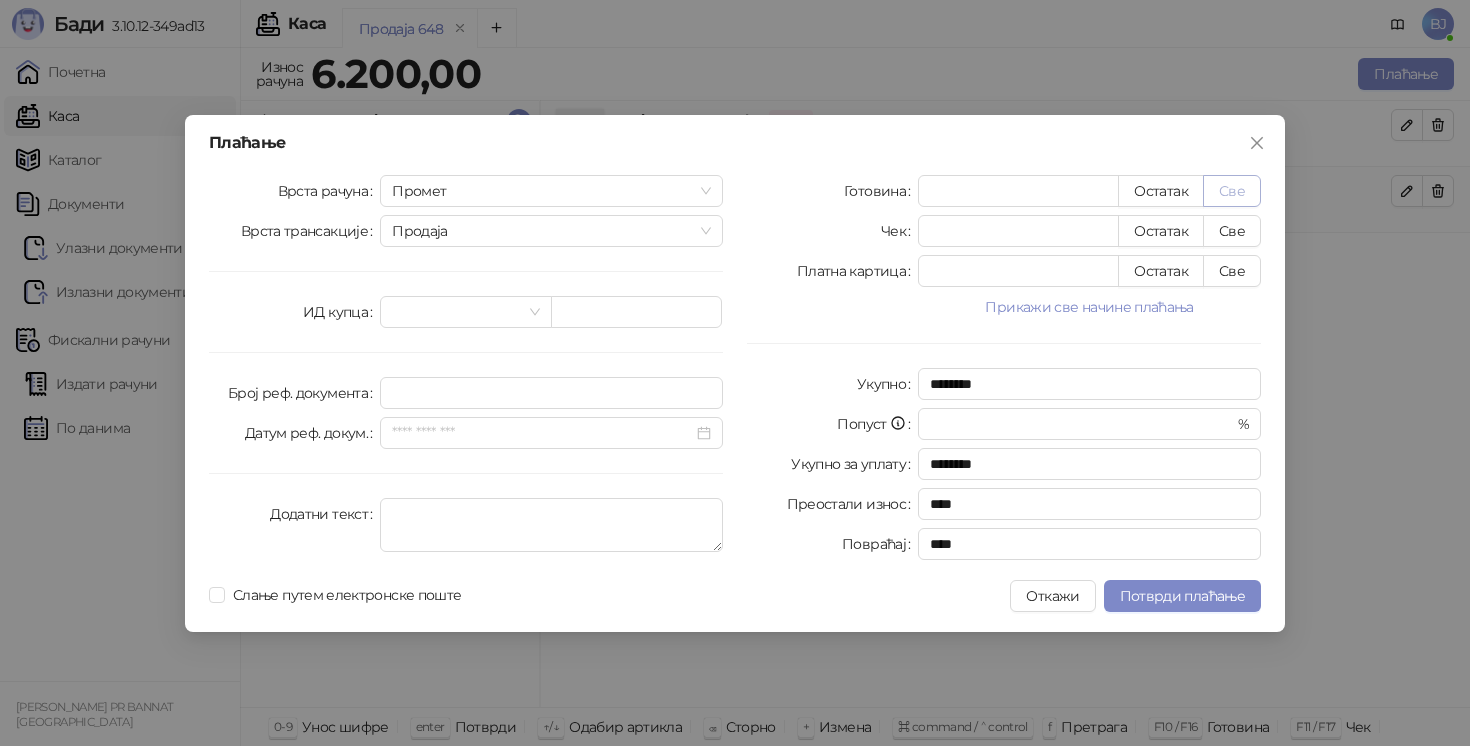 type 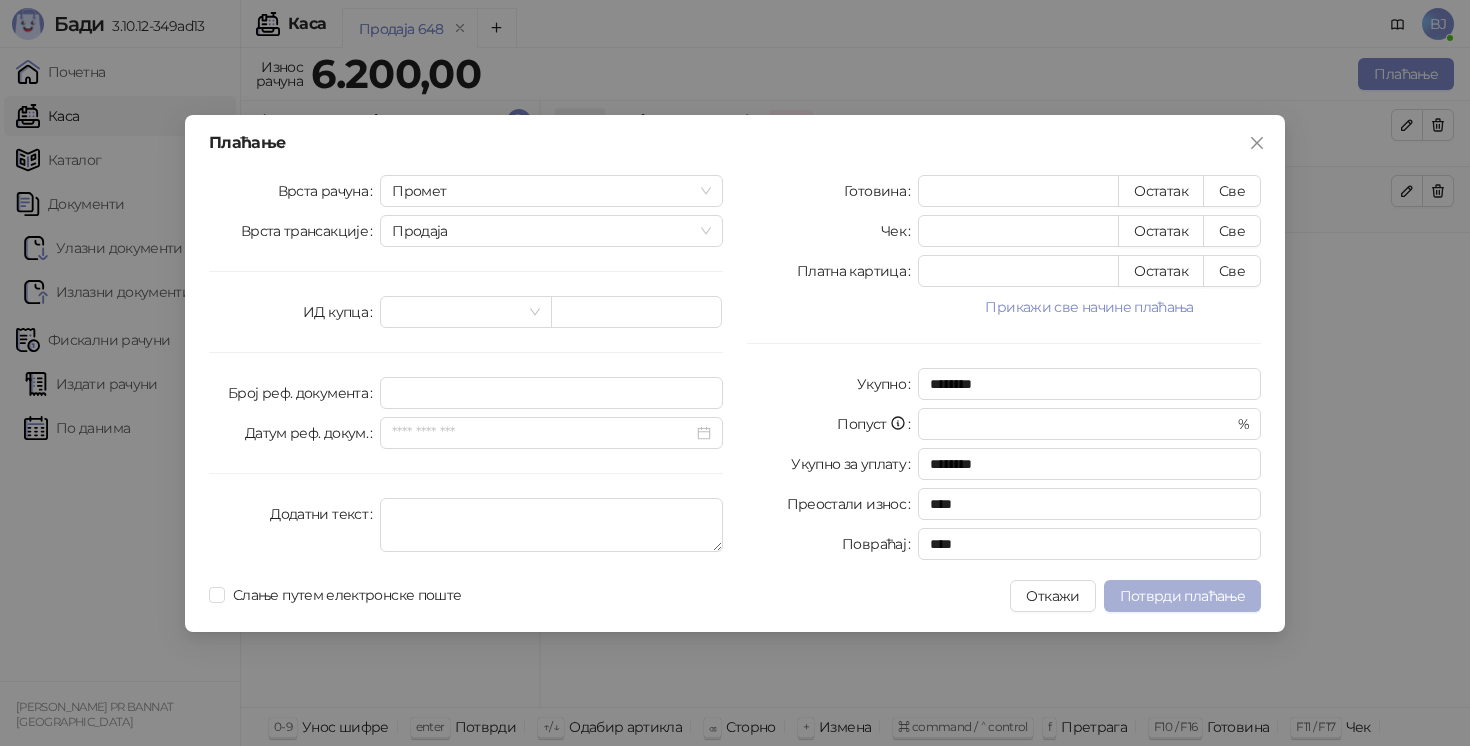 click on "Потврди плаћање" at bounding box center (1182, 596) 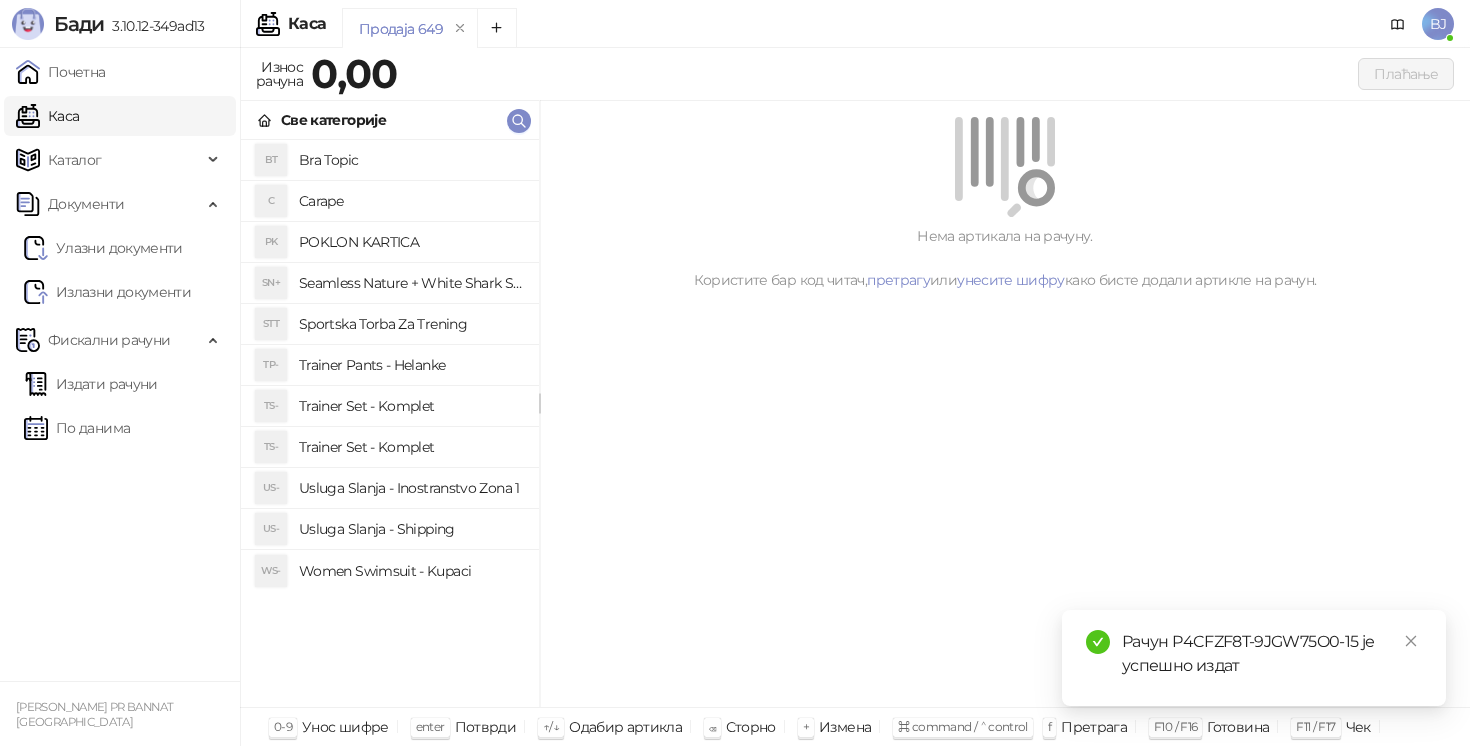 click on "Trainer Pants - Helanke" at bounding box center (411, 365) 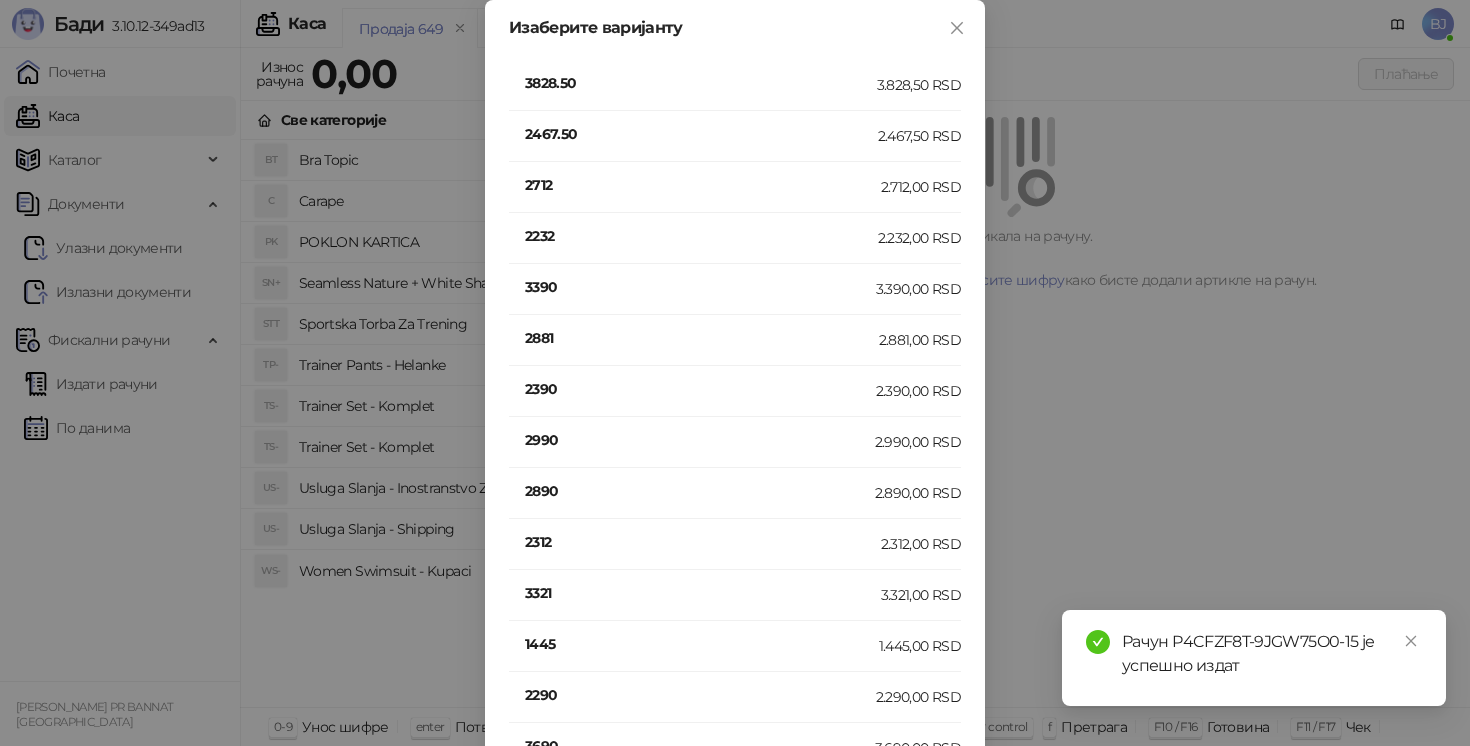click on "2712" at bounding box center (703, 185) 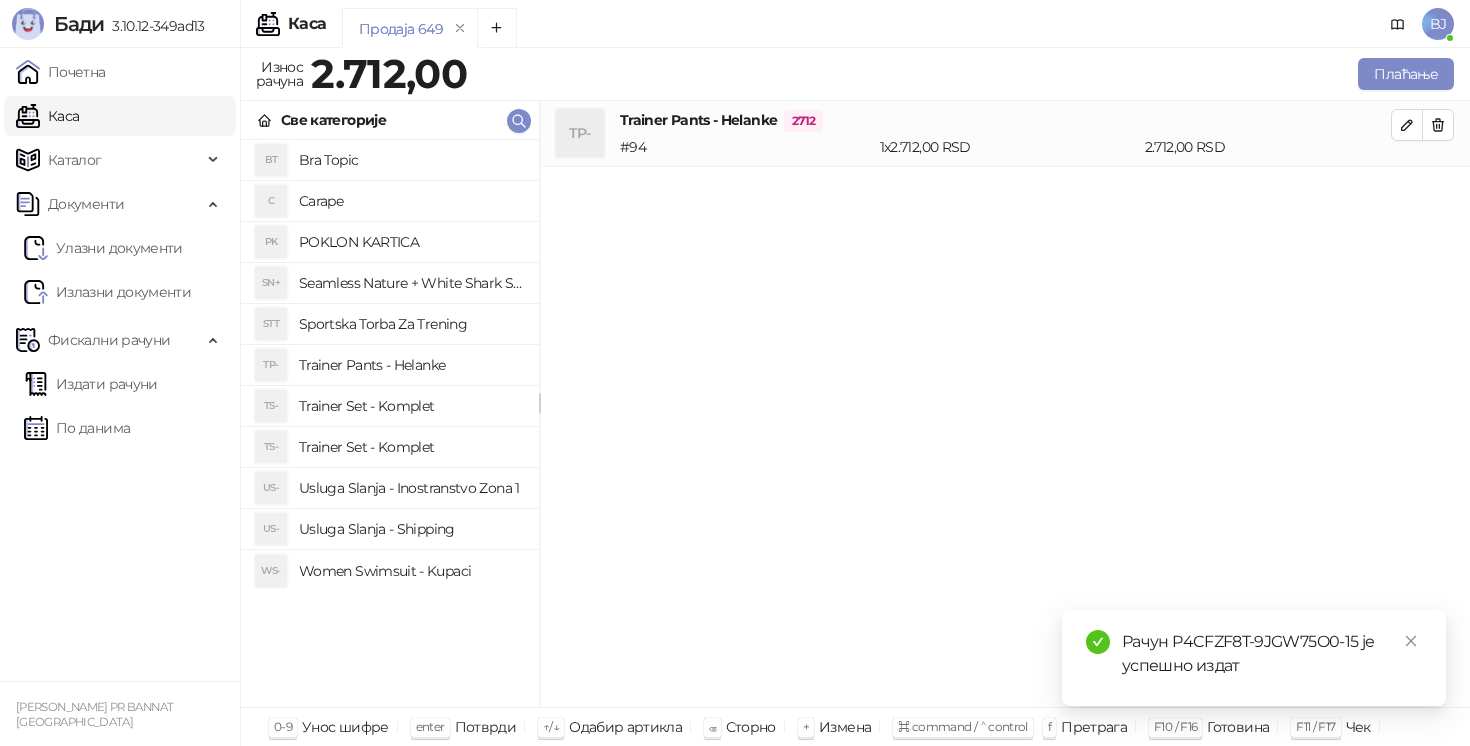 click on "Usluga Slanja - Shipping" at bounding box center [411, 529] 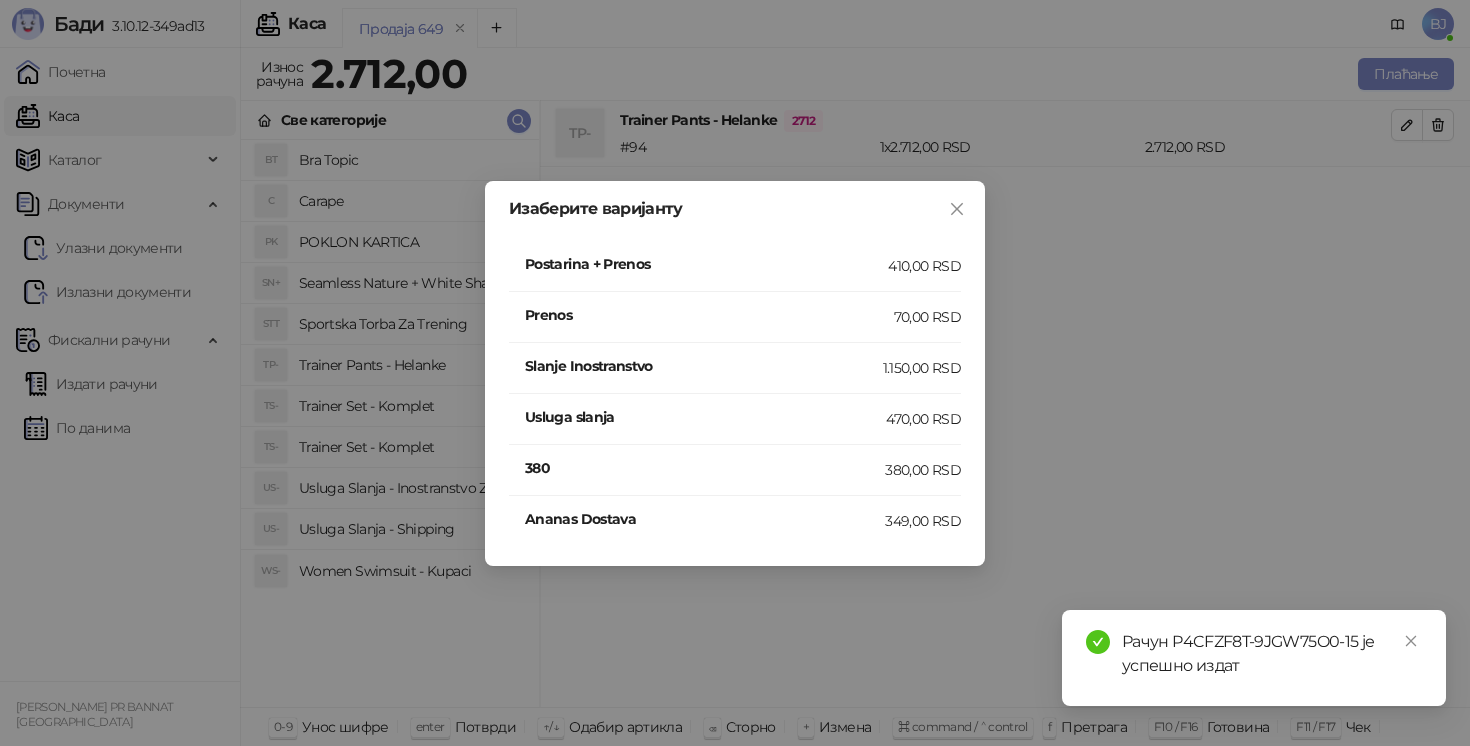 click on "Postarina + Prenos" at bounding box center (706, 264) 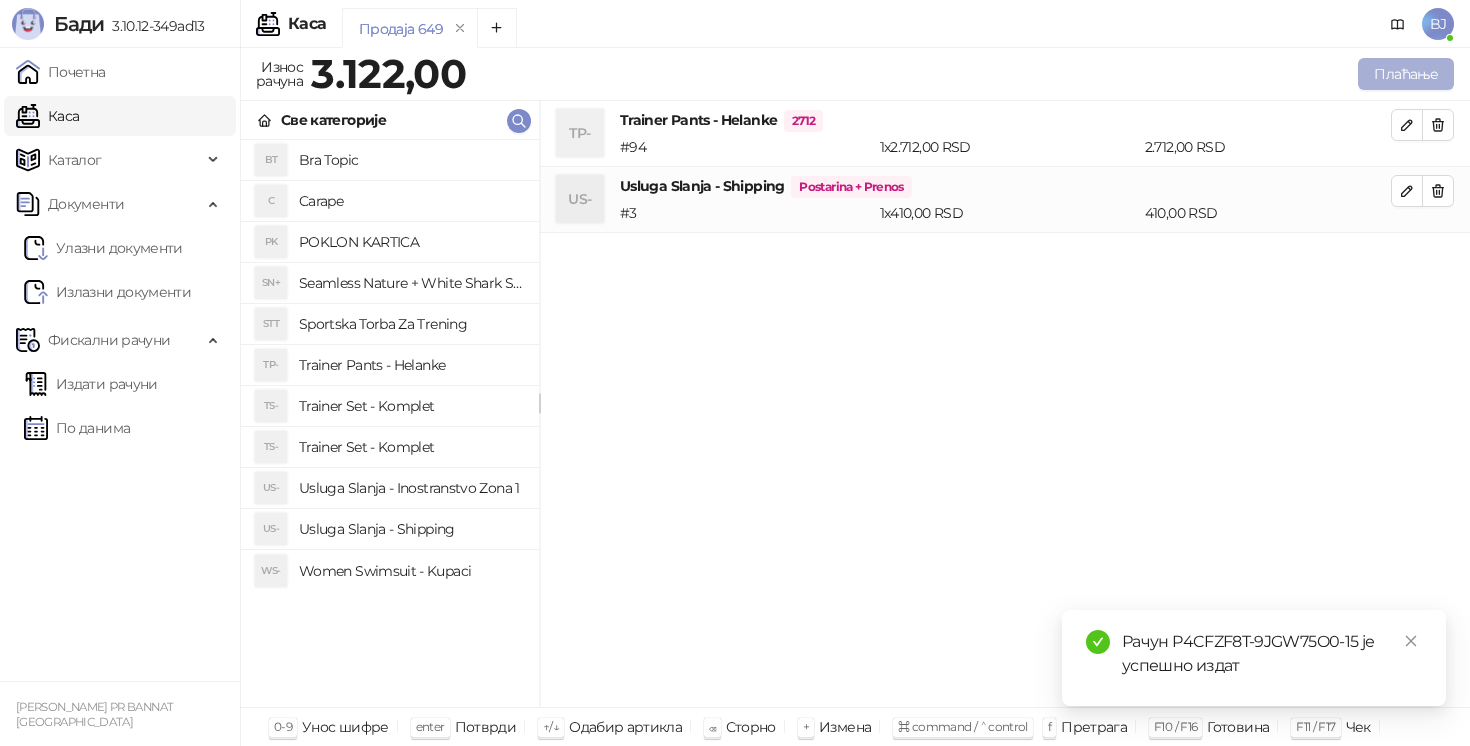 click on "Плаћање" at bounding box center [1406, 74] 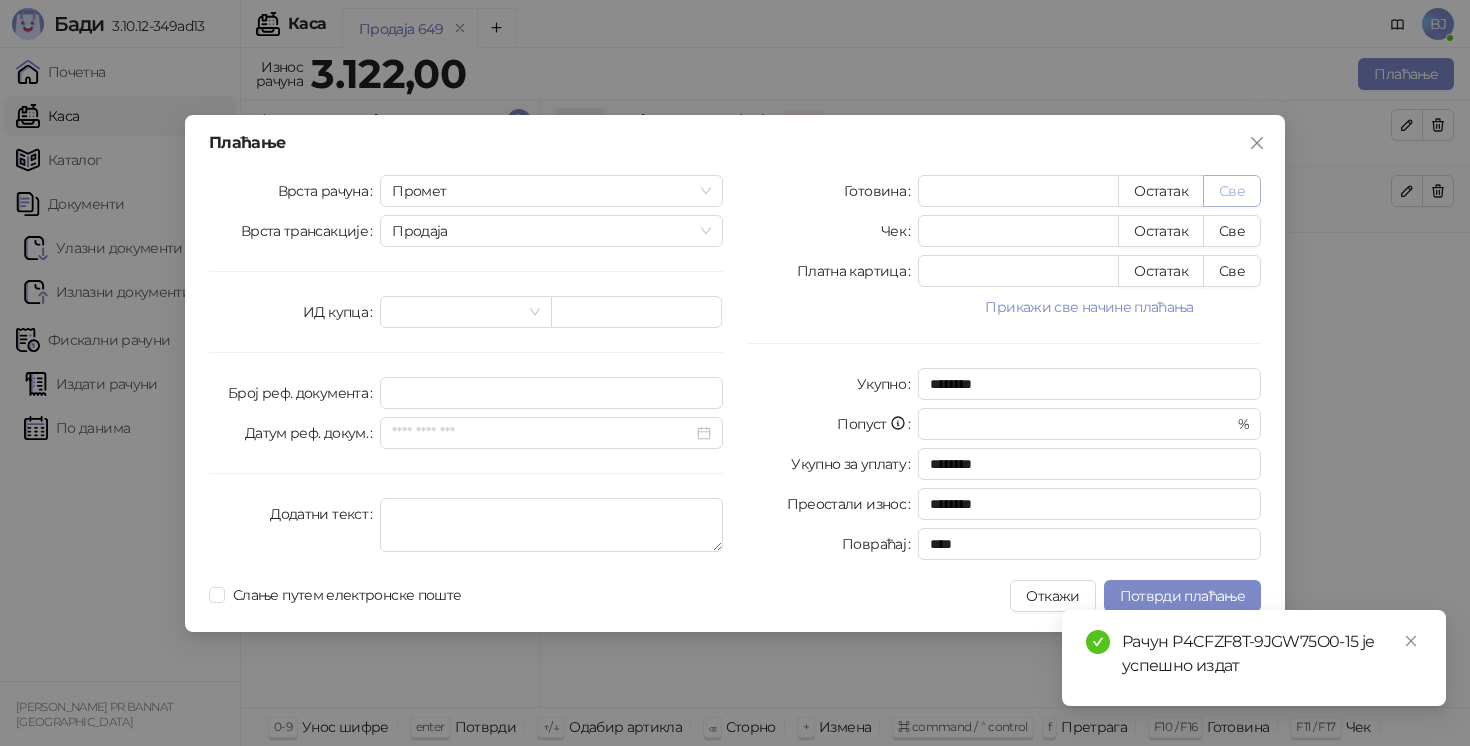 click on "Све" at bounding box center [1232, 191] 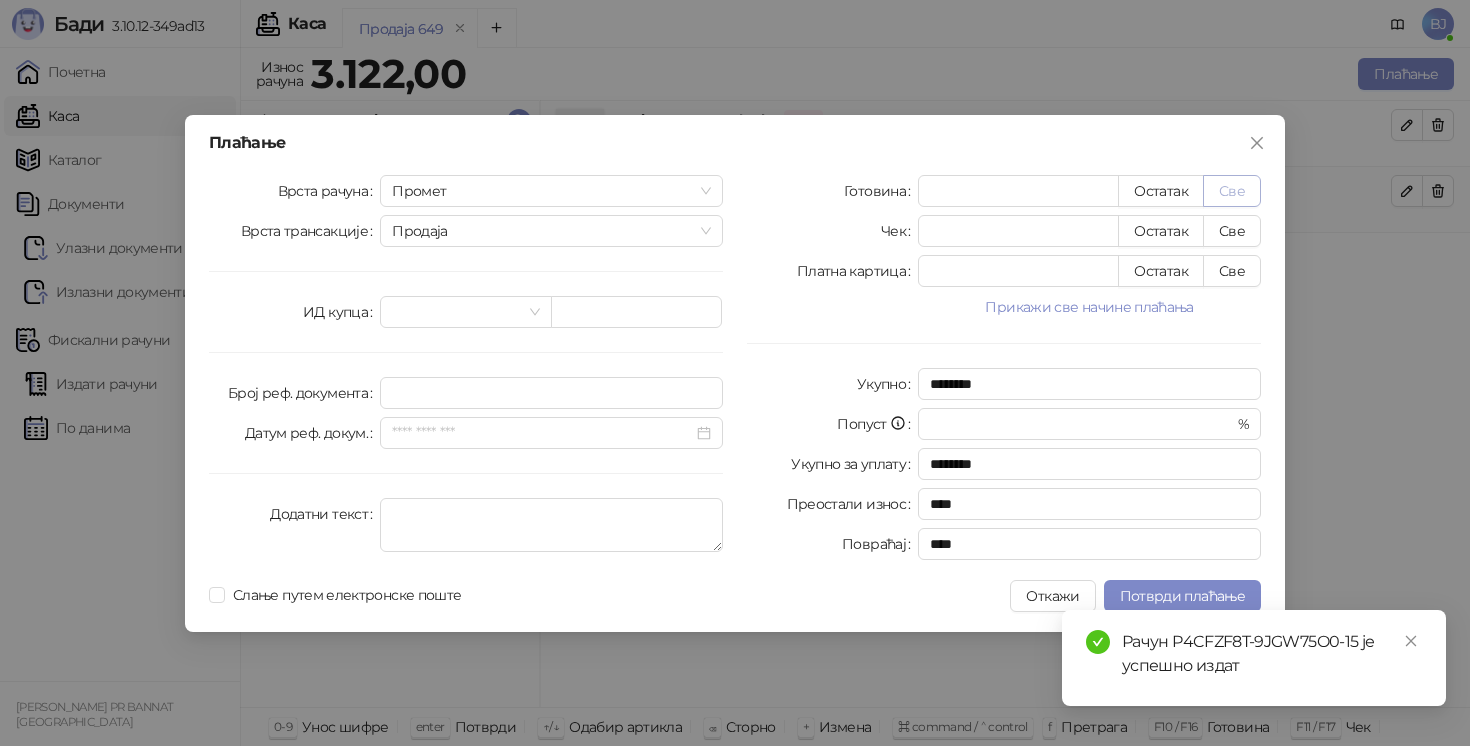 type 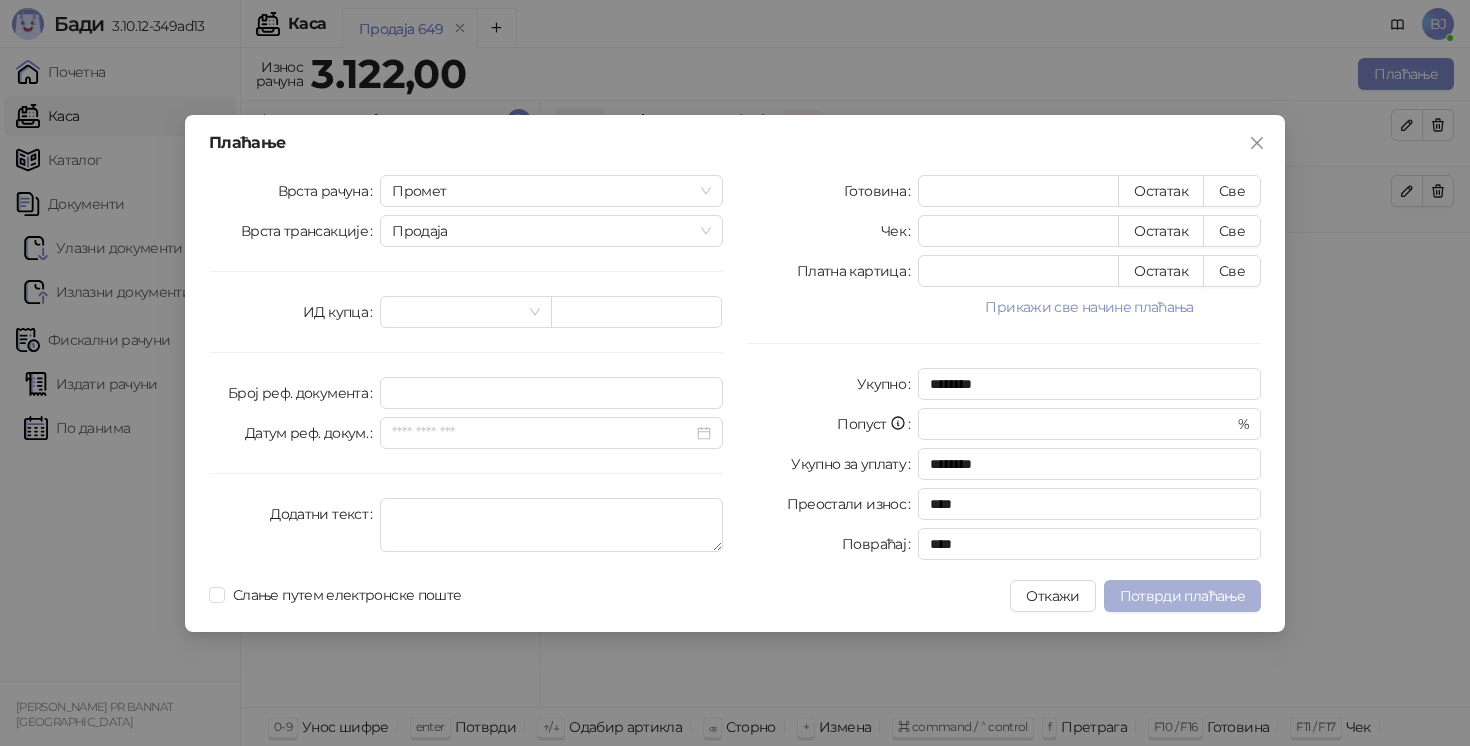 click on "Потврди плаћање" at bounding box center (1182, 596) 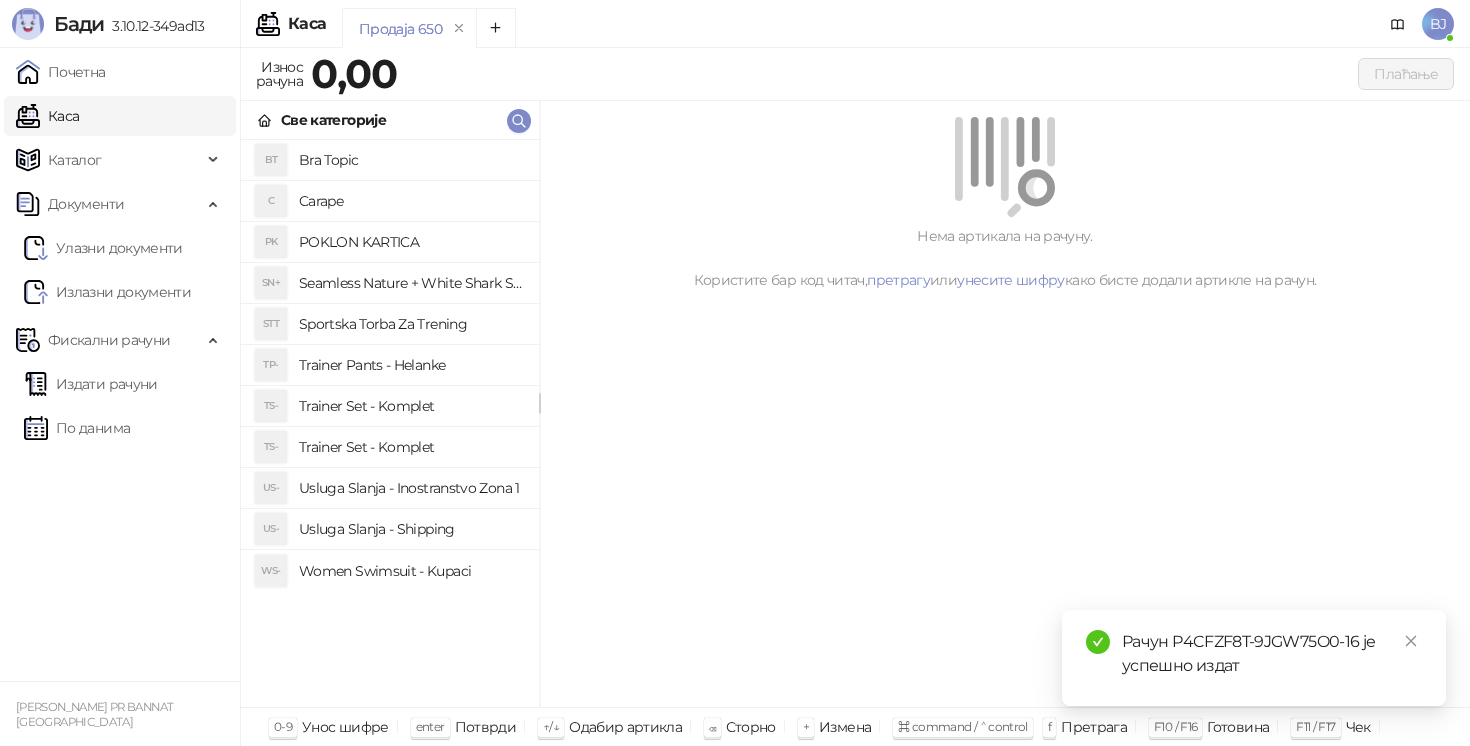 click on "Trainer Set - Komplet" at bounding box center (411, 406) 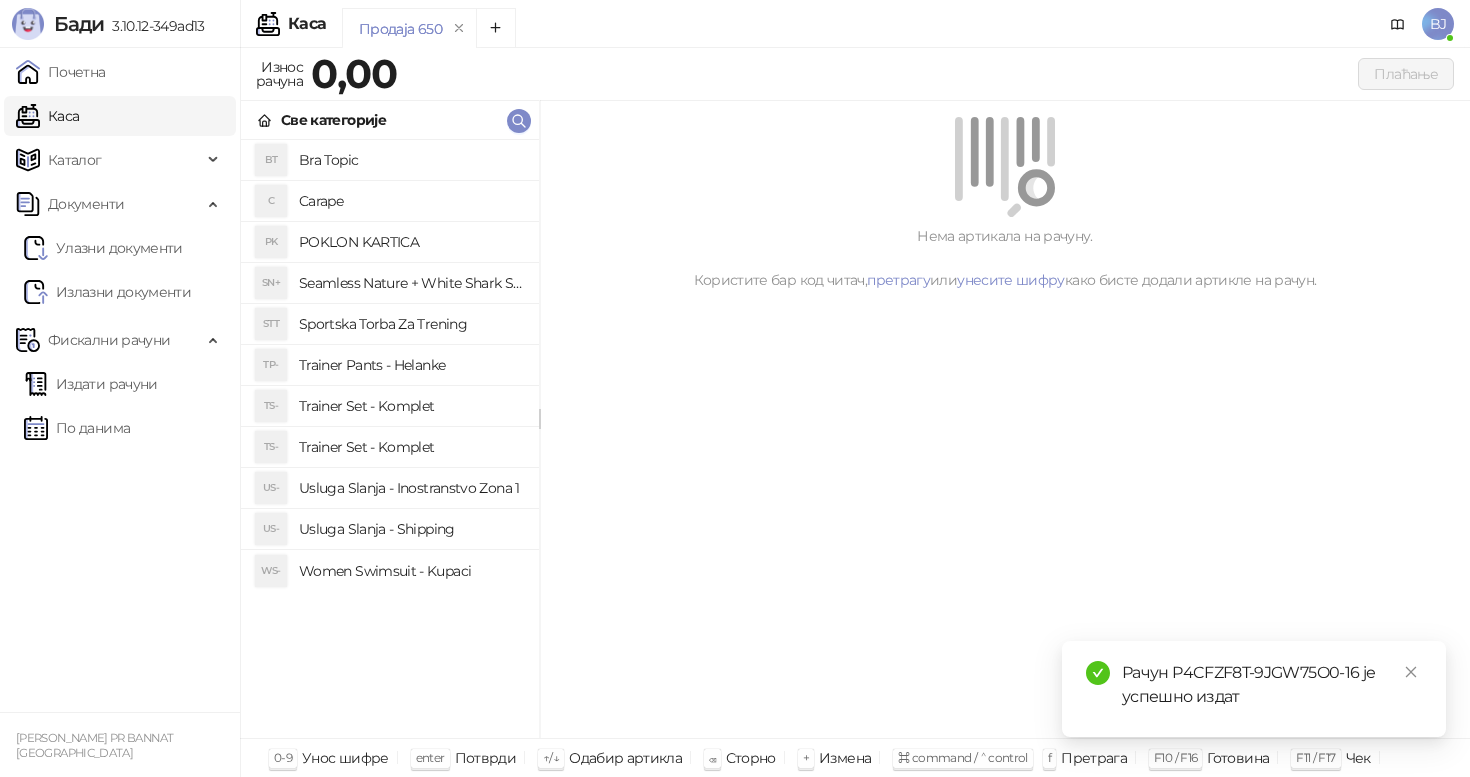 click on "Trainer Set - Komplet" at bounding box center (411, 447) 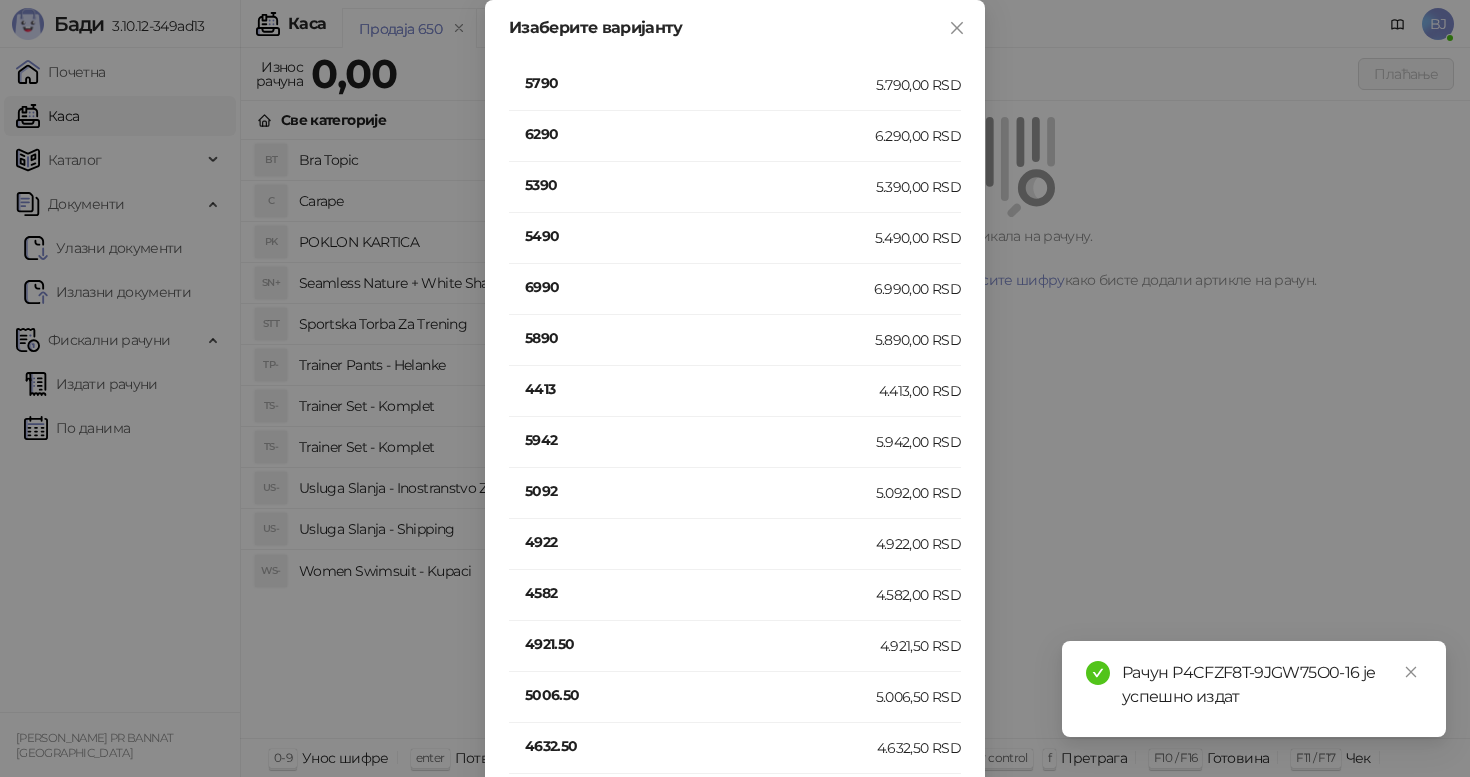 click on "5790" at bounding box center [700, 83] 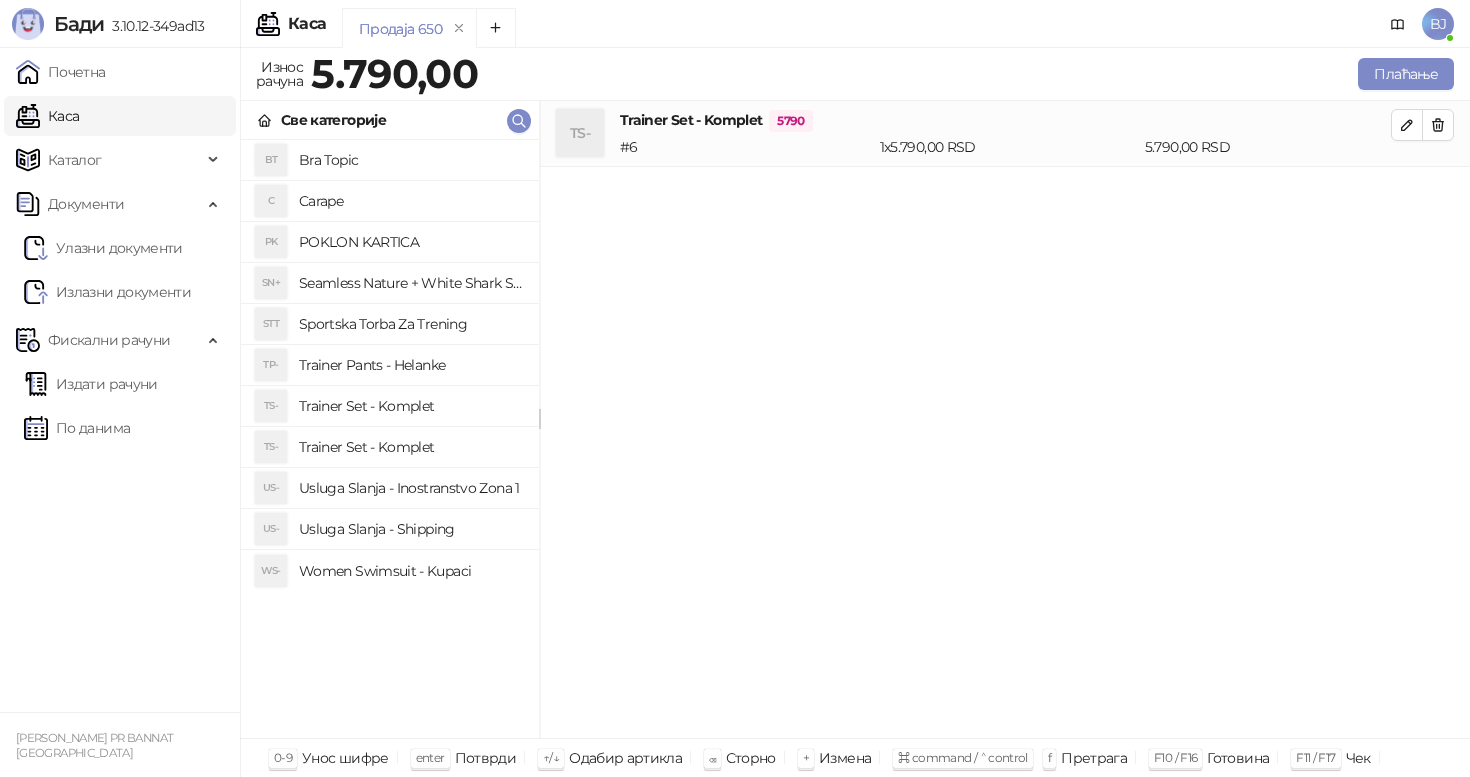 click on "Usluga Slanja - Shipping" at bounding box center [411, 529] 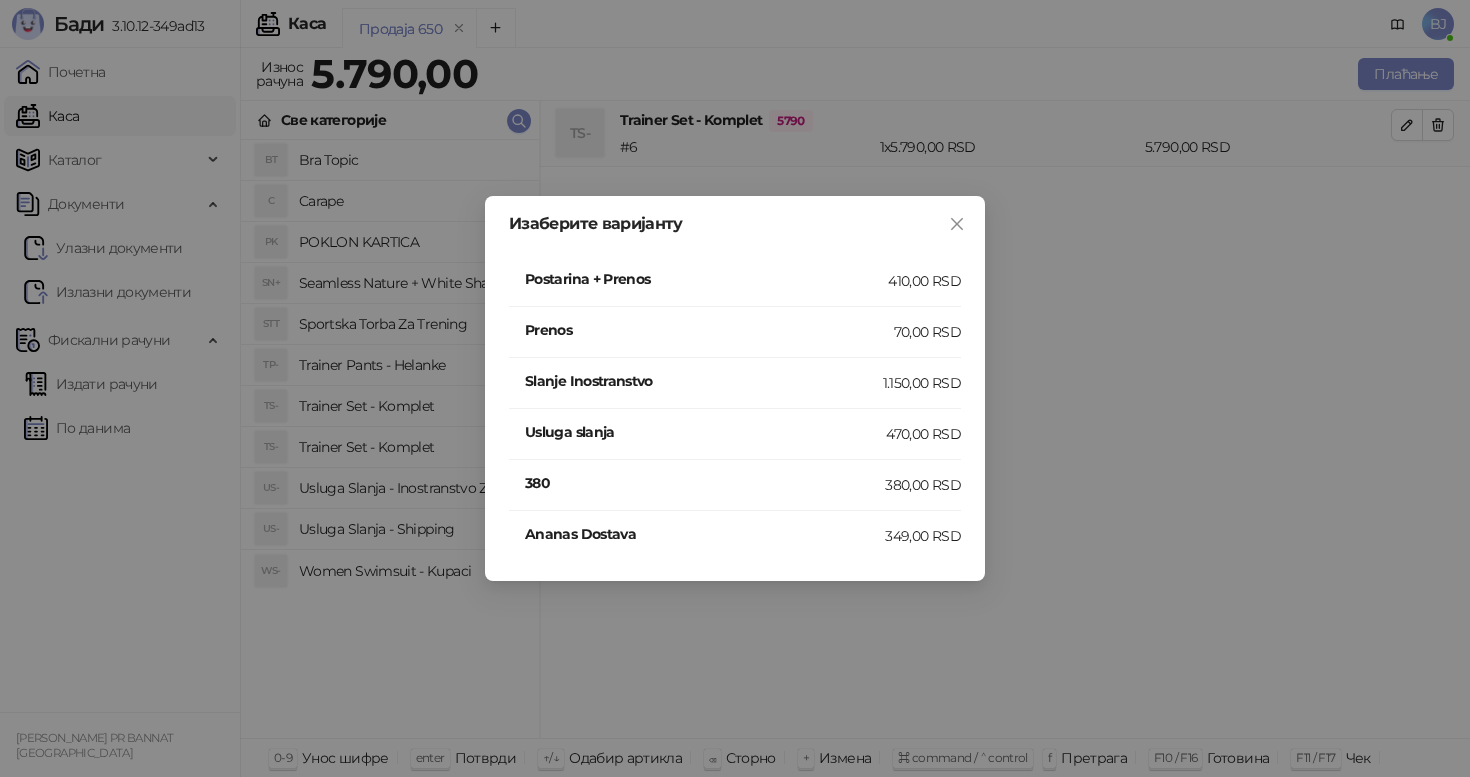 click on "Postarina + Prenos" at bounding box center [706, 279] 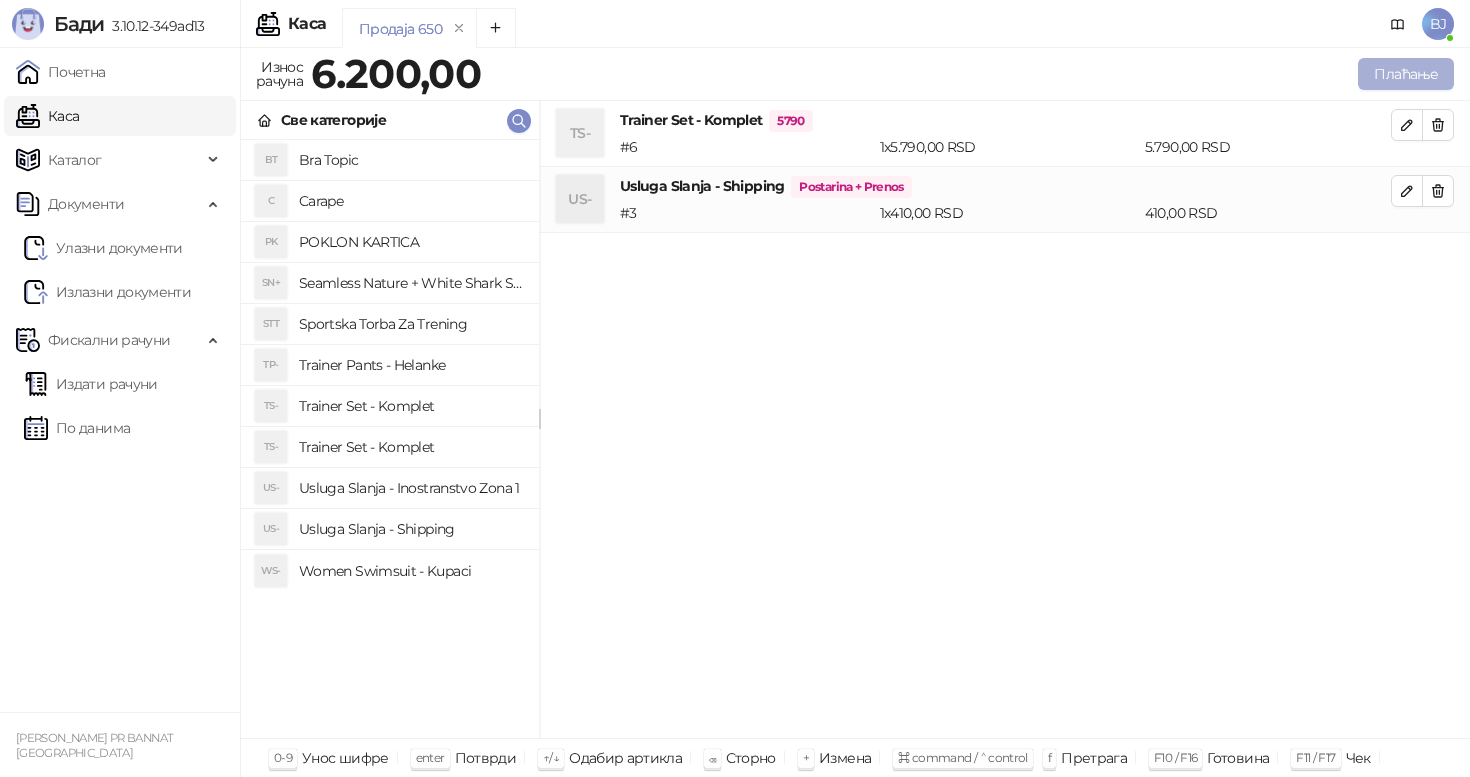 click on "Плаћање" at bounding box center [1406, 74] 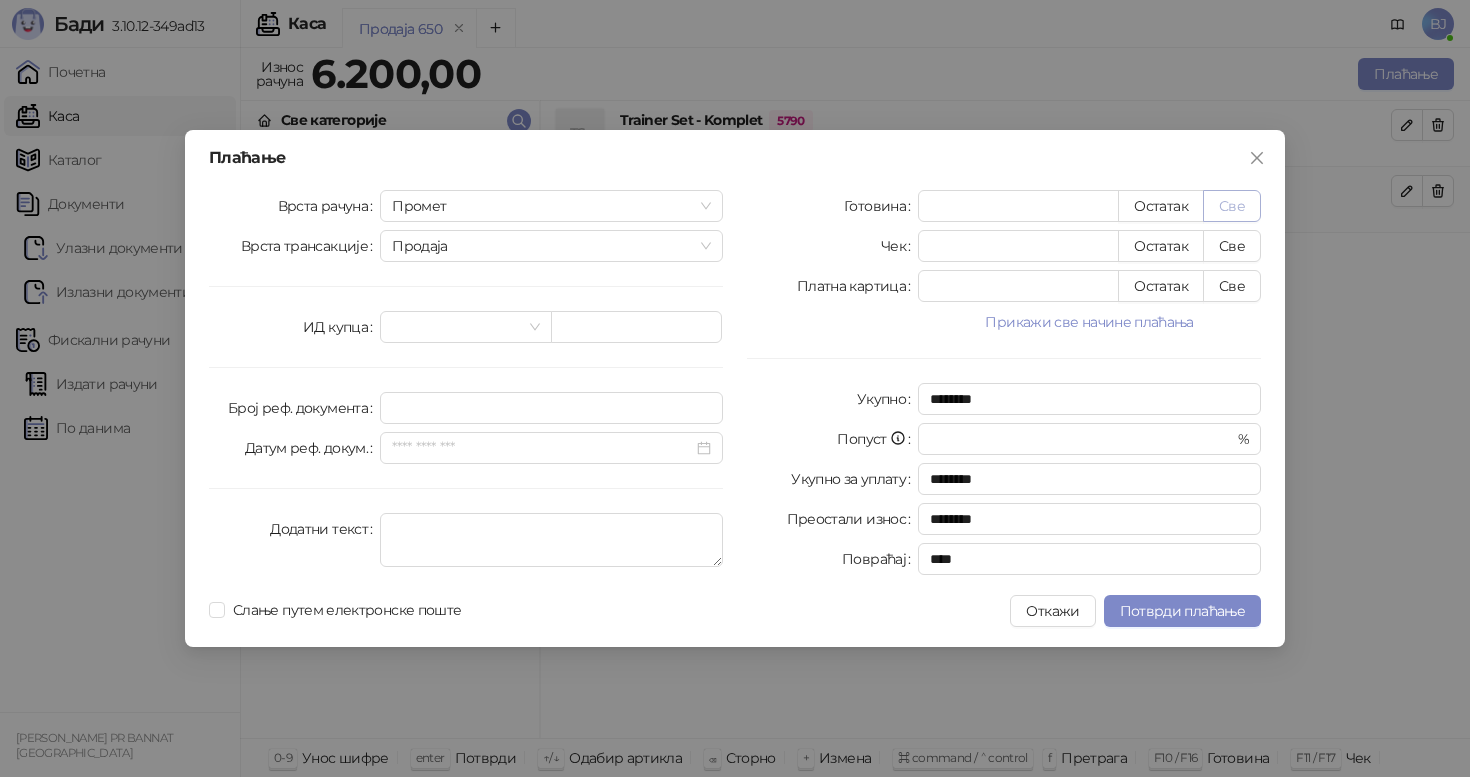 click on "Све" at bounding box center [1232, 206] 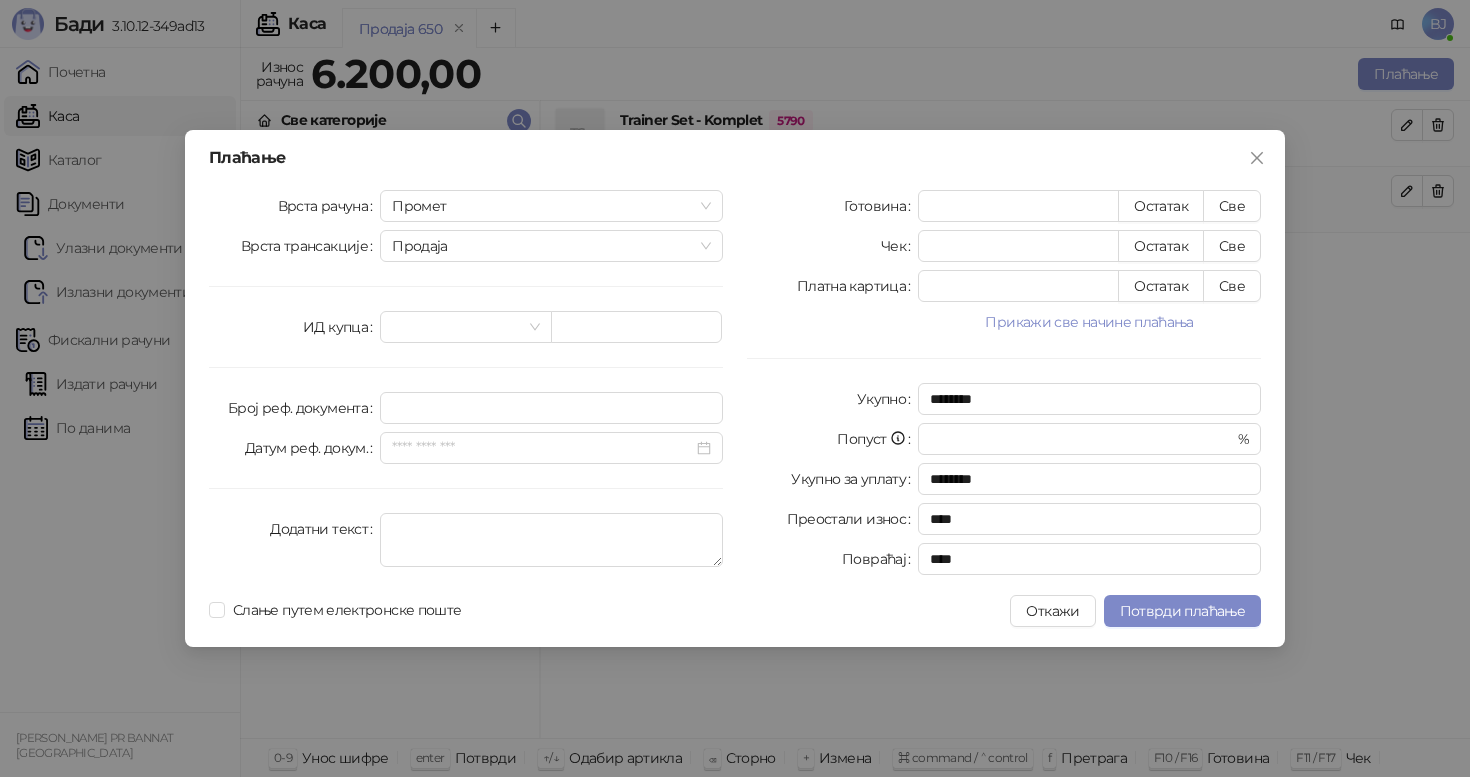 type 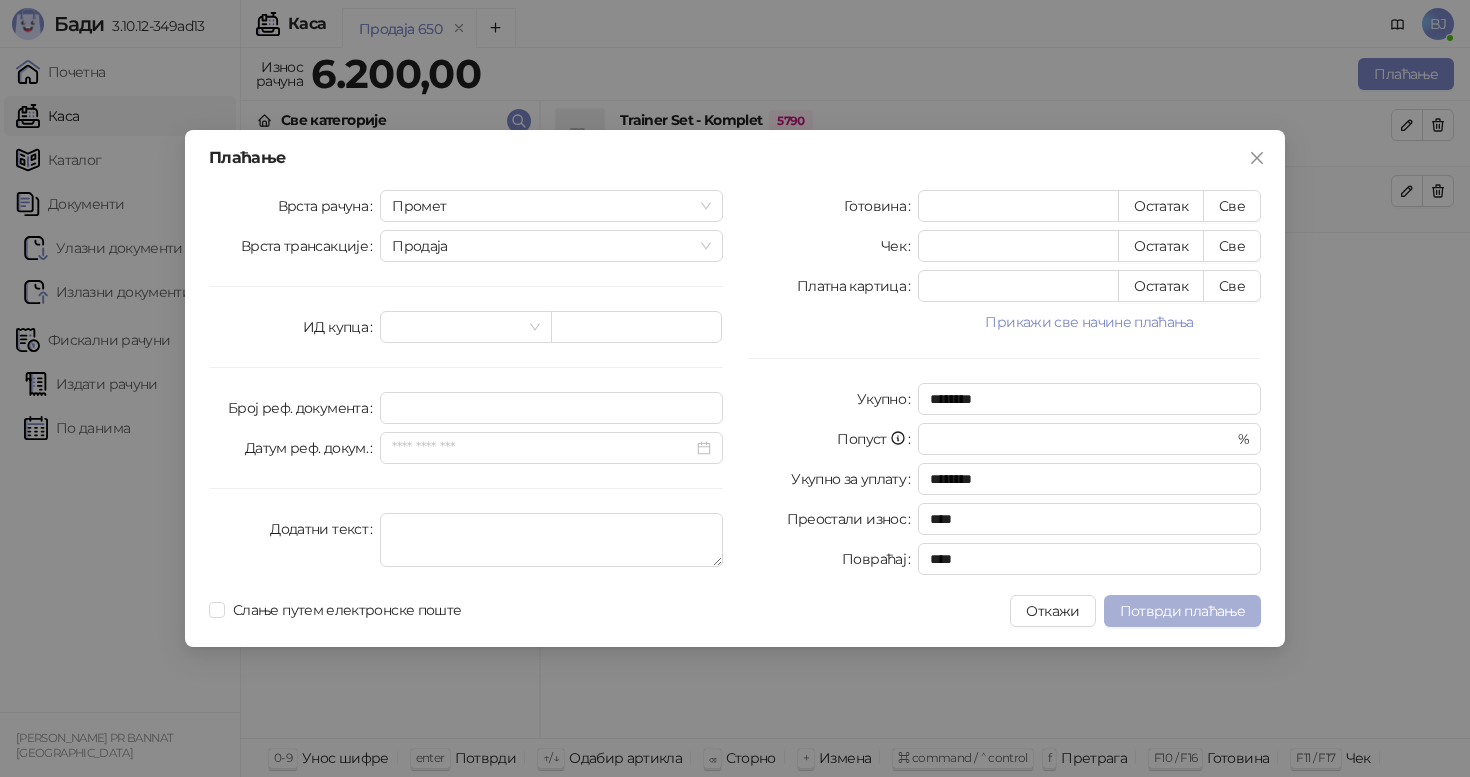 click on "Потврди плаћање" at bounding box center (1182, 611) 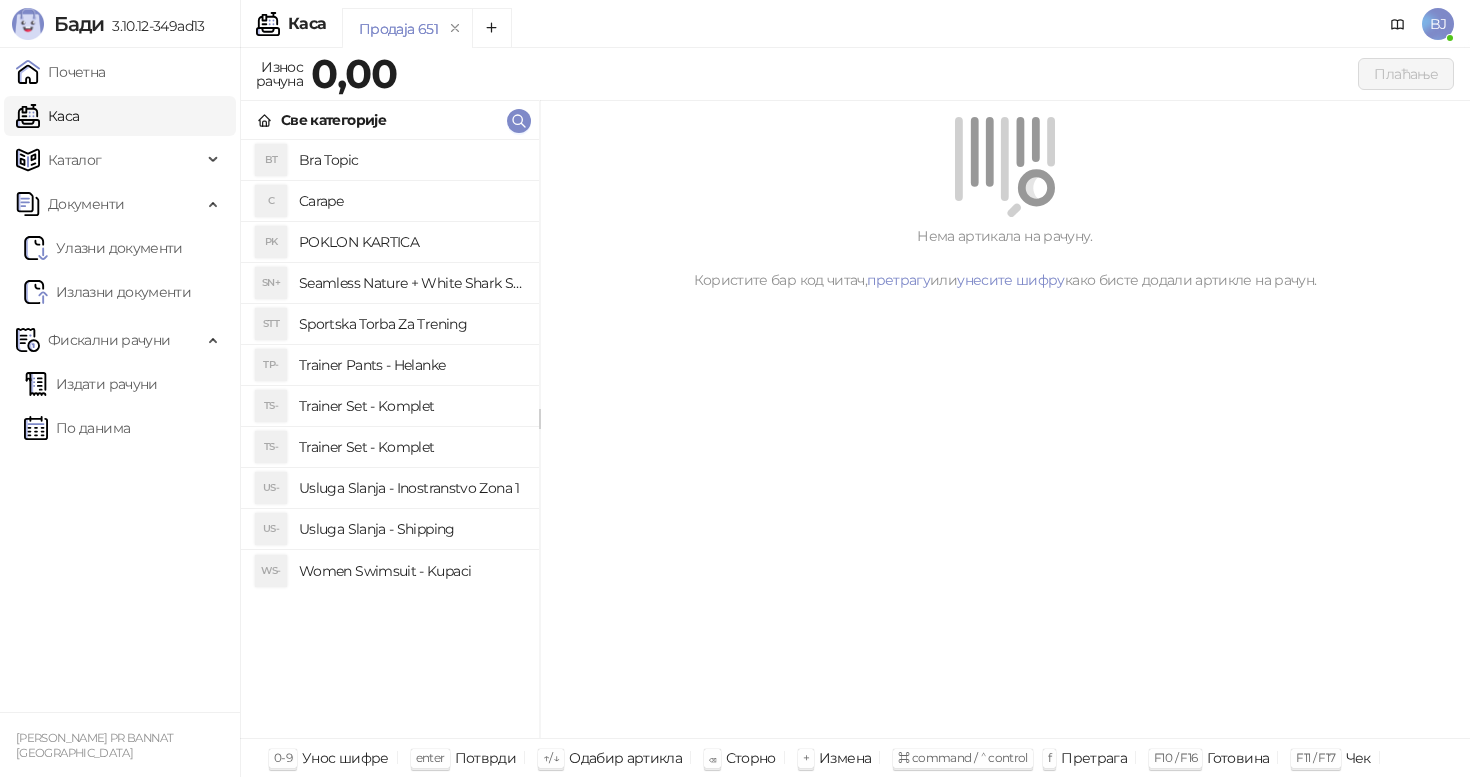 click on "Нема артикала на рачуну.  Користите бар код читач,  претрагу  или  унесите шифру  како бисте додали артикле на рачун." at bounding box center (1005, 420) 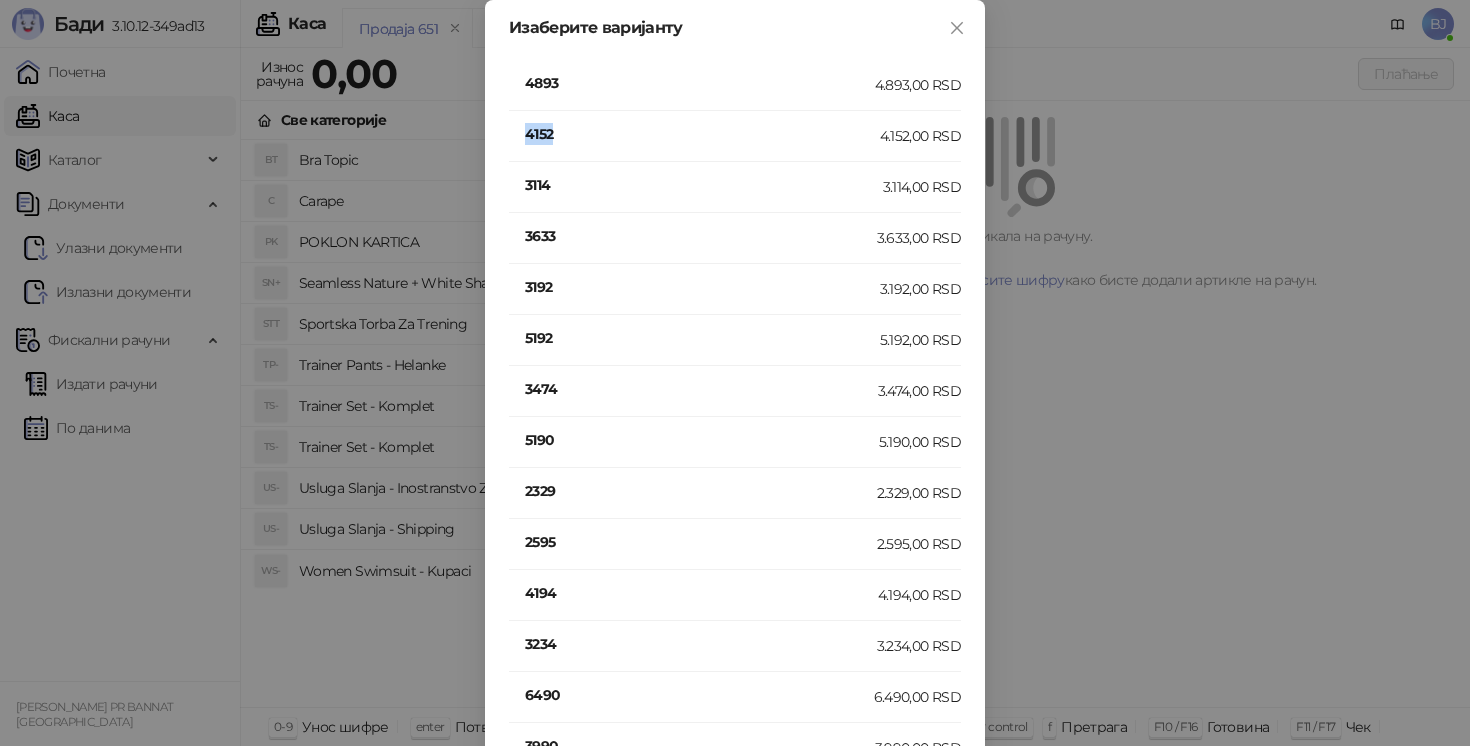 click on "4152" at bounding box center (702, 134) 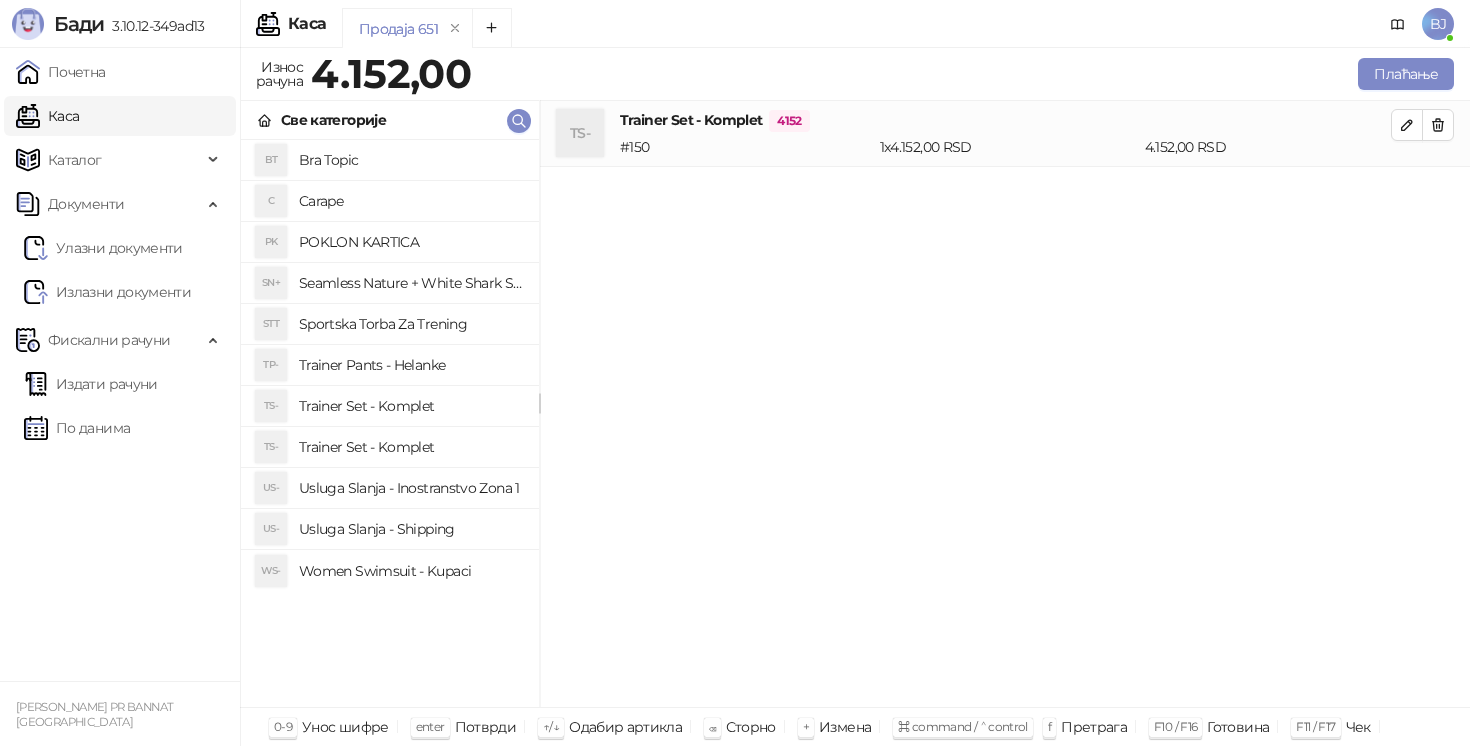 click on "Usluga Slanja - Shipping" at bounding box center [411, 529] 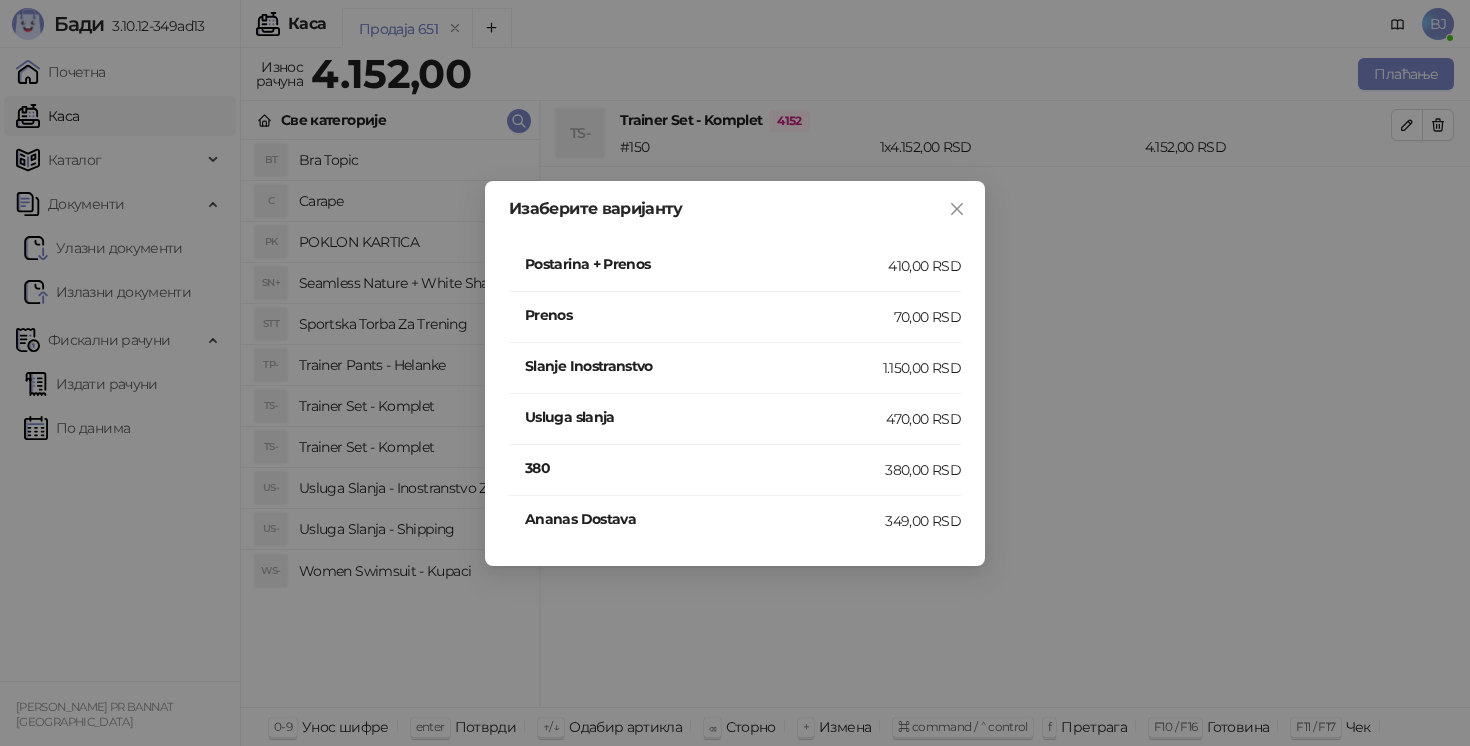 click on "Postarina + Prenos 410,00 RSD" at bounding box center (735, 266) 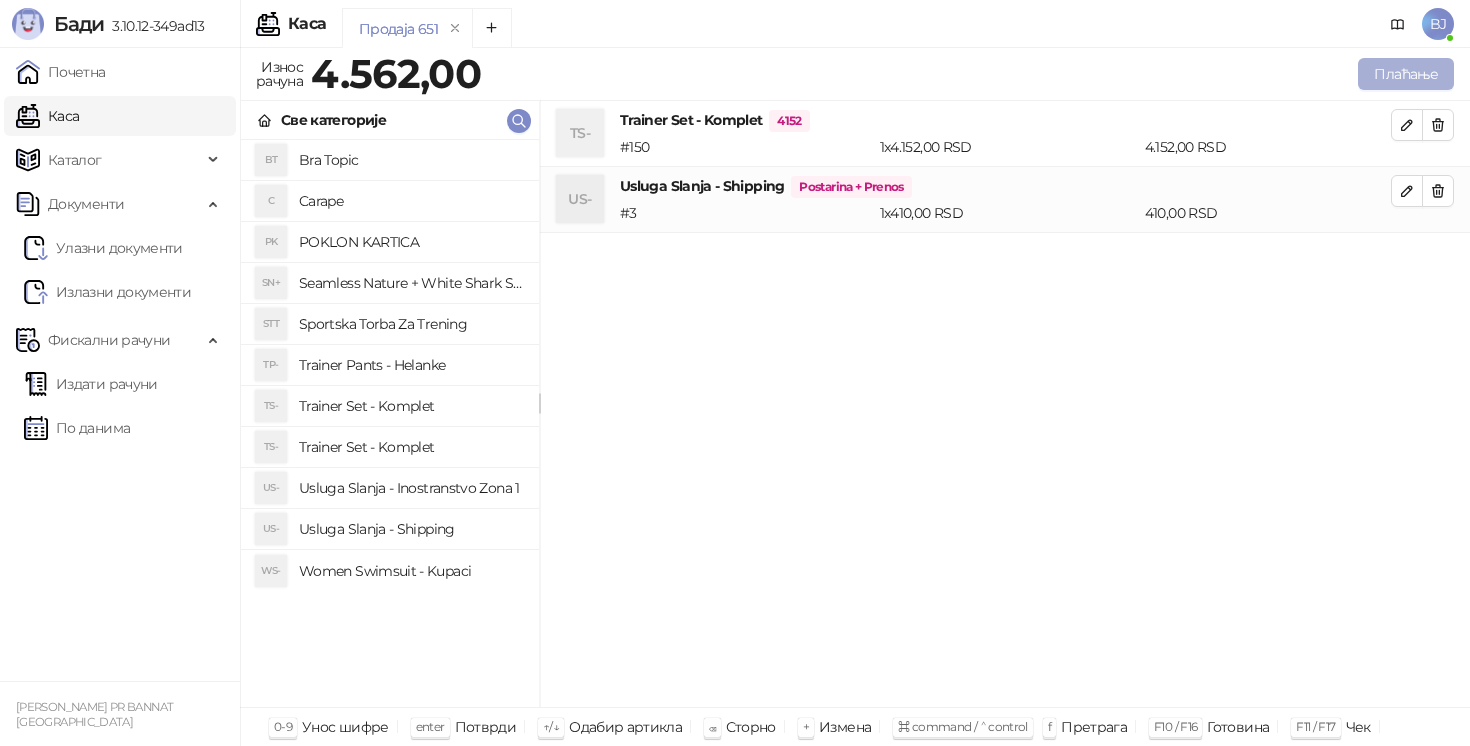 click on "Плаћање" at bounding box center (1406, 74) 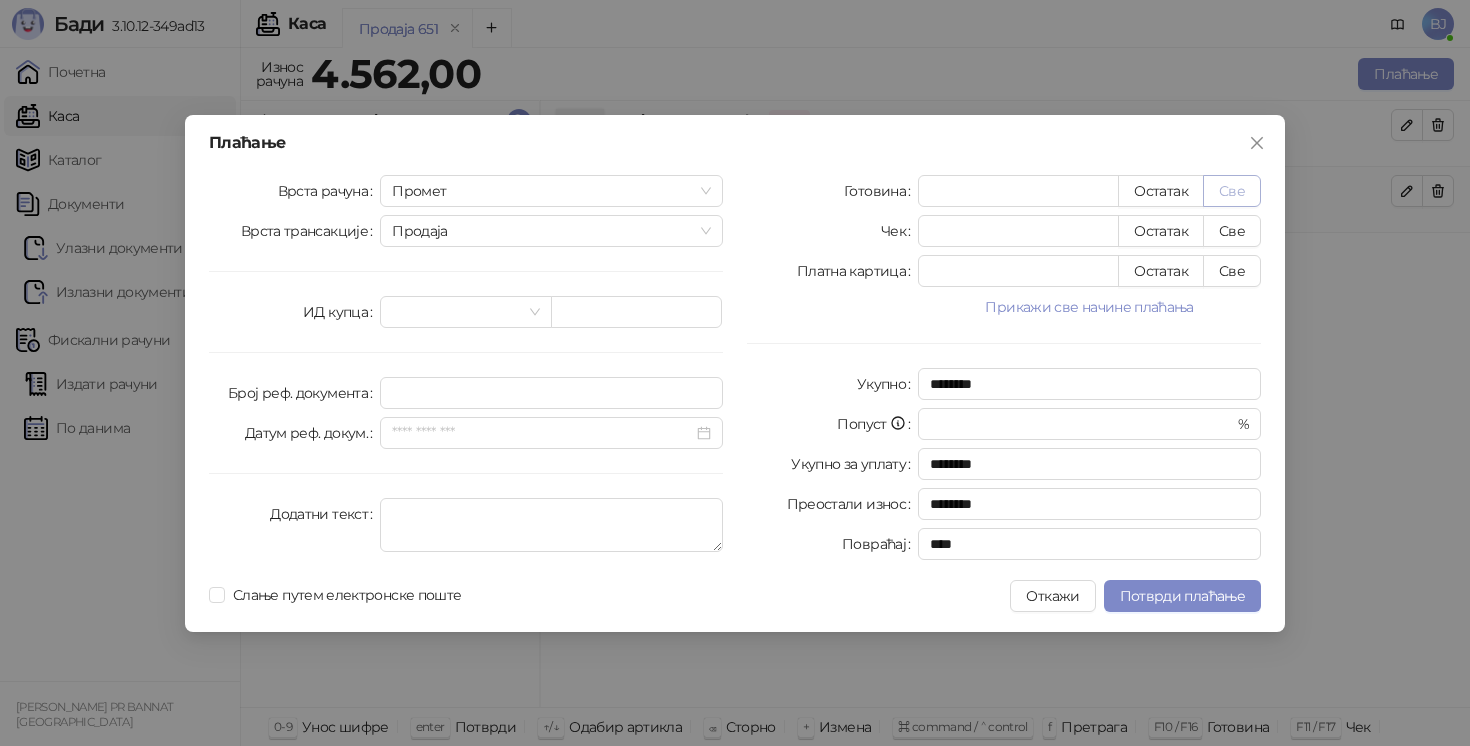 click on "Све" at bounding box center [1232, 191] 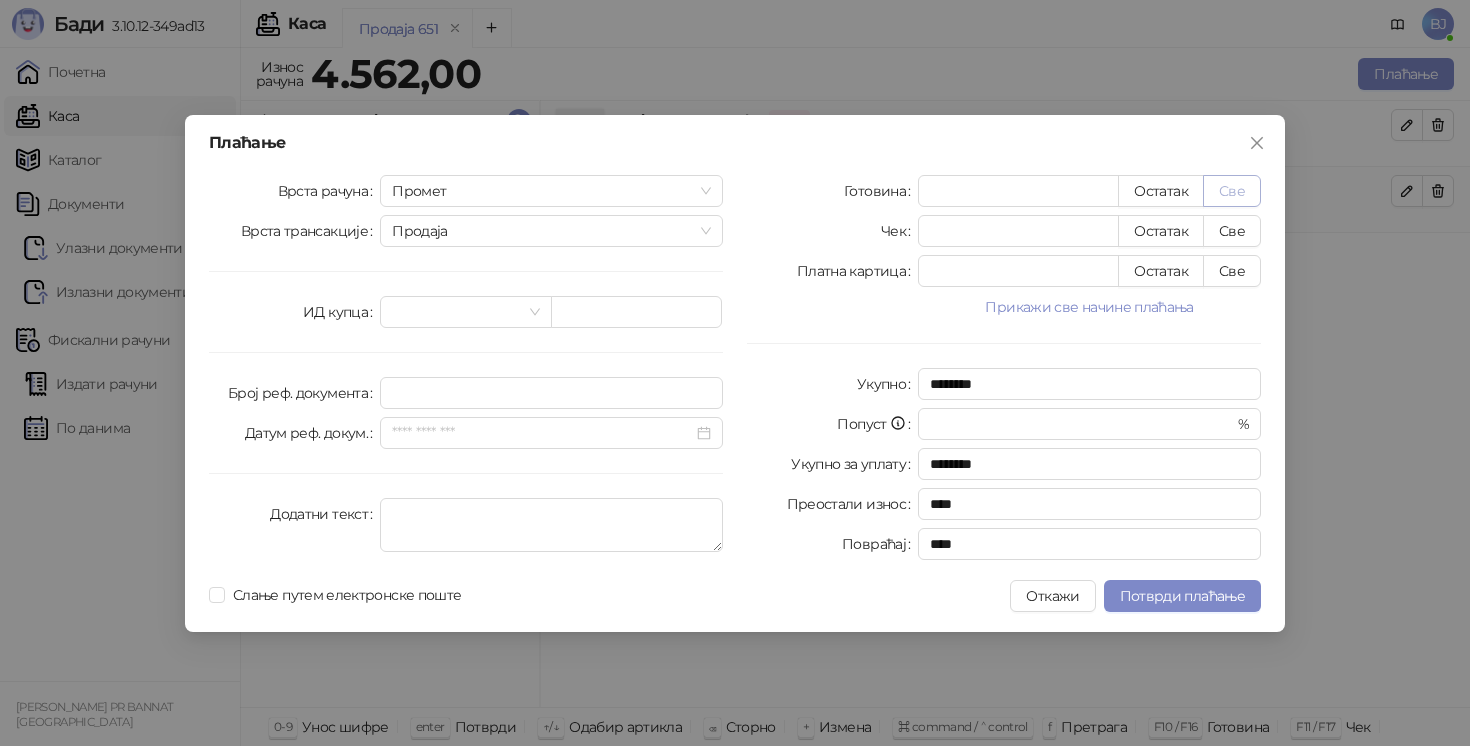type 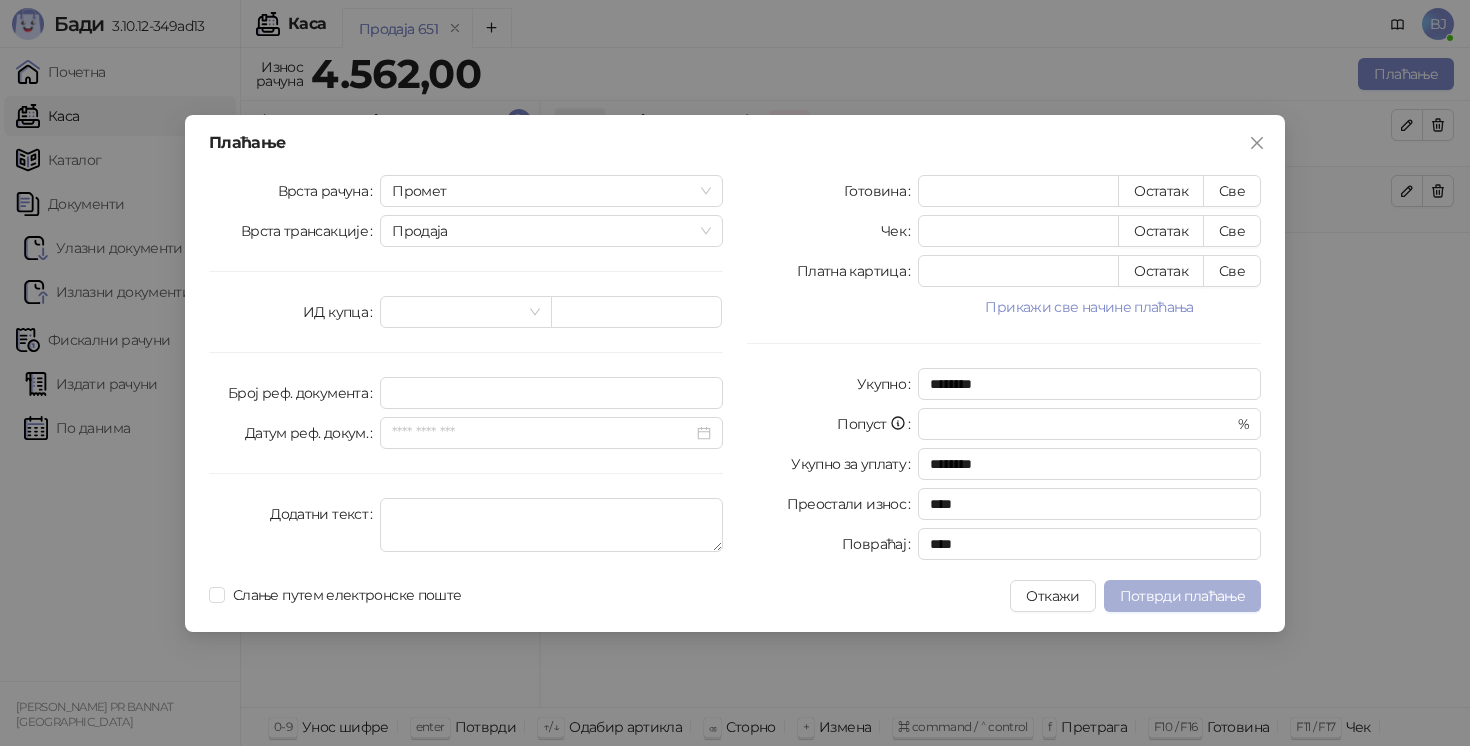 click on "Потврди плаћање" at bounding box center (1182, 596) 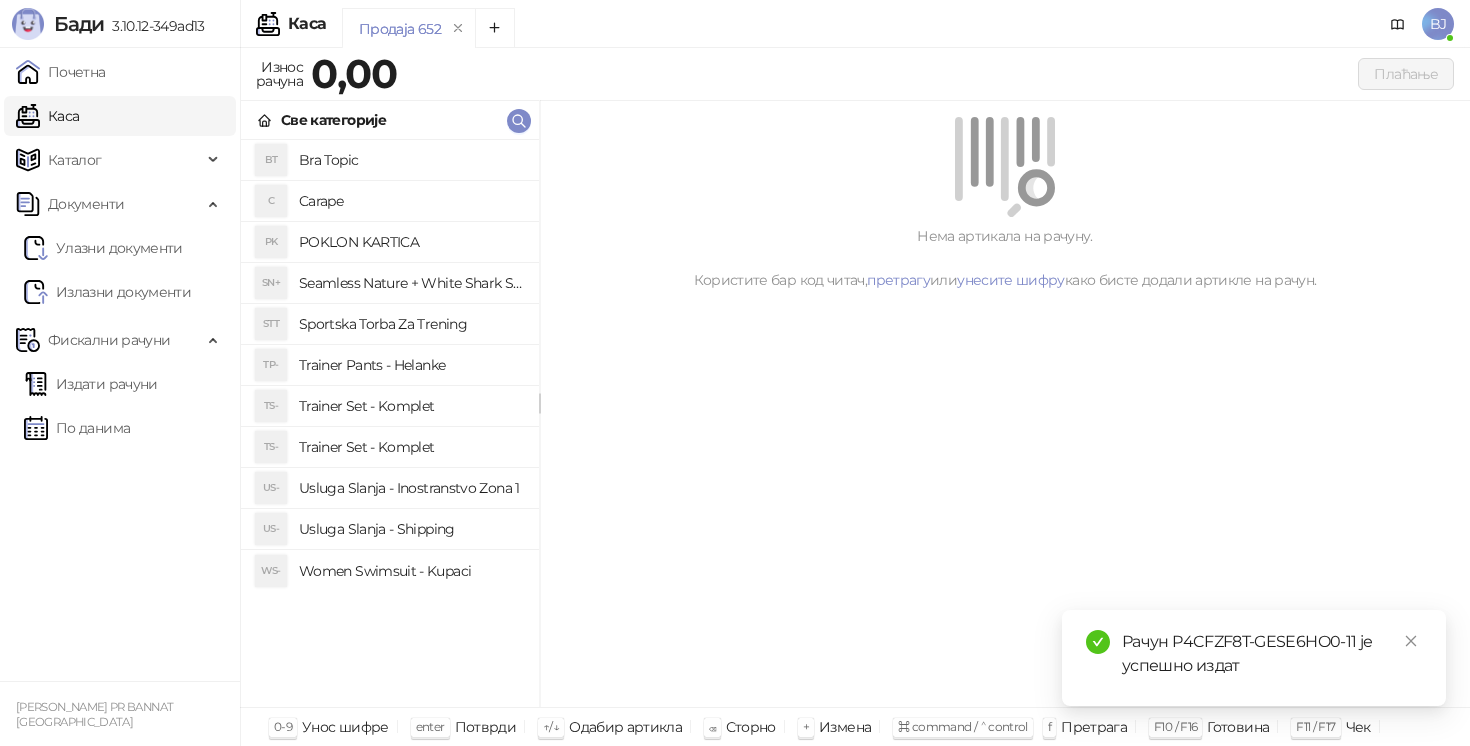 click on "Trainer Set - Komplet" at bounding box center [411, 447] 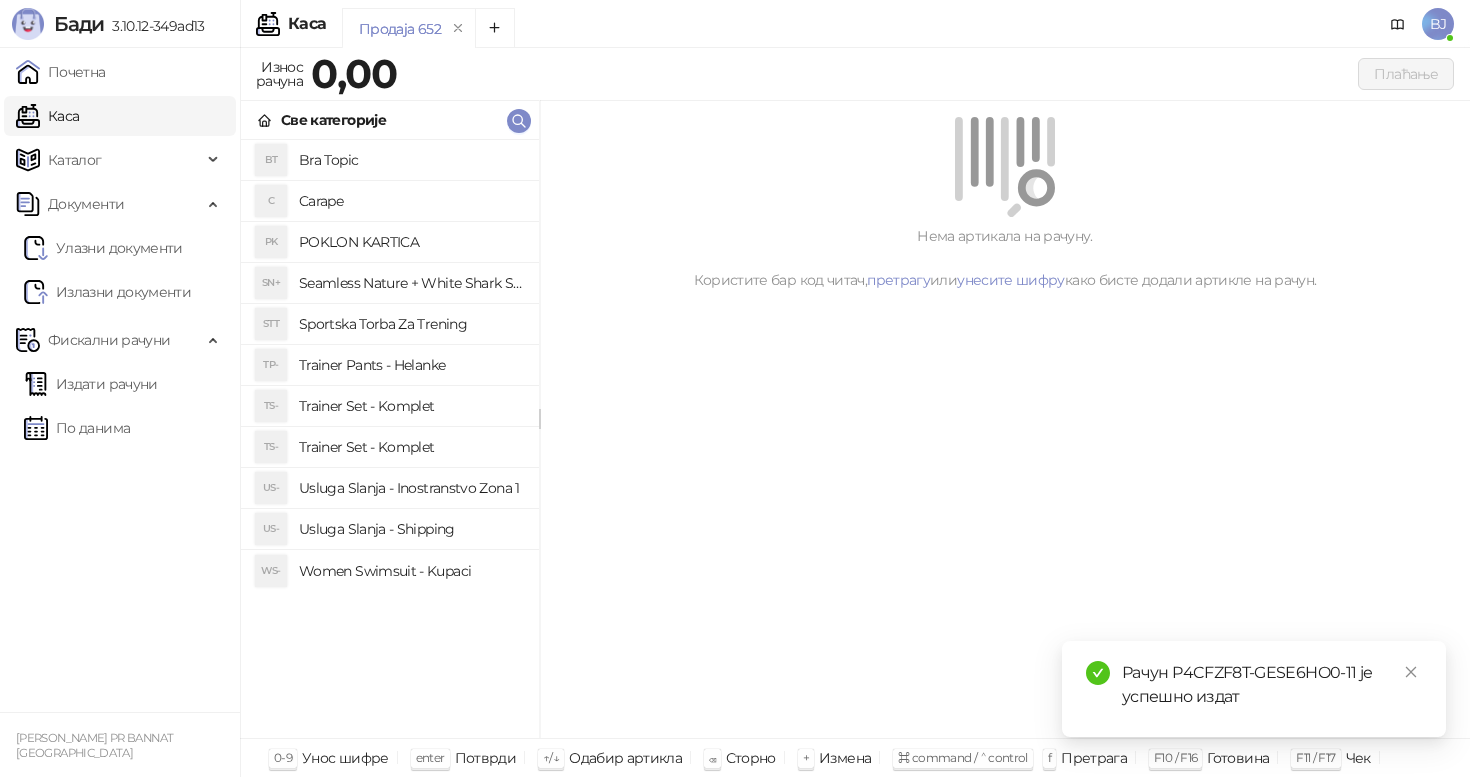 click on "Trainer Set - Komplet" at bounding box center [411, 406] 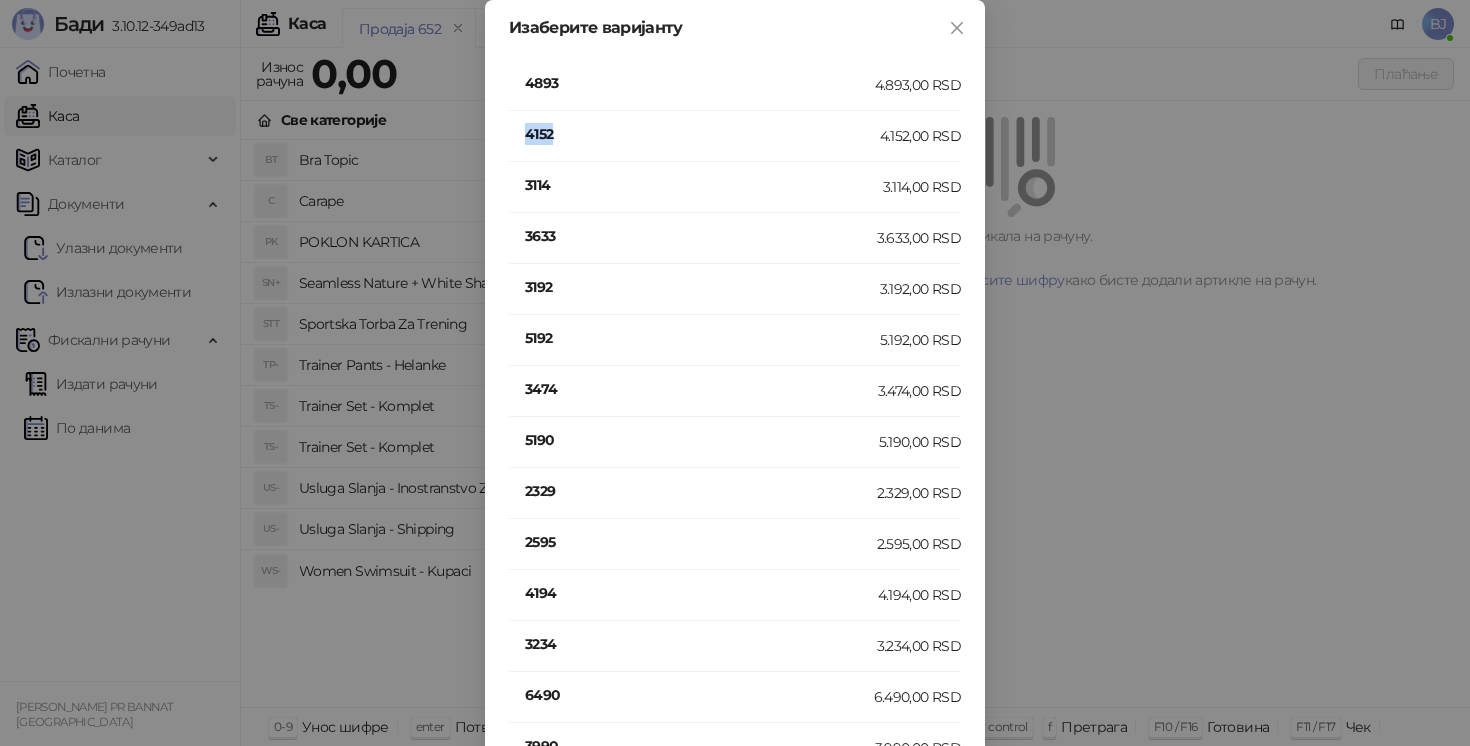 click on "4152" at bounding box center (702, 134) 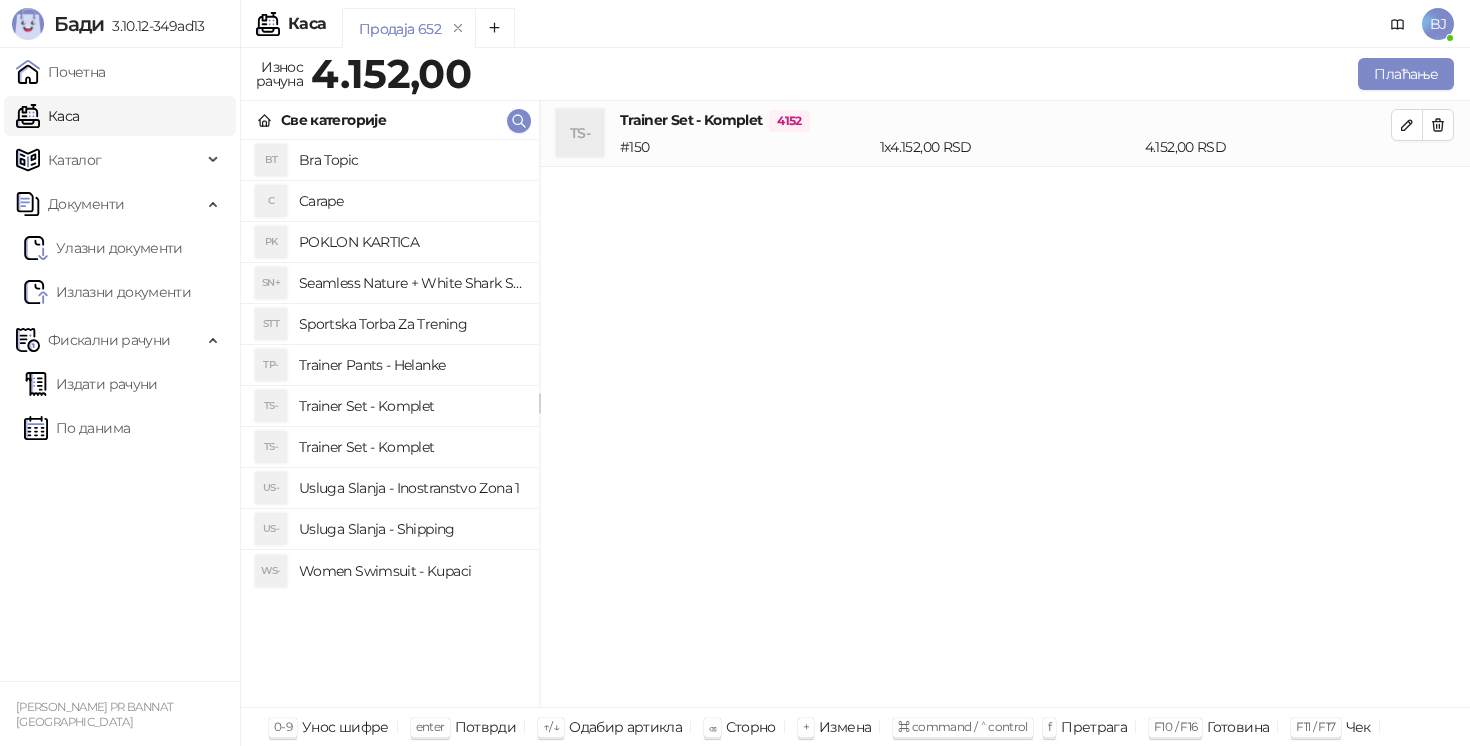 click on "Usluga Slanja - Shipping" at bounding box center [411, 529] 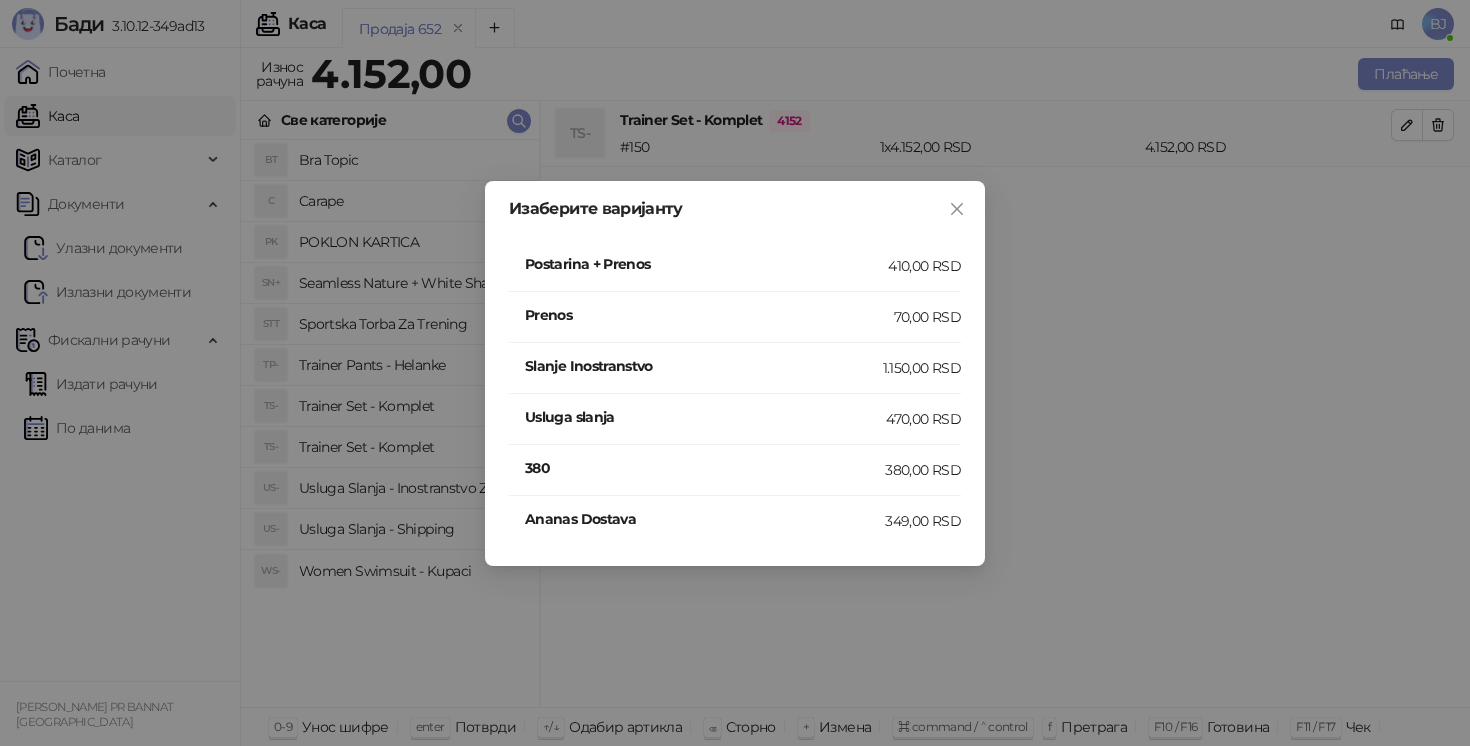 click on "410,00 RSD" at bounding box center (924, 266) 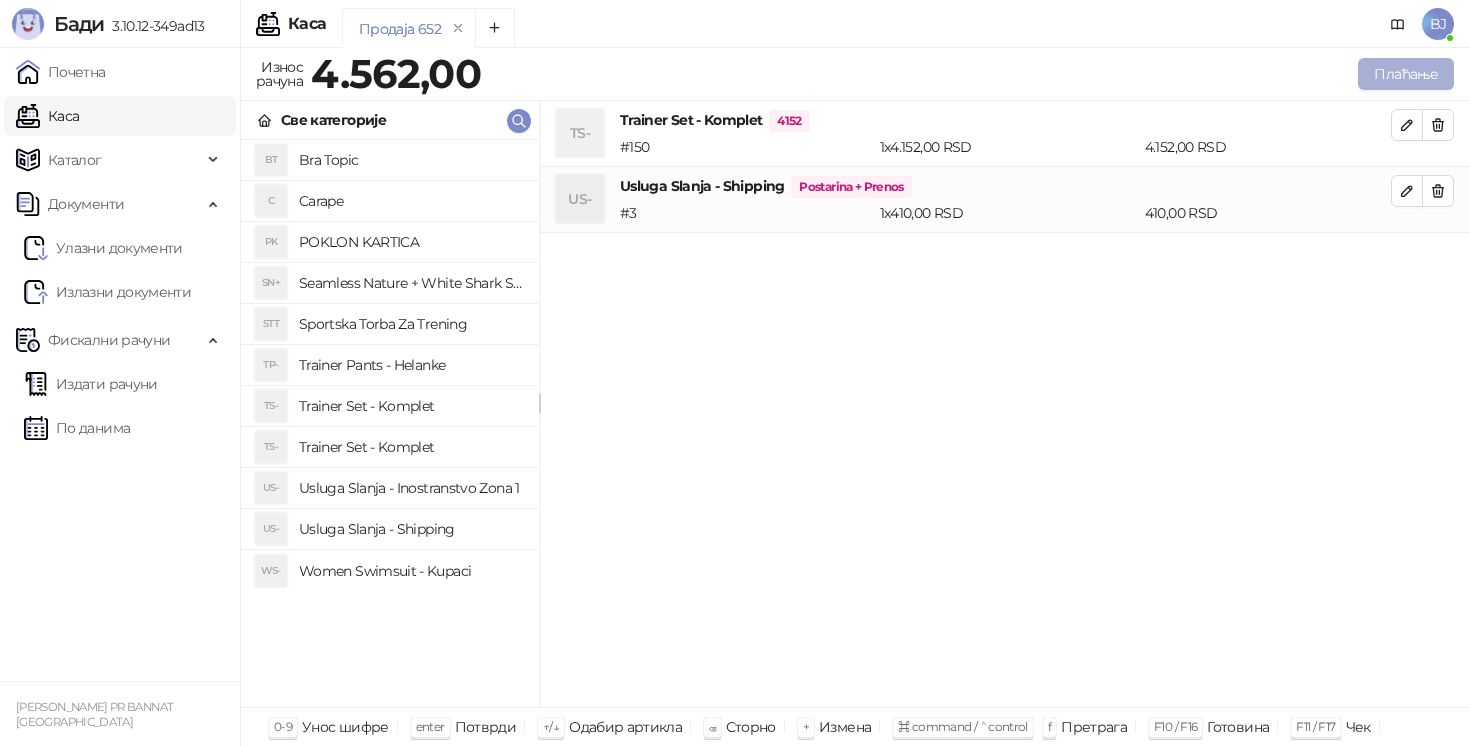 click on "Плаћање" at bounding box center [1406, 74] 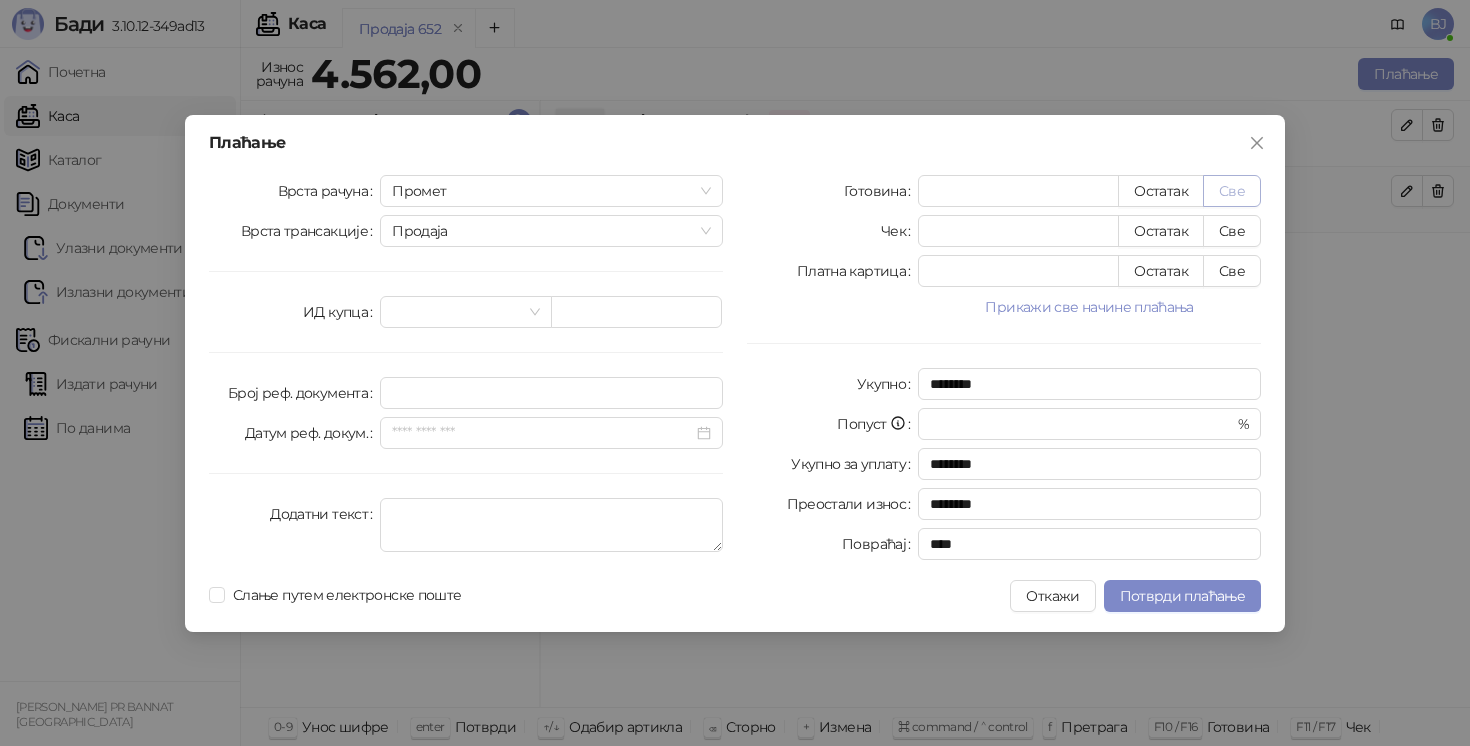 click on "Све" at bounding box center [1232, 191] 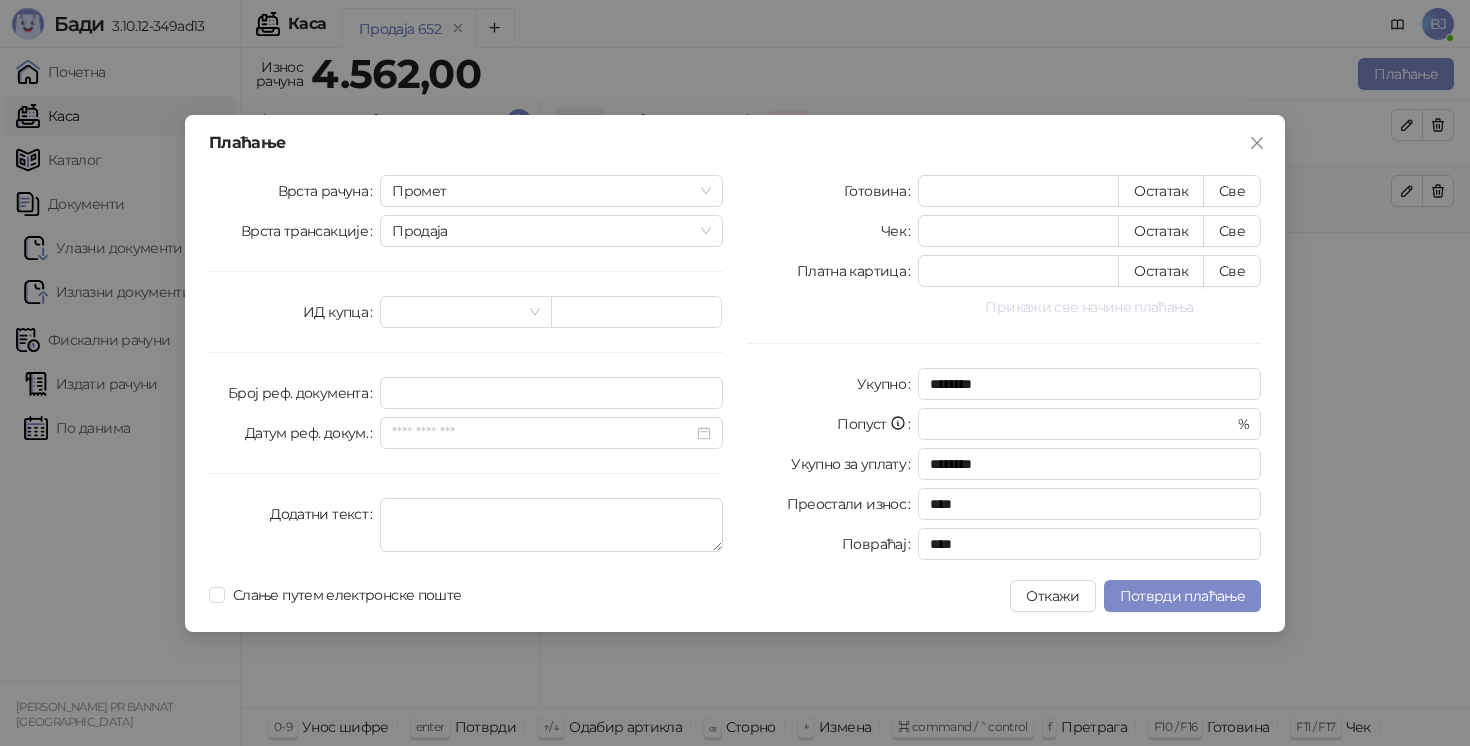 type 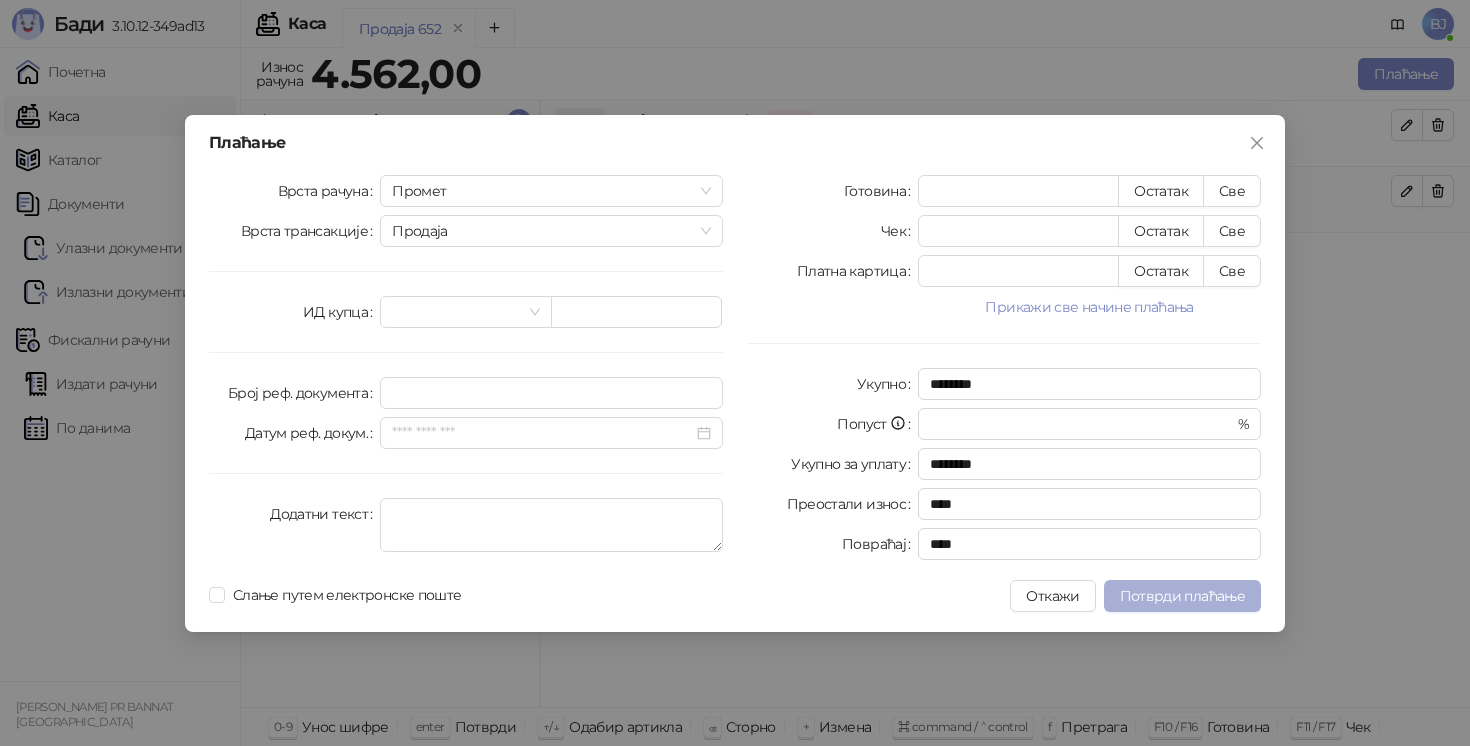 click on "Потврди плаћање" at bounding box center [1182, 596] 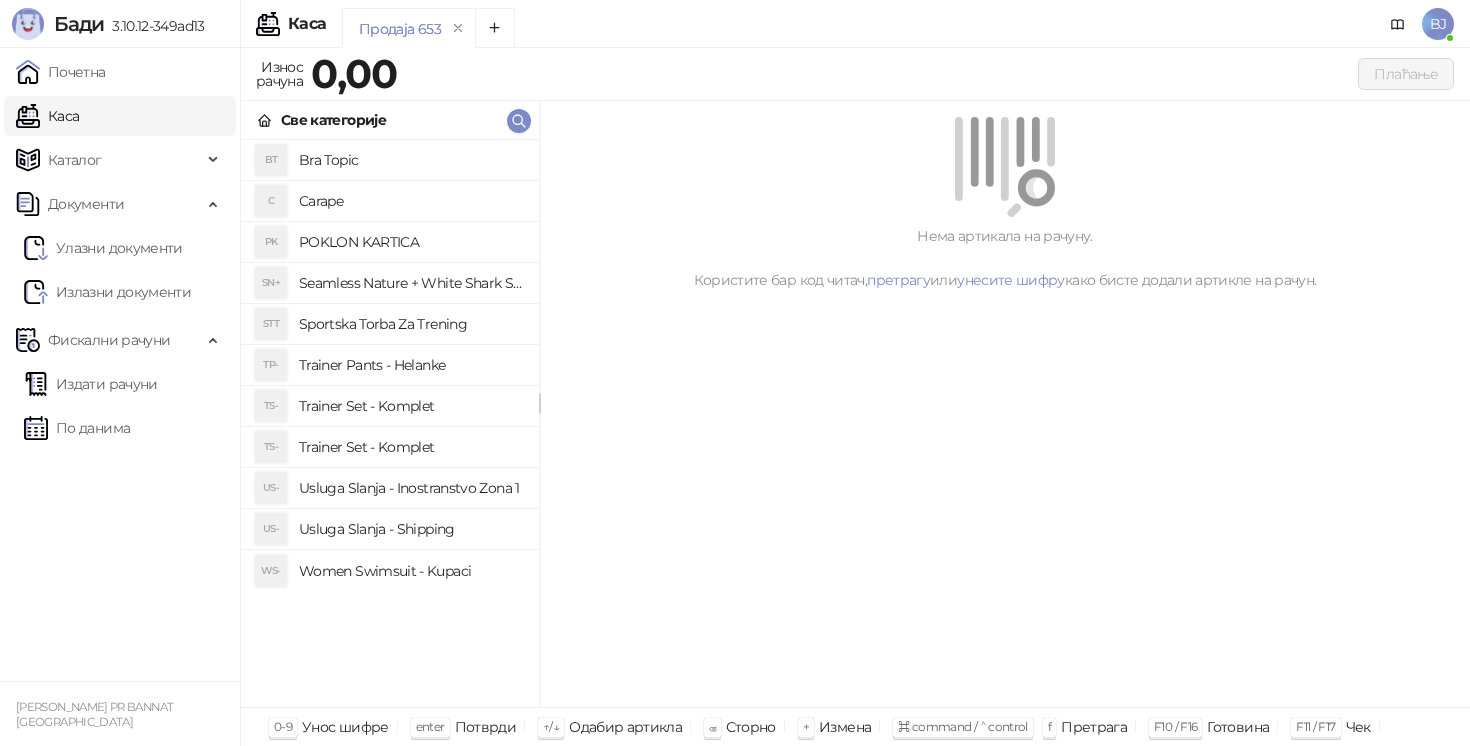 click on "Trainer Set - Komplet" at bounding box center (411, 406) 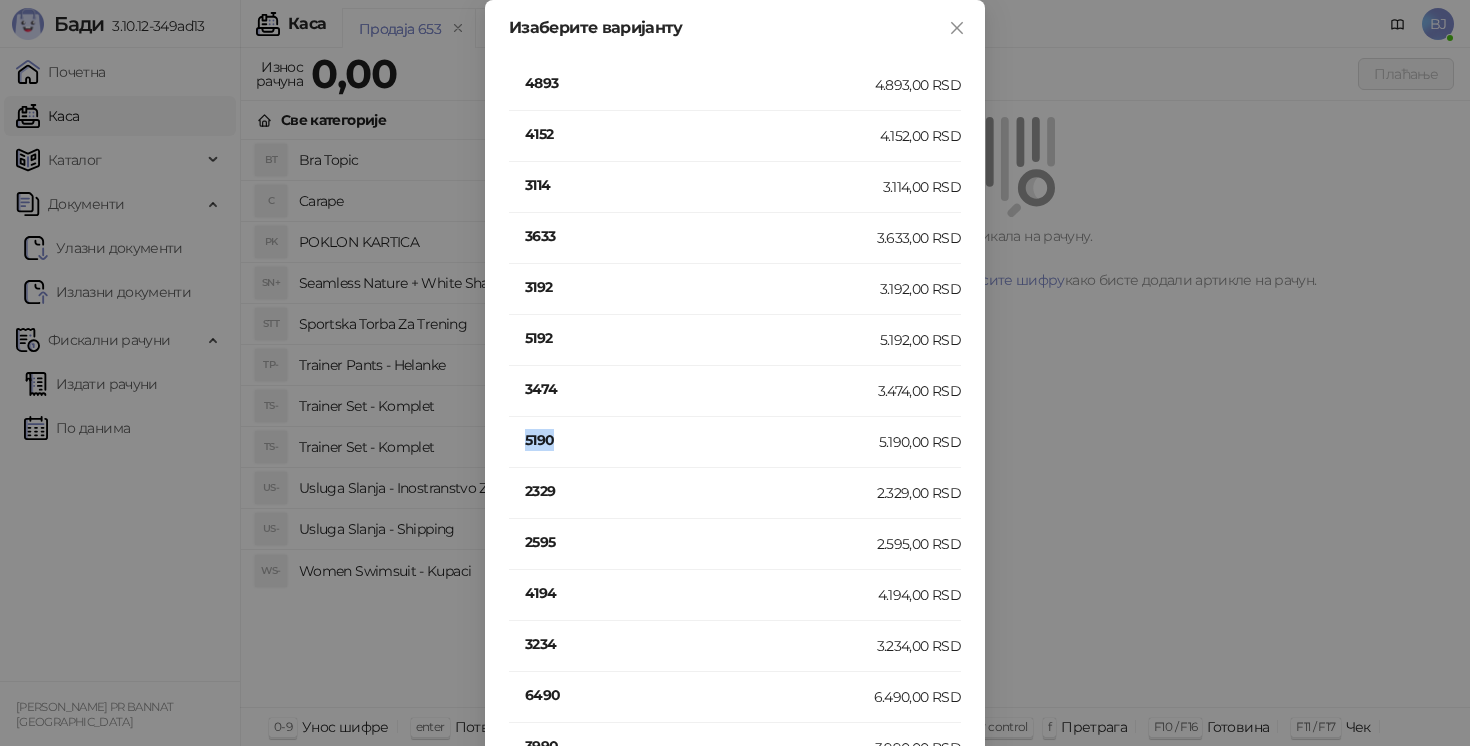 click on "5190" at bounding box center (702, 440) 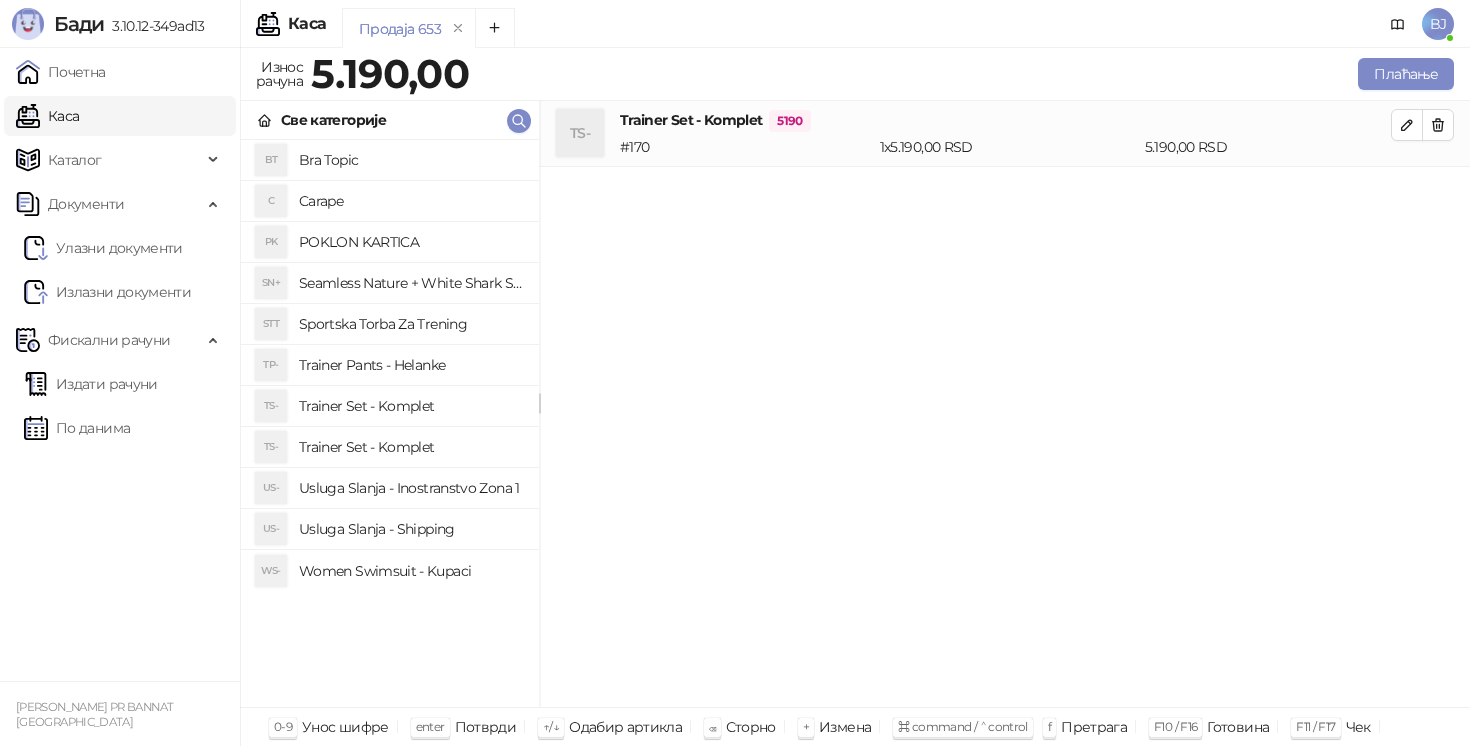 click on "Usluga Slanja - Shipping" at bounding box center (411, 529) 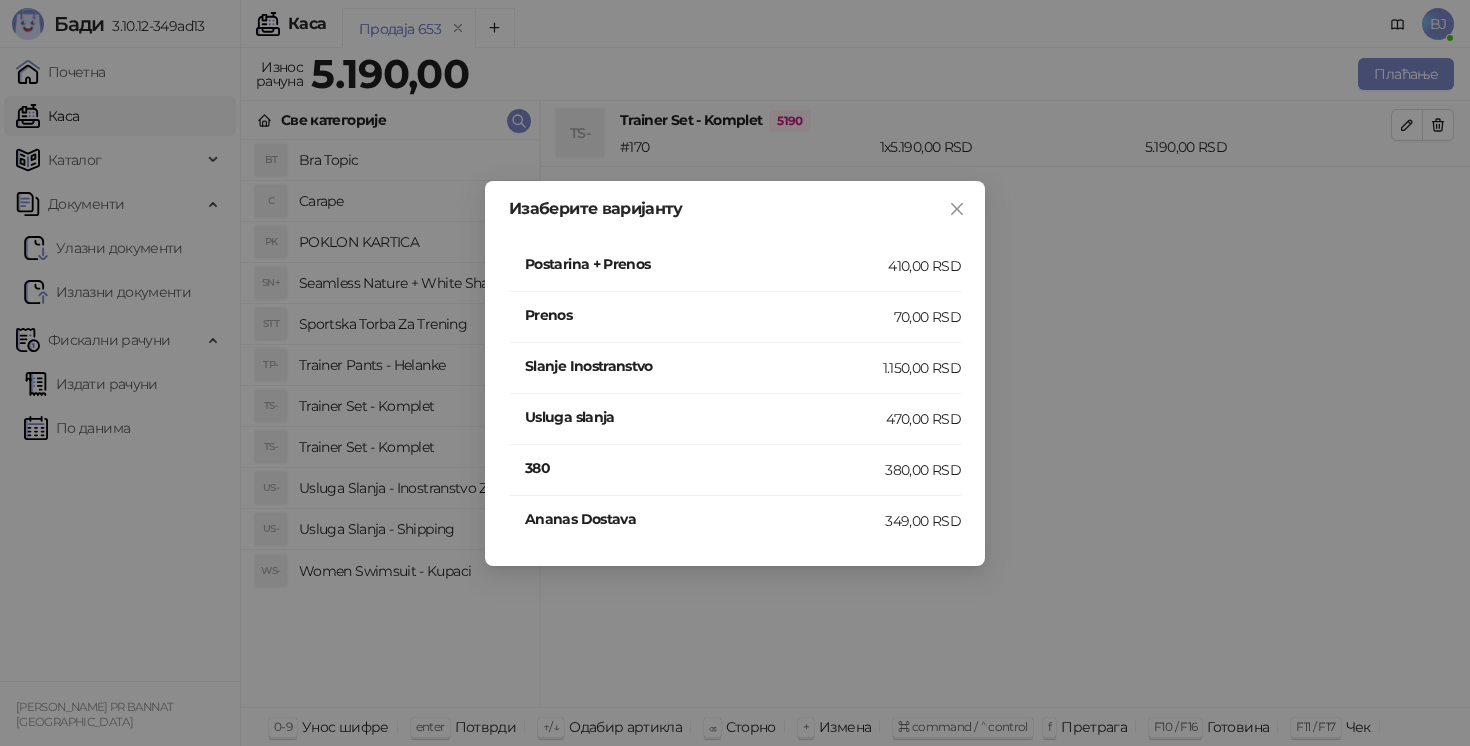 click on "Postarina + Prenos" at bounding box center (706, 266) 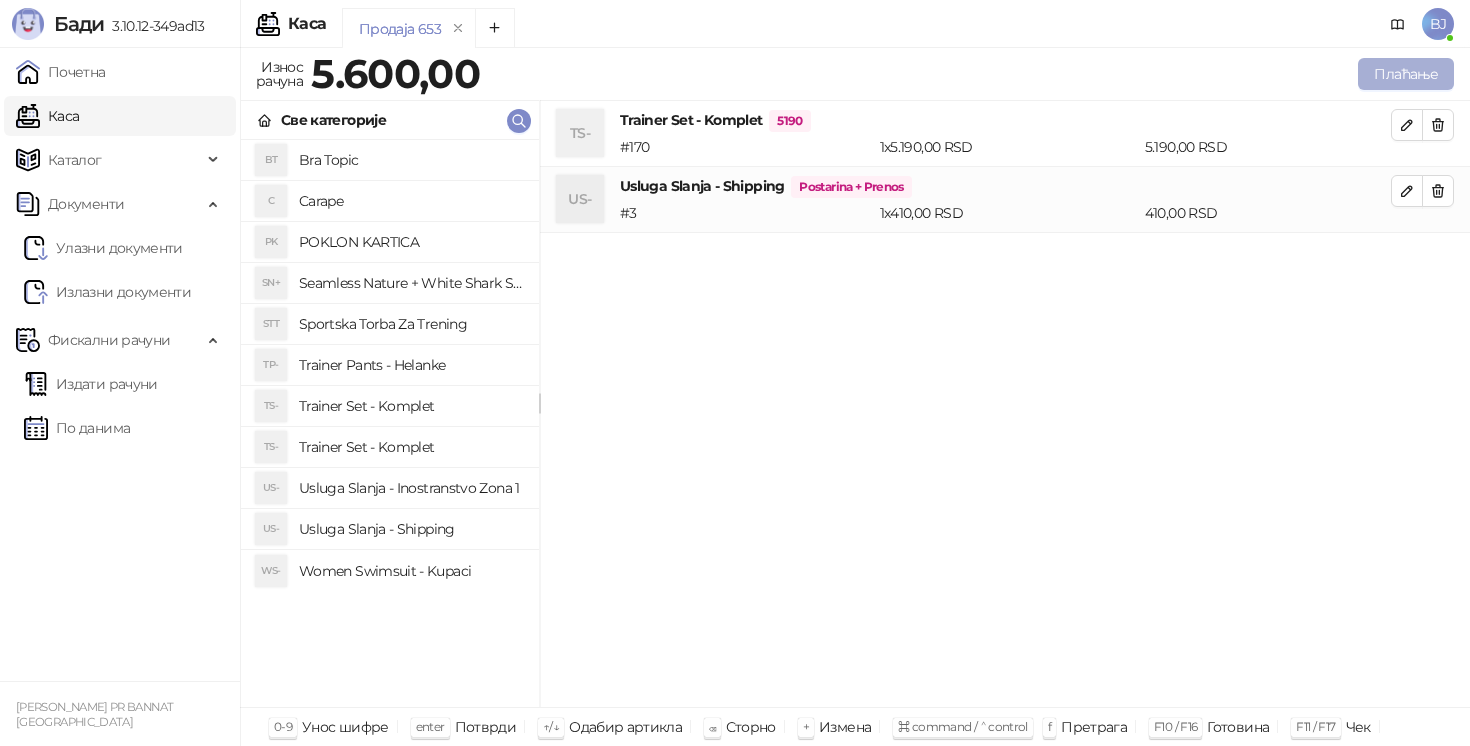 click on "Плаћање" at bounding box center [1406, 74] 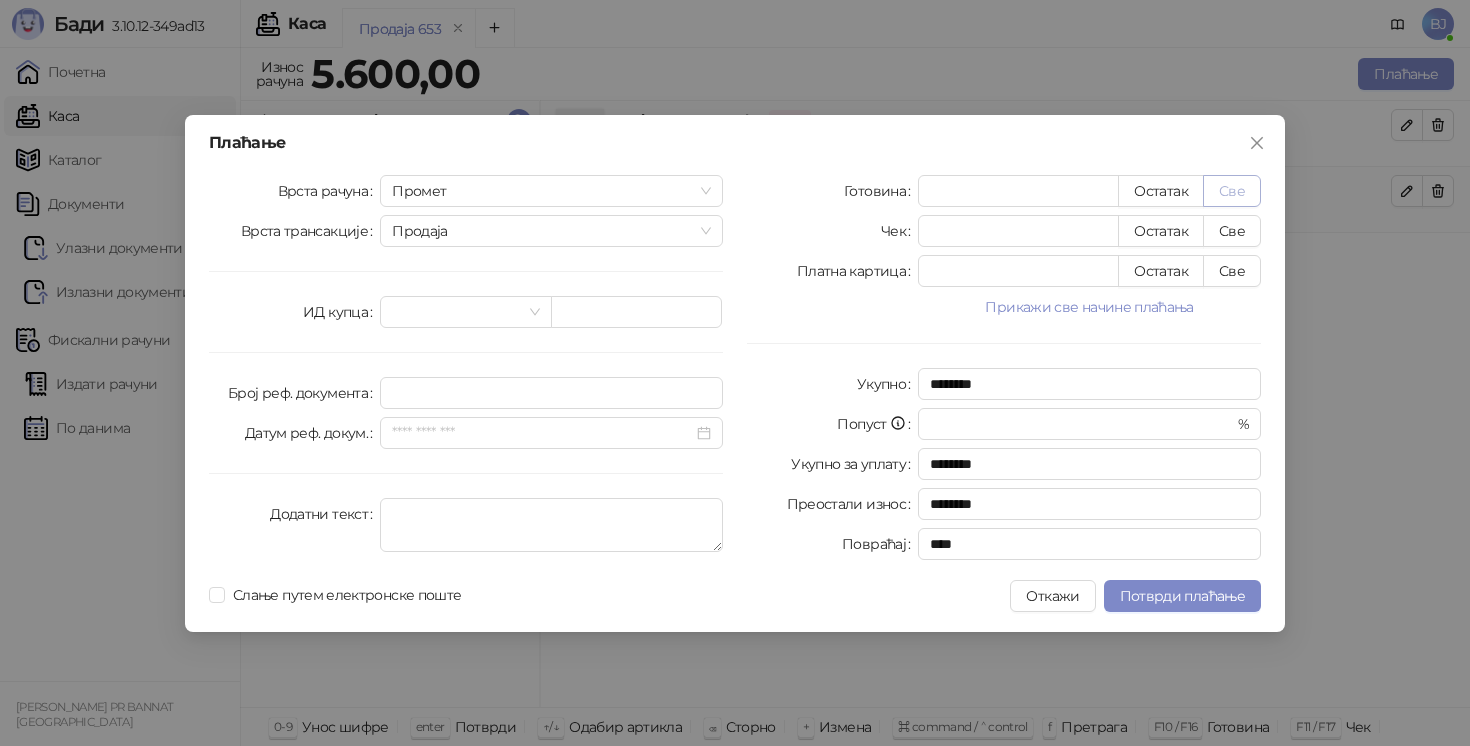 click on "Све" at bounding box center [1232, 191] 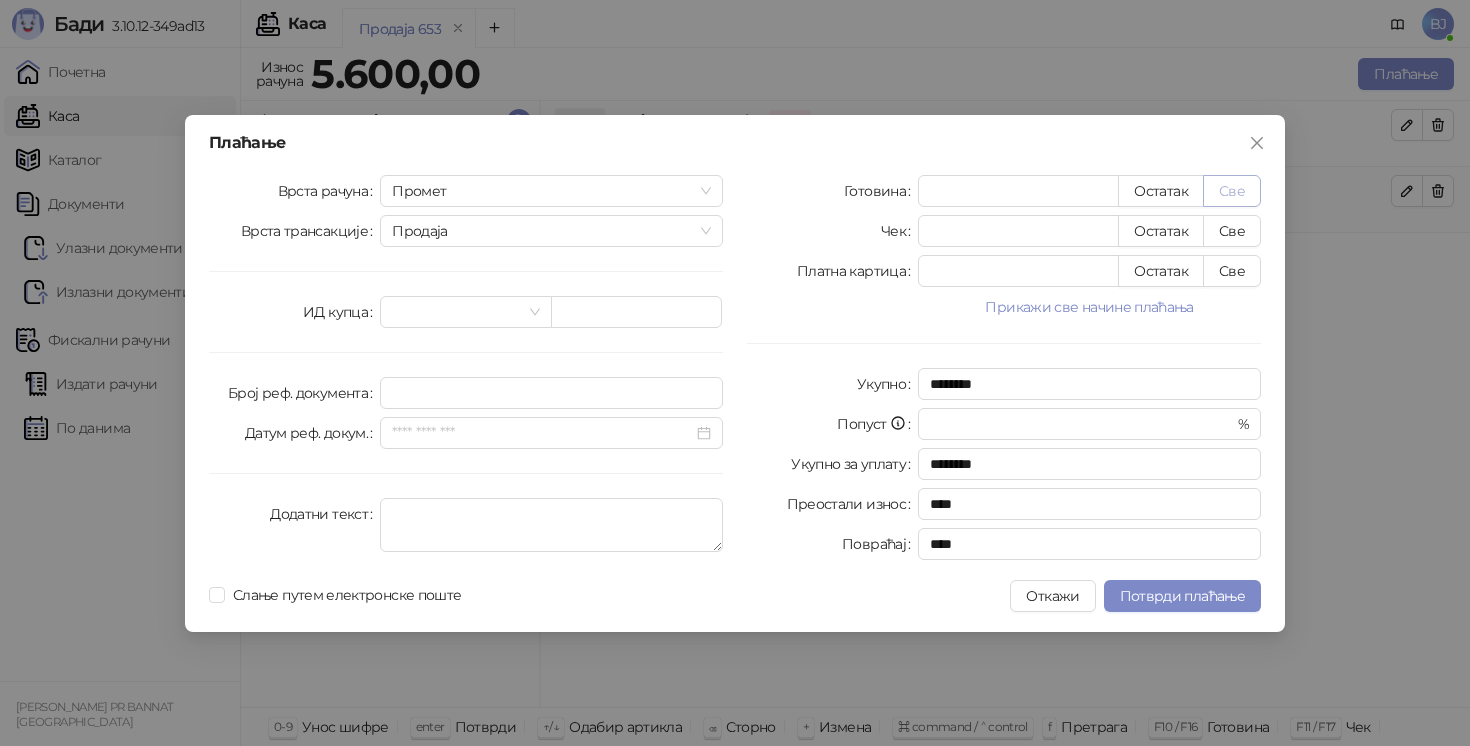 type 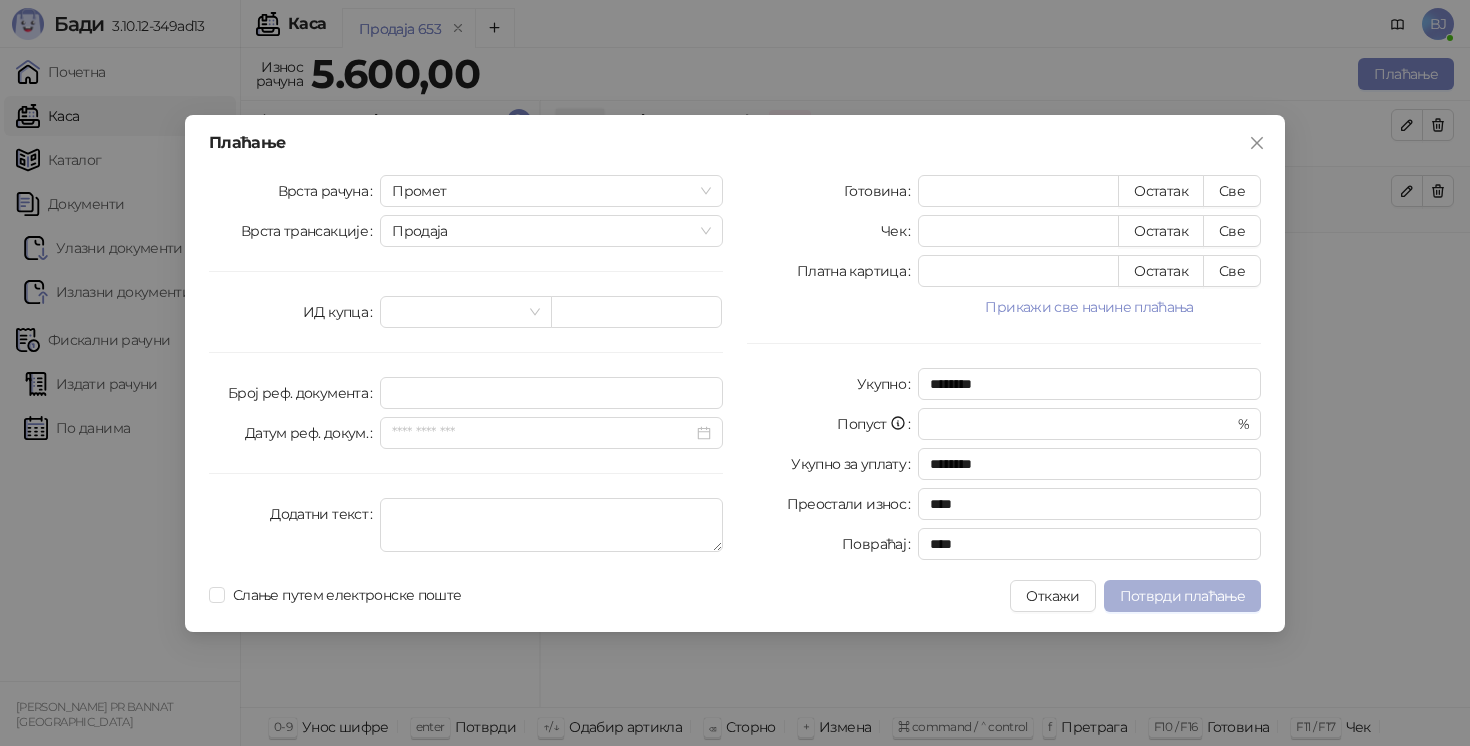 click on "Потврди плаћање" at bounding box center [1182, 596] 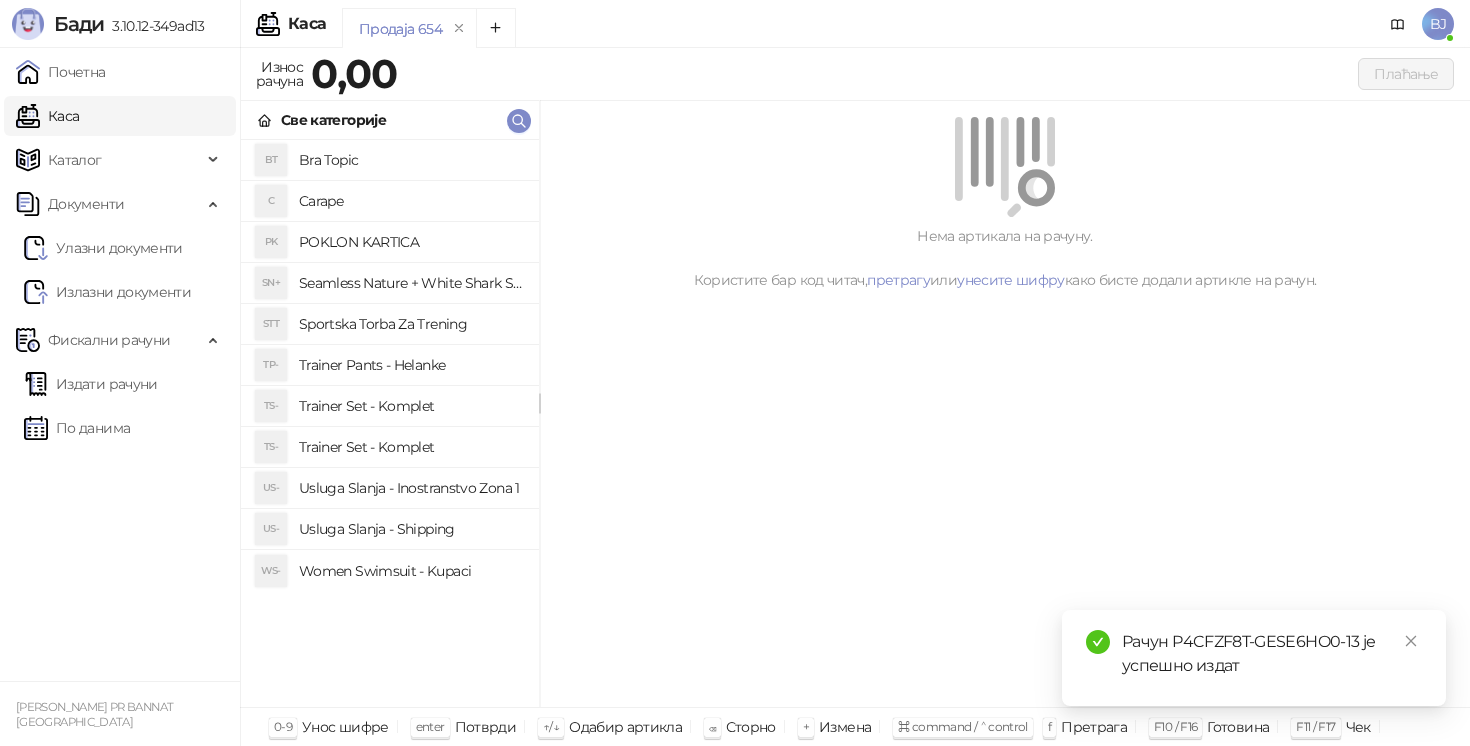 click on "Trainer Set - Komplet" at bounding box center [411, 447] 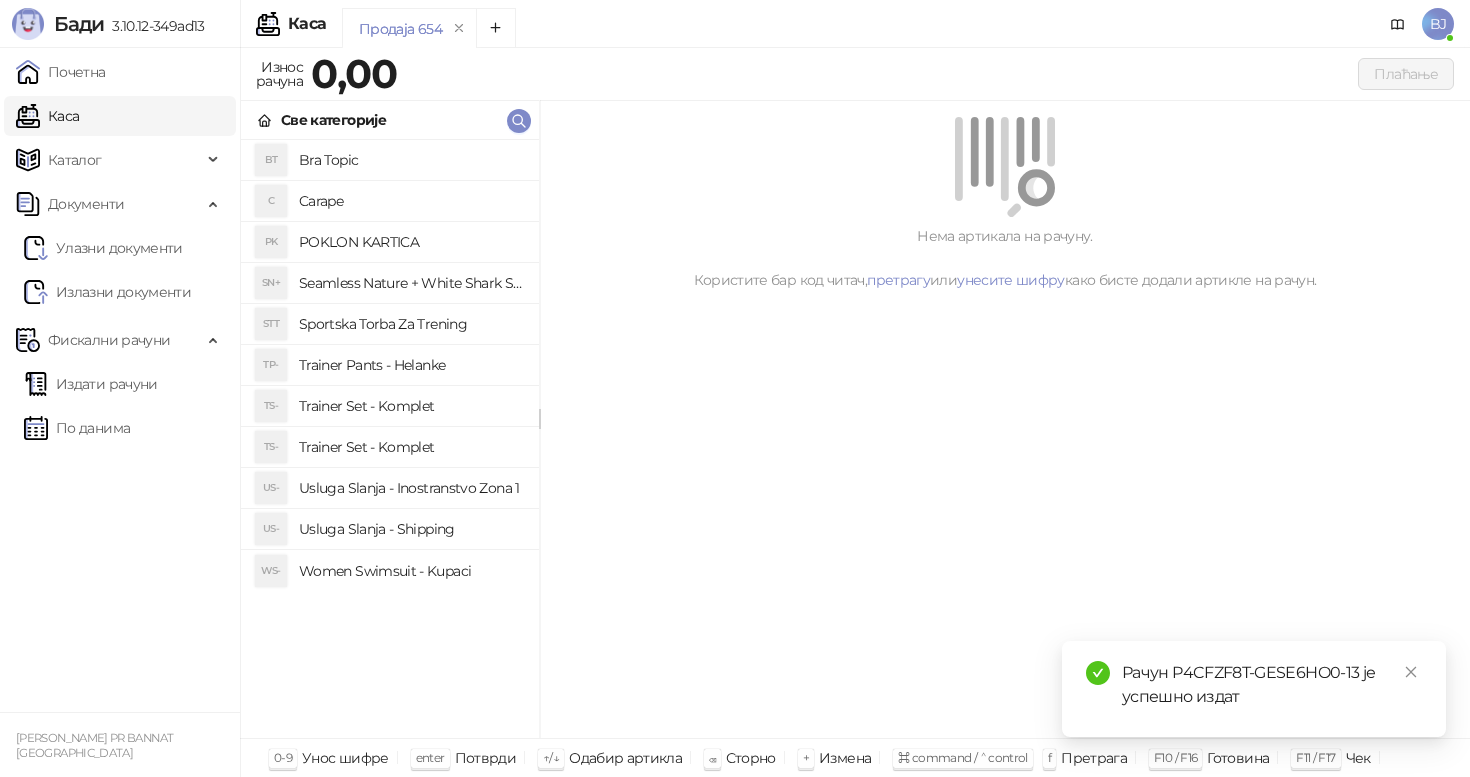 click on "Trainer Set - Komplet" at bounding box center [411, 447] 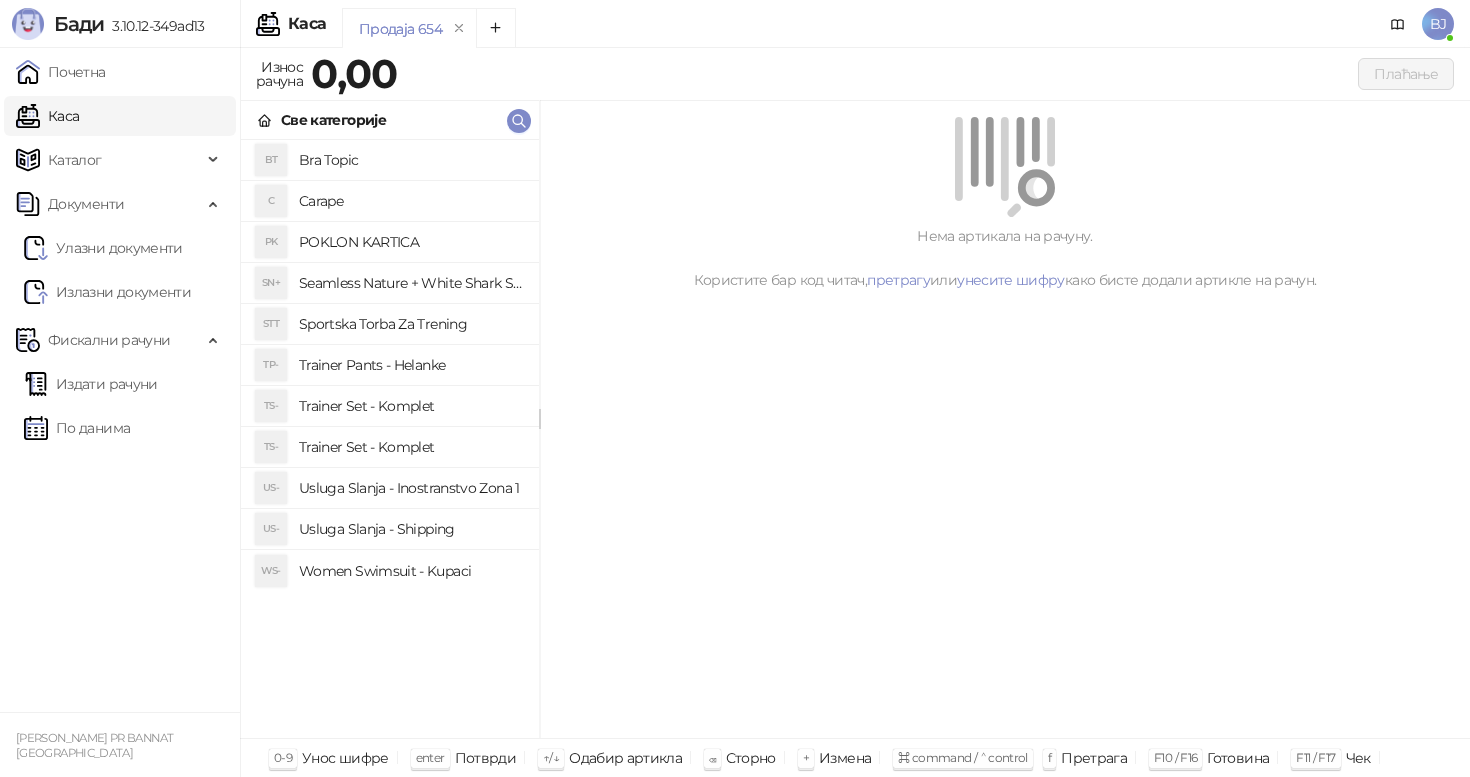 click on "Trainer Set - Komplet" at bounding box center [411, 406] 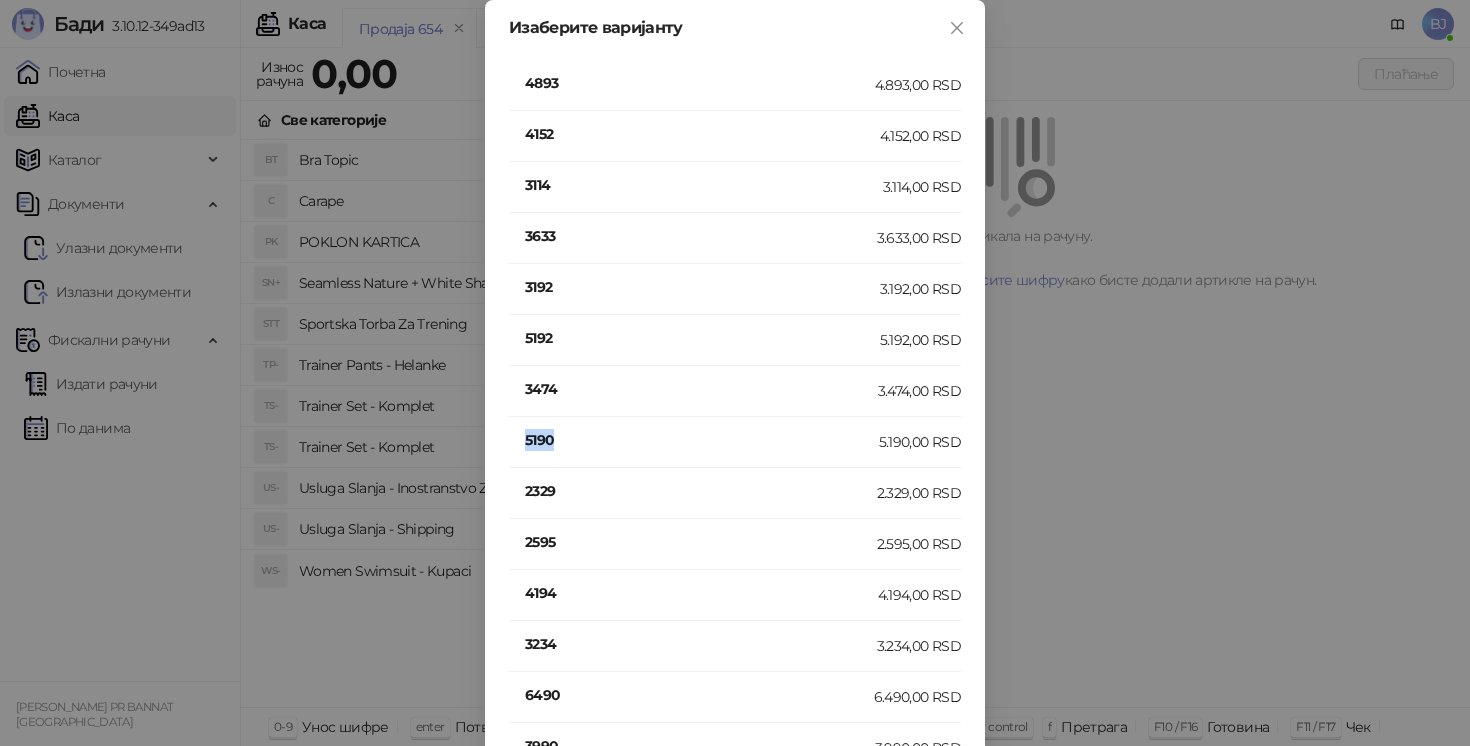 click on "5190" at bounding box center [702, 440] 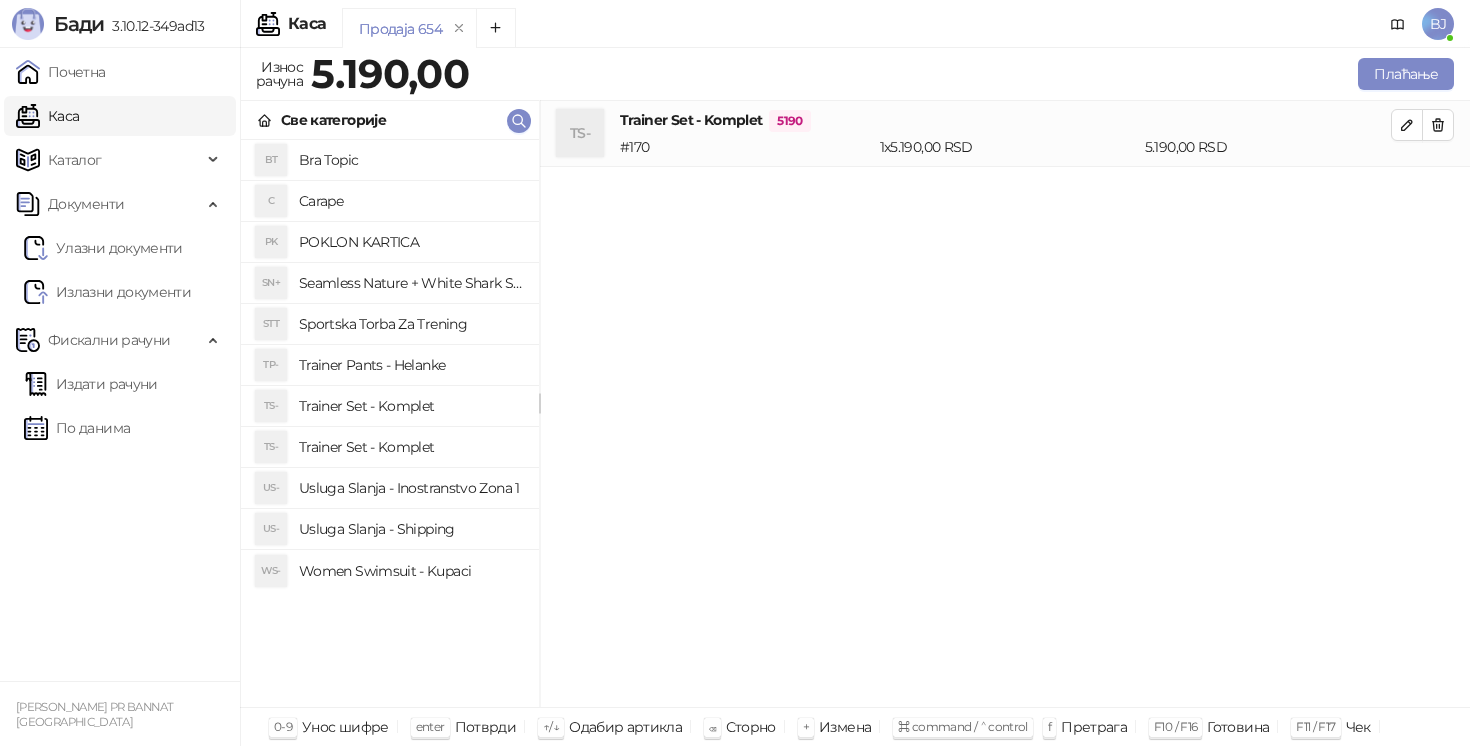 click on "Usluga Slanja - Shipping" at bounding box center [411, 529] 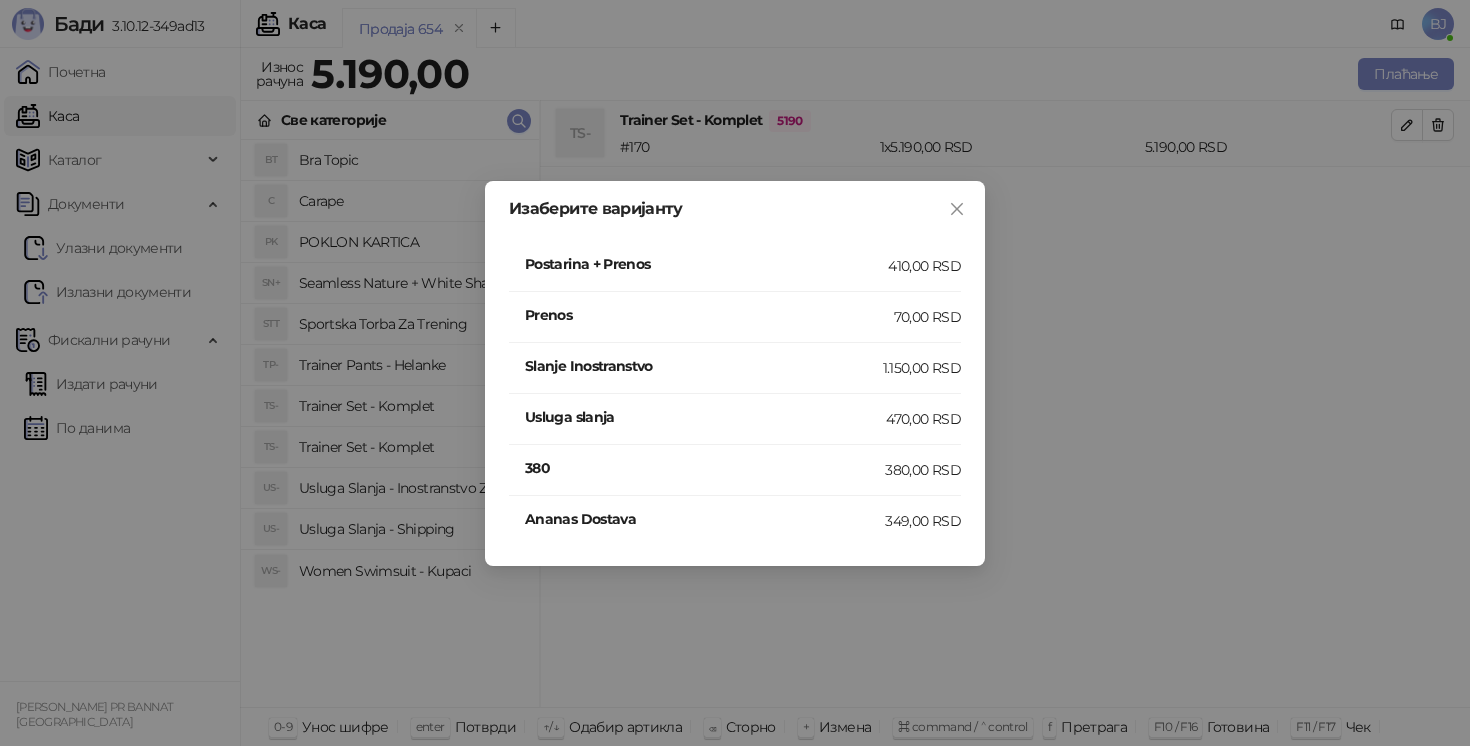 click on "Postarina + Prenos 410,00 RSD" at bounding box center (735, 266) 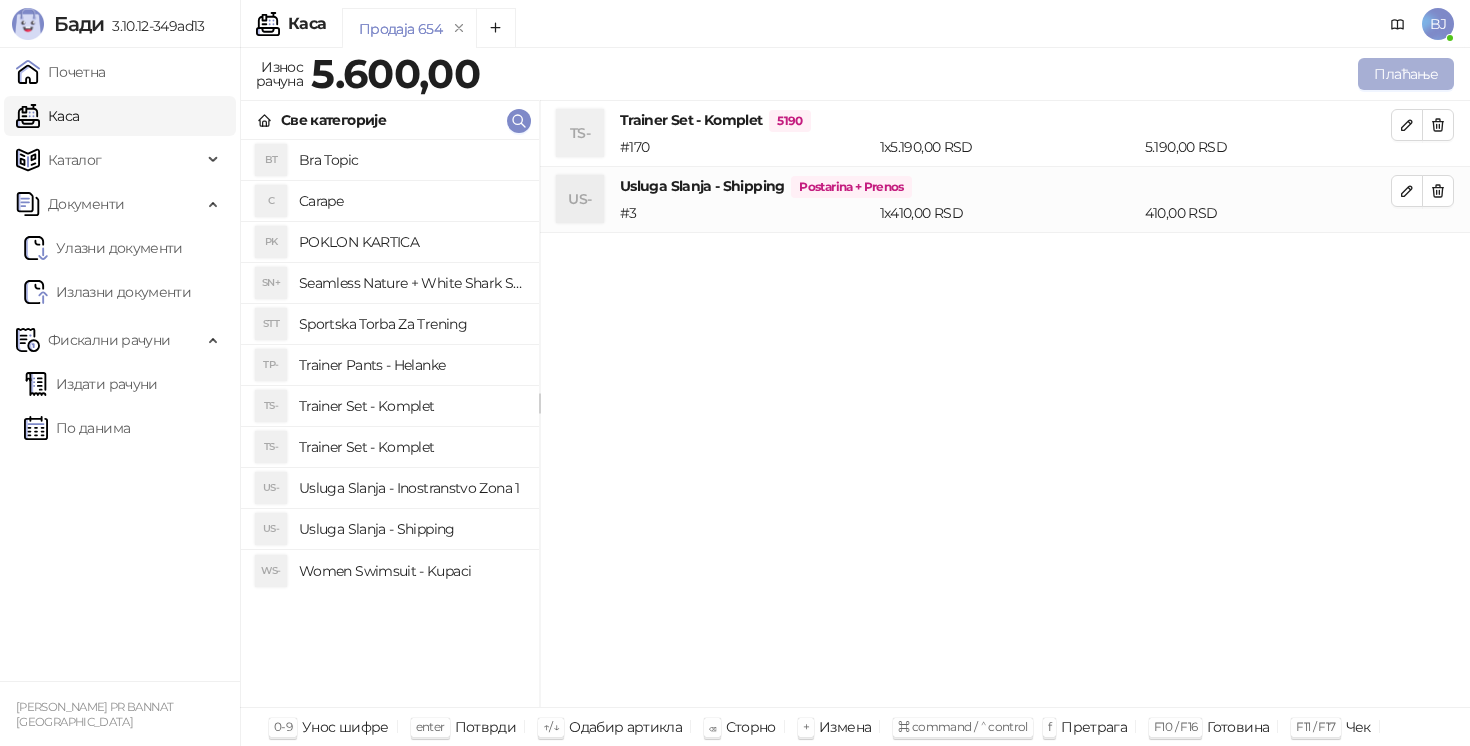 click on "Плаћање" at bounding box center (1406, 74) 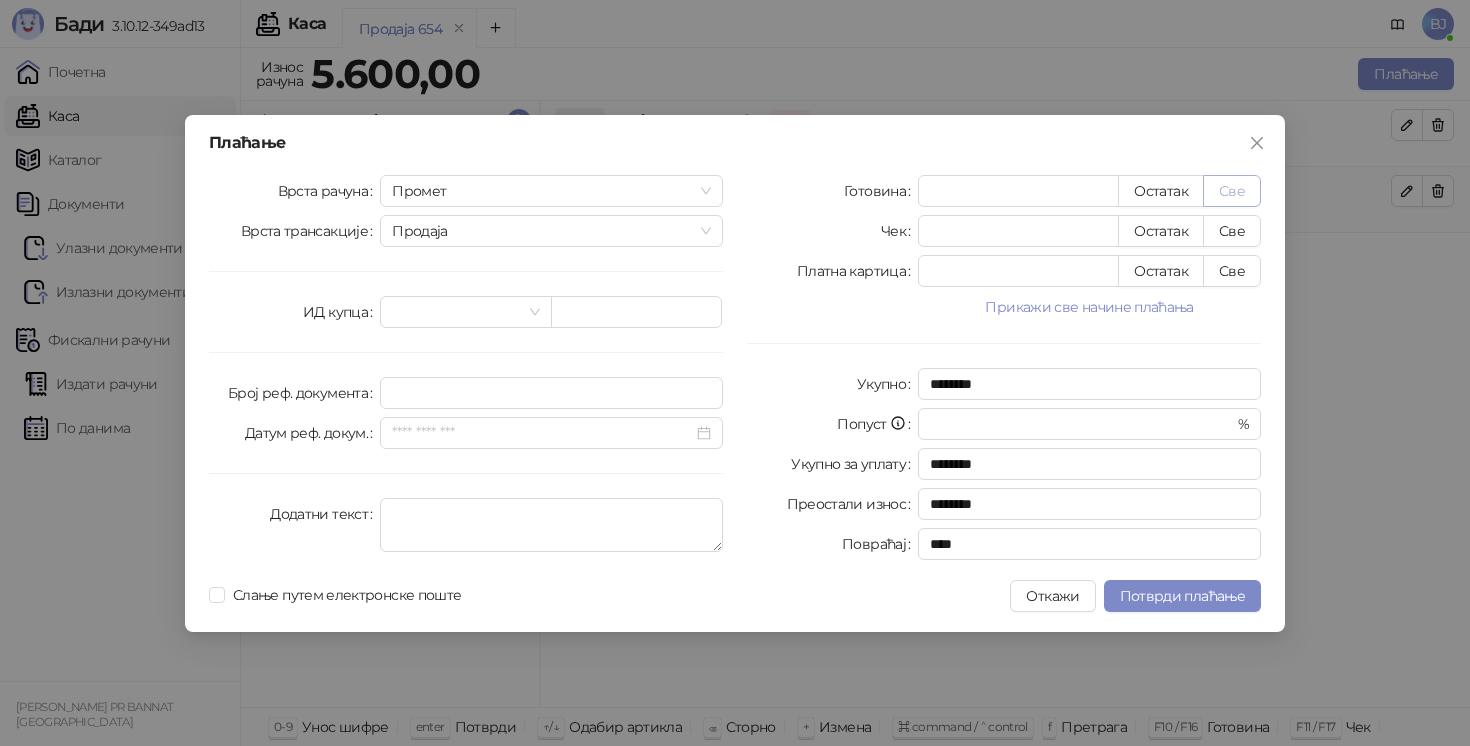 click on "Све" at bounding box center (1232, 191) 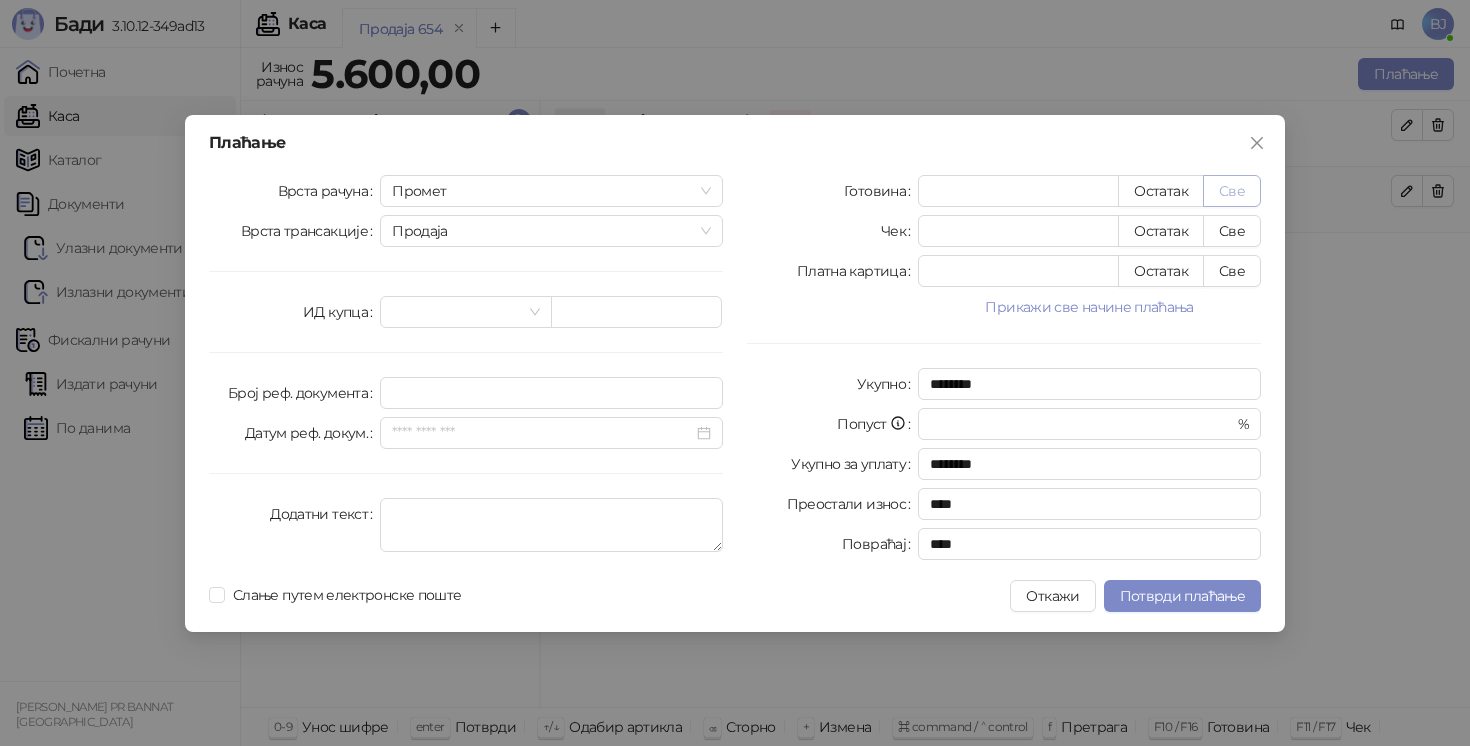 type 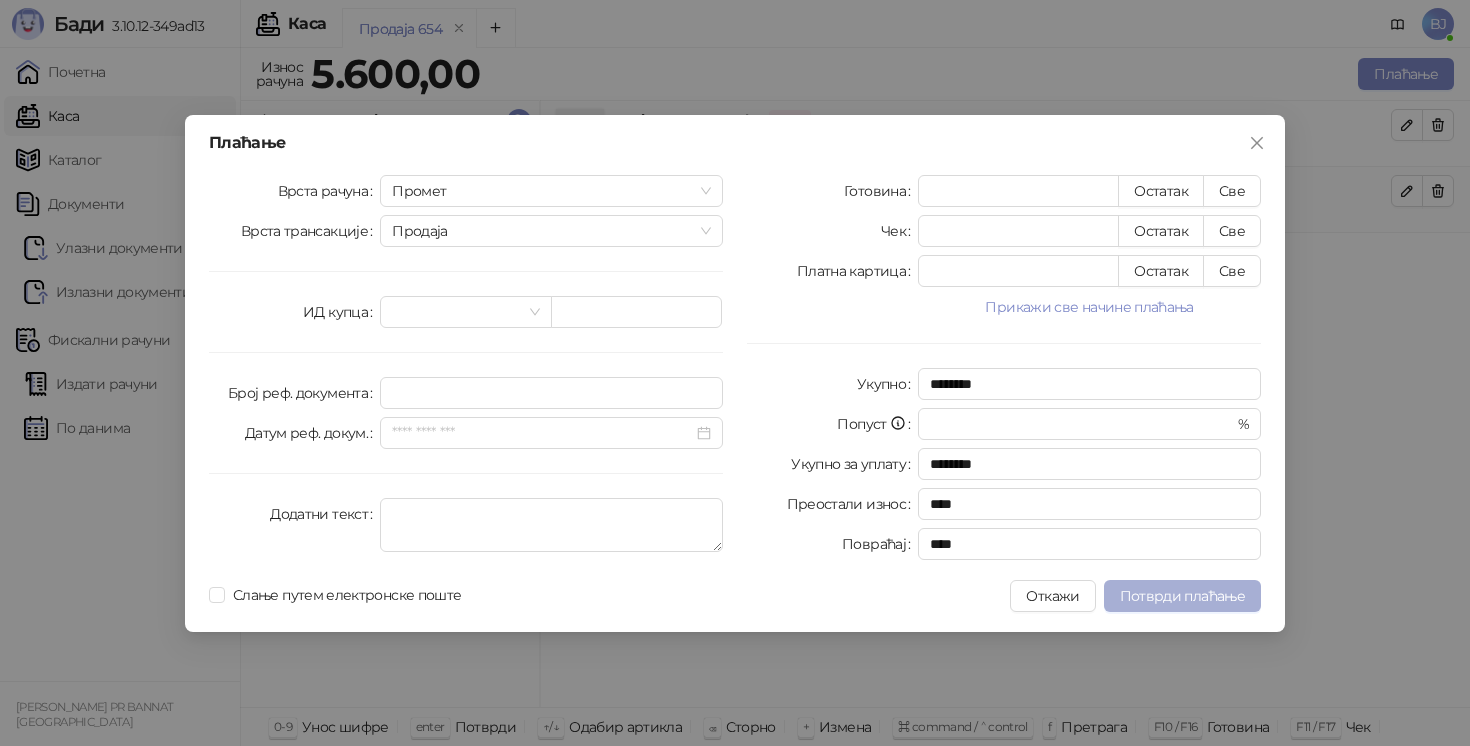 click on "Потврди плаћање" at bounding box center (1182, 596) 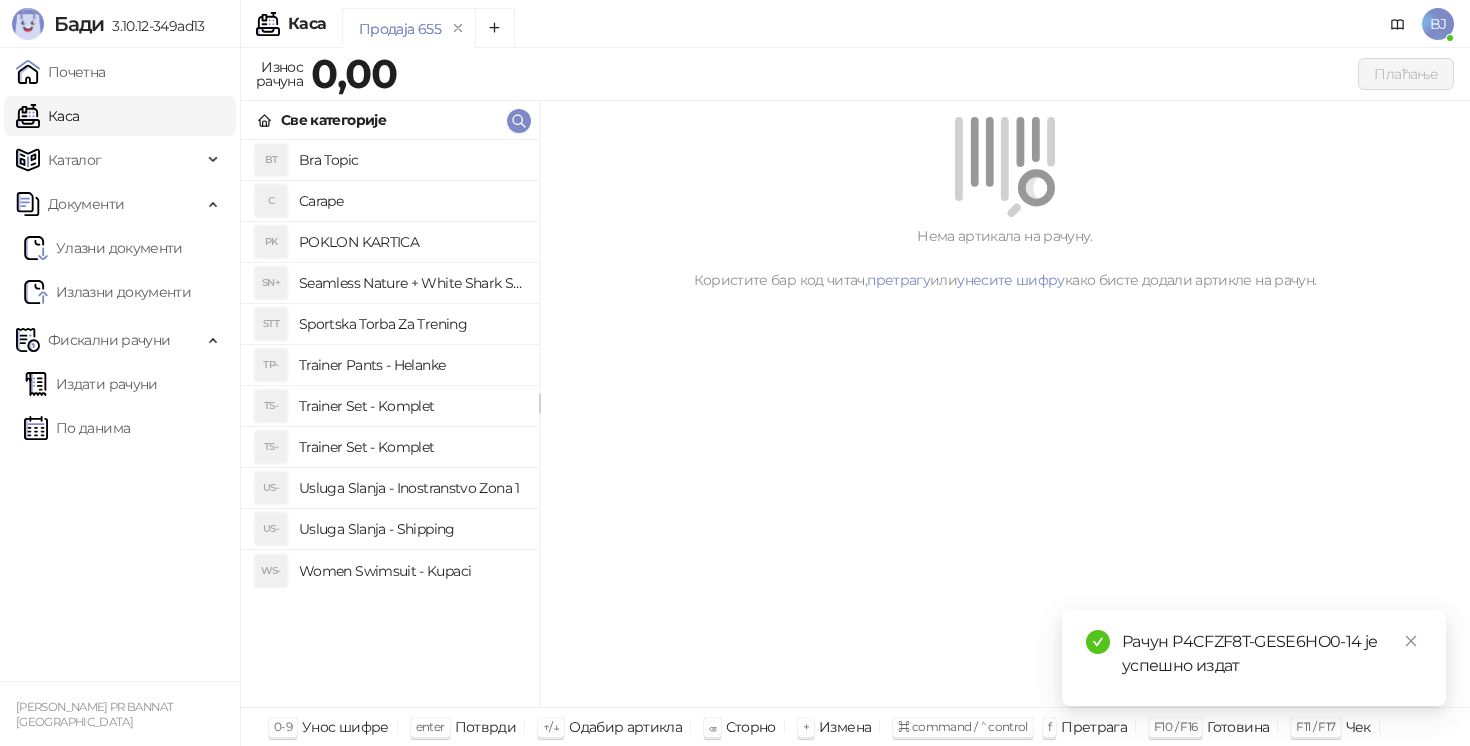 click on "Trainer Set - Komplet" at bounding box center [411, 406] 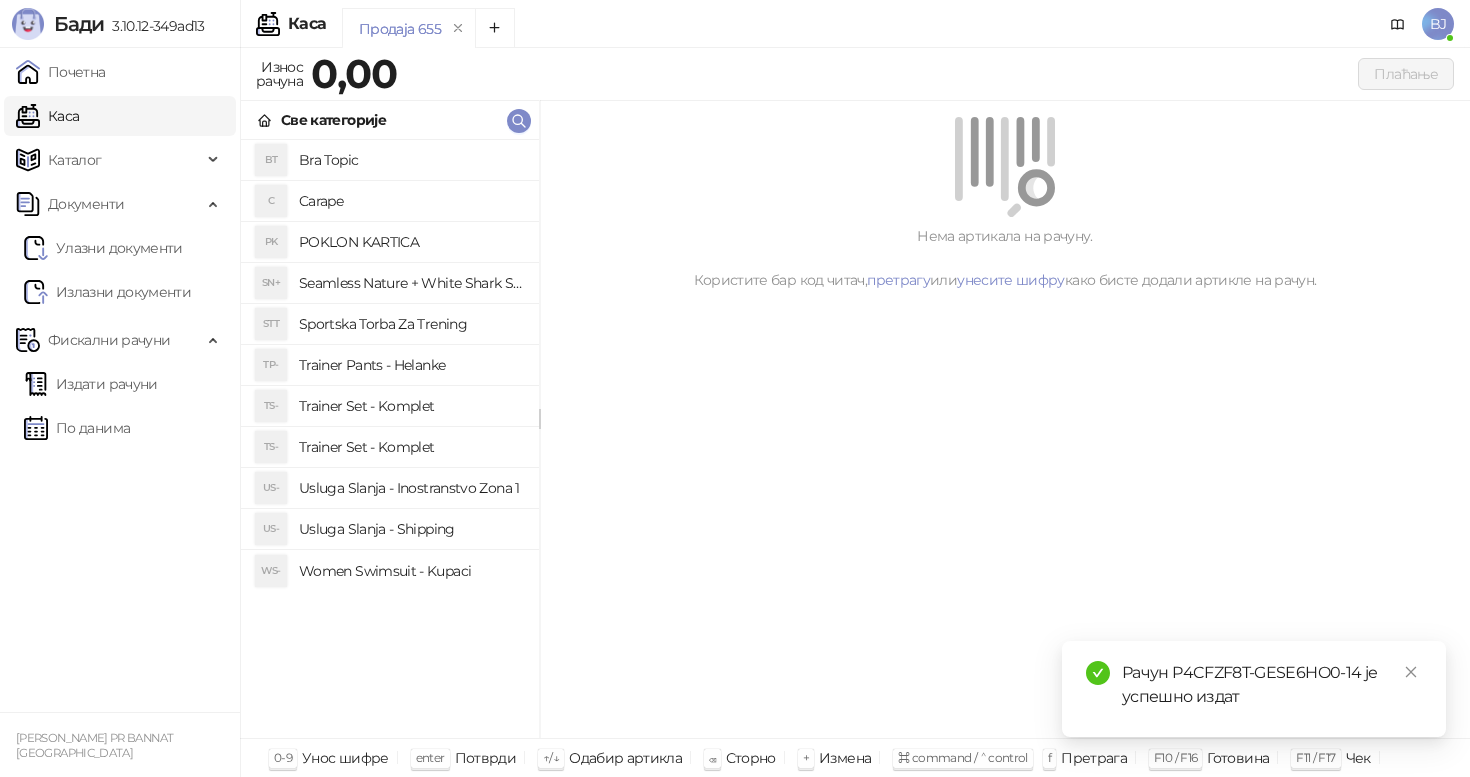 click on "Trainer Set - Komplet" at bounding box center [411, 447] 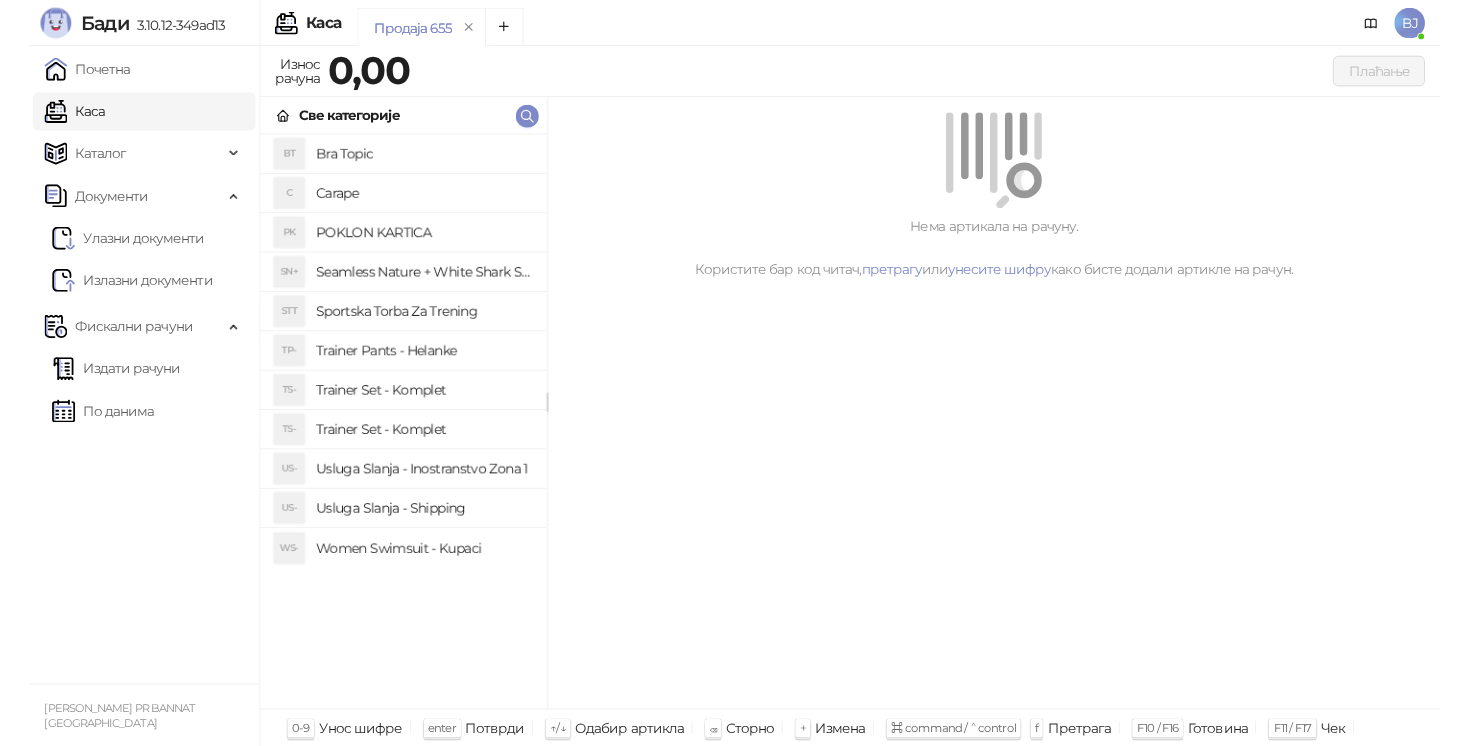 scroll, scrollTop: 0, scrollLeft: 0, axis: both 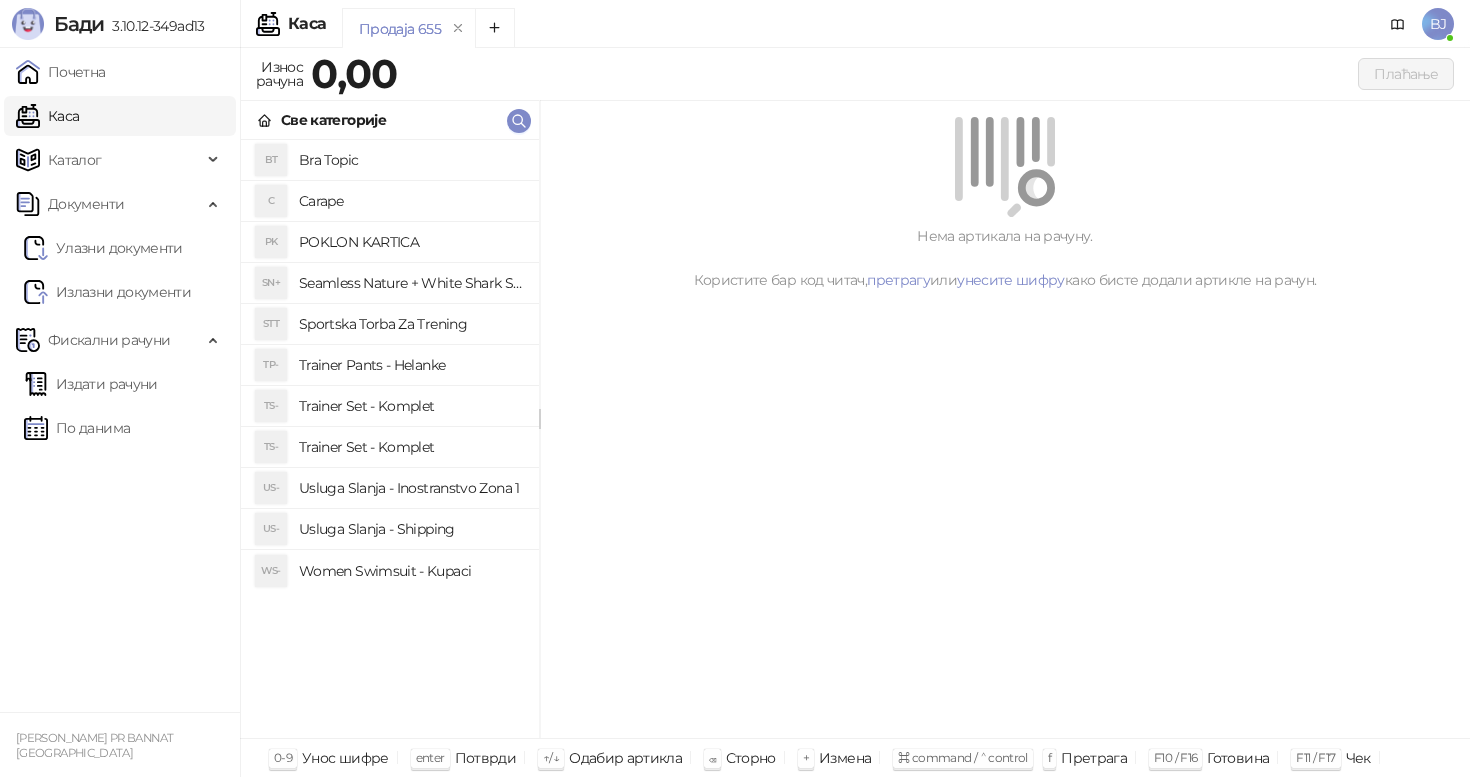 click on "Trainer Set - Komplet" at bounding box center [411, 447] 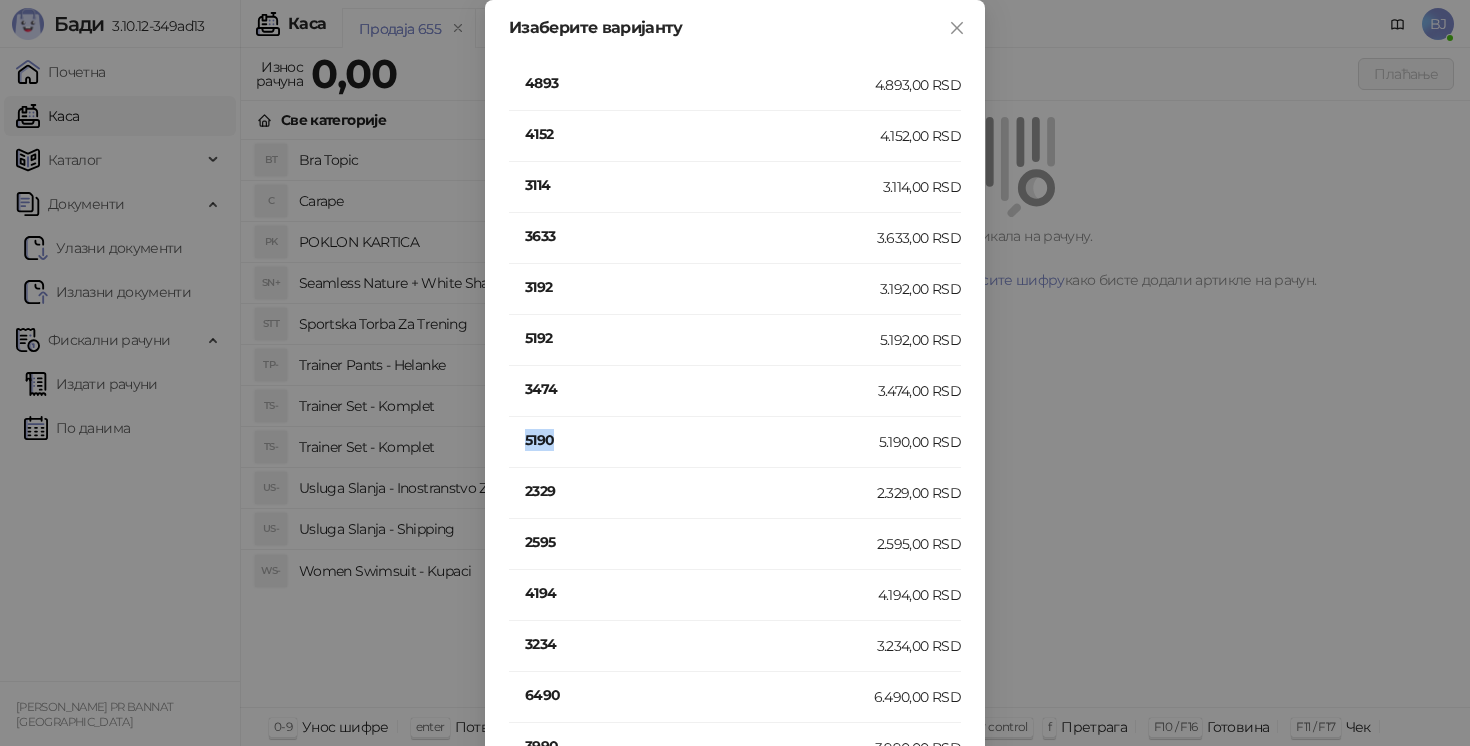 click on "5190" at bounding box center (702, 440) 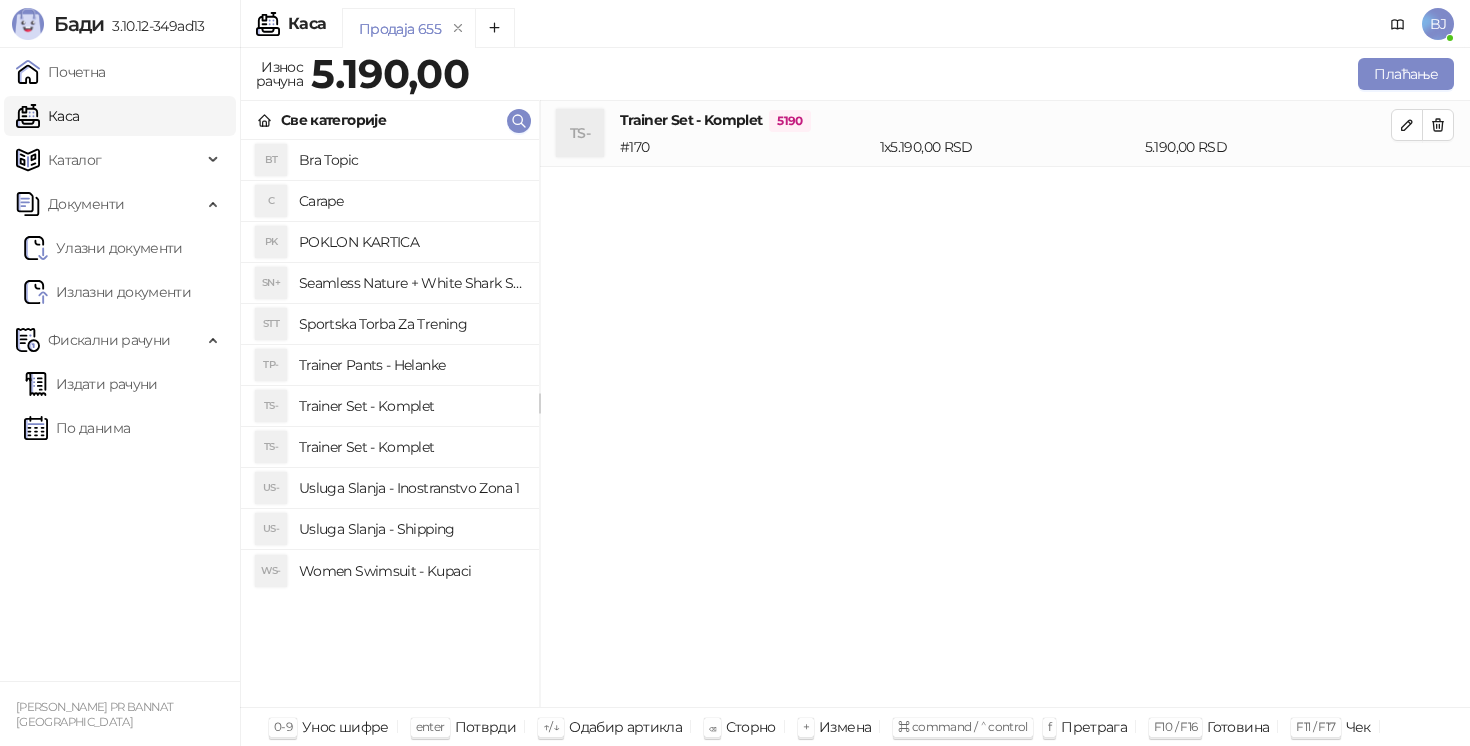 click on "Usluga Slanja - Shipping" at bounding box center [411, 529] 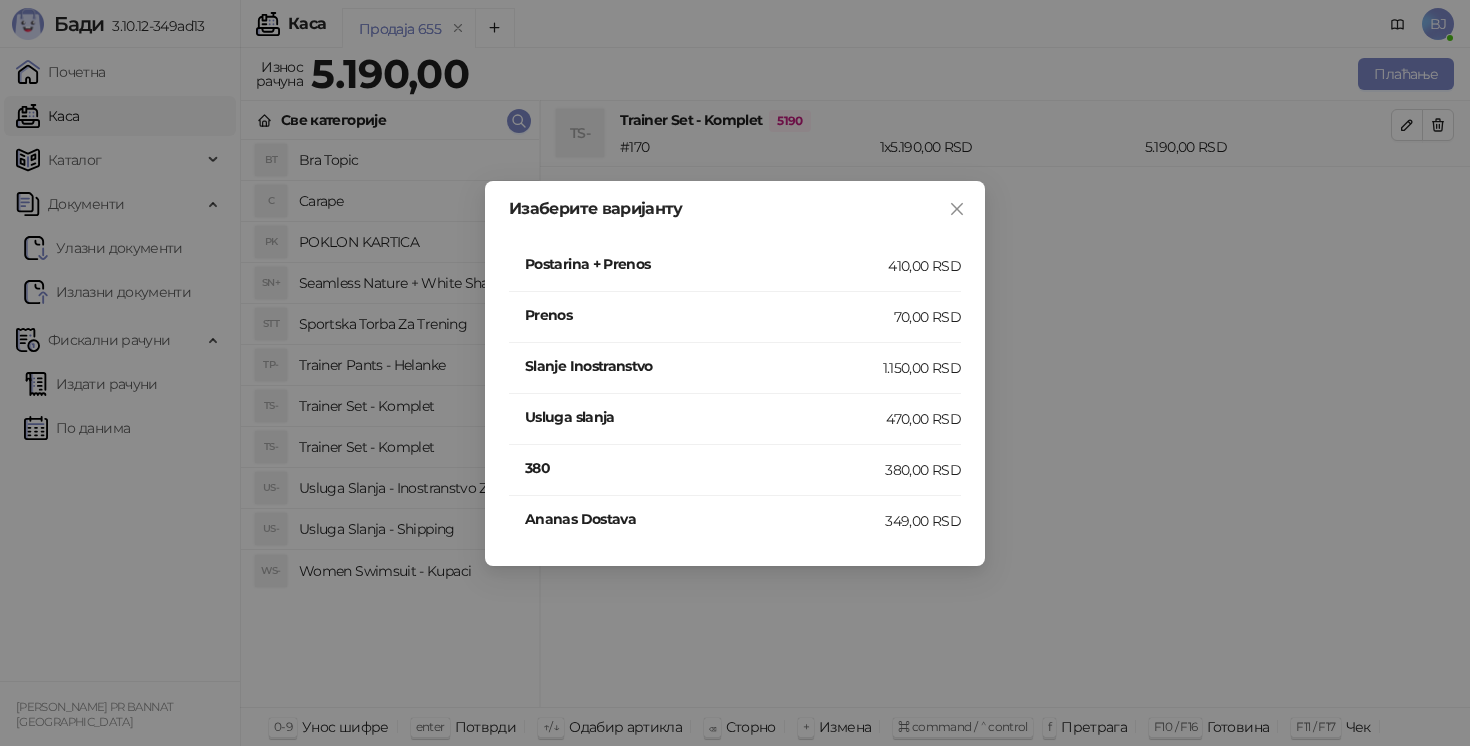 click on "Postarina + Prenos" at bounding box center [706, 264] 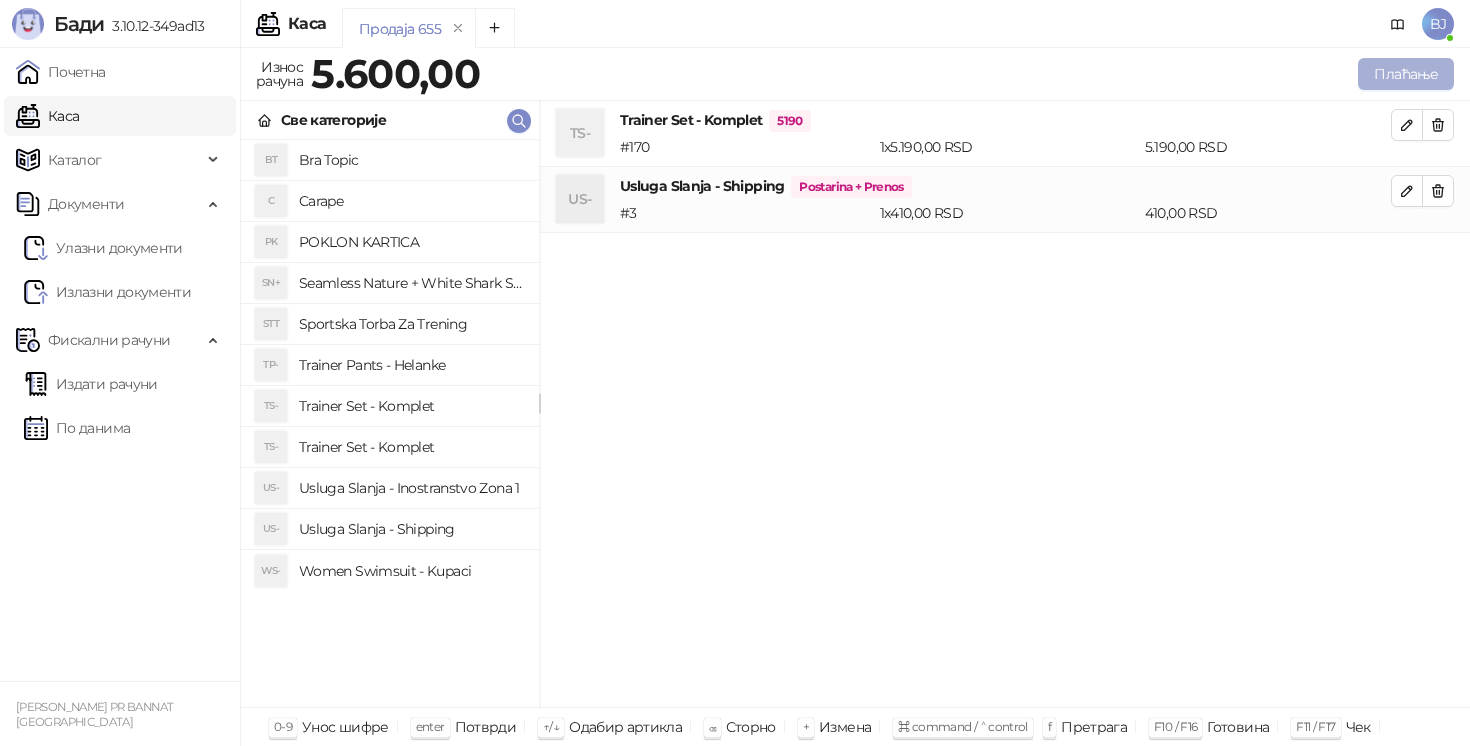 click on "Плаћање" at bounding box center [1406, 74] 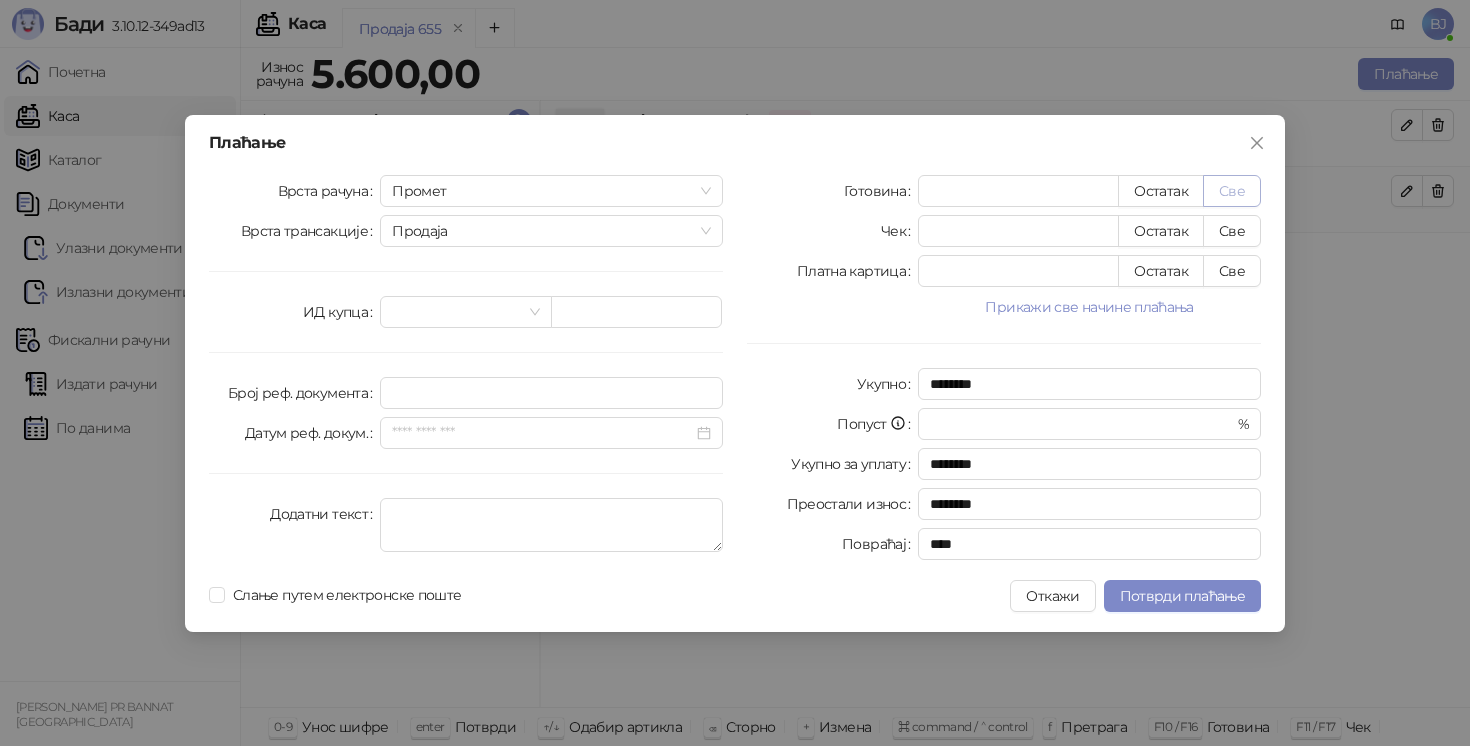 click on "Све" at bounding box center [1232, 191] 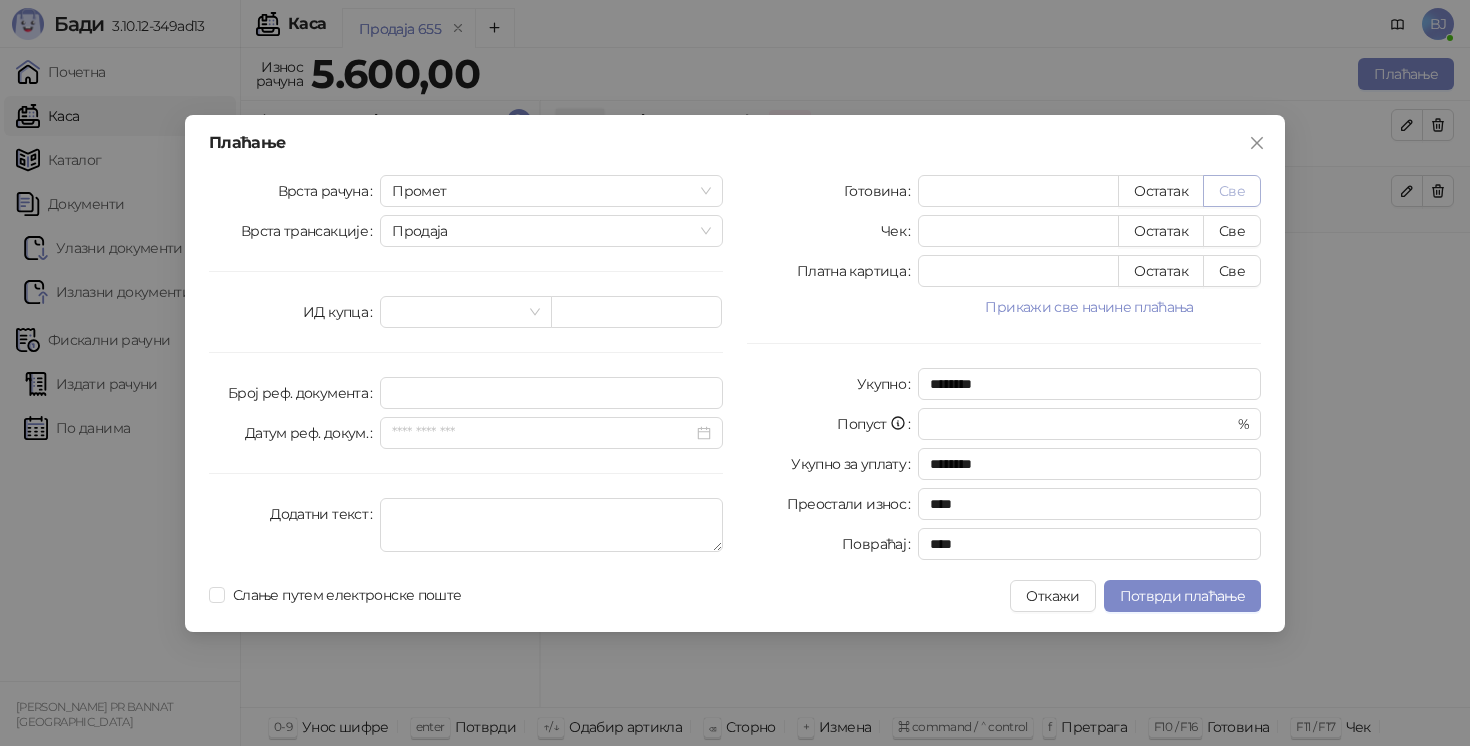 type on "****" 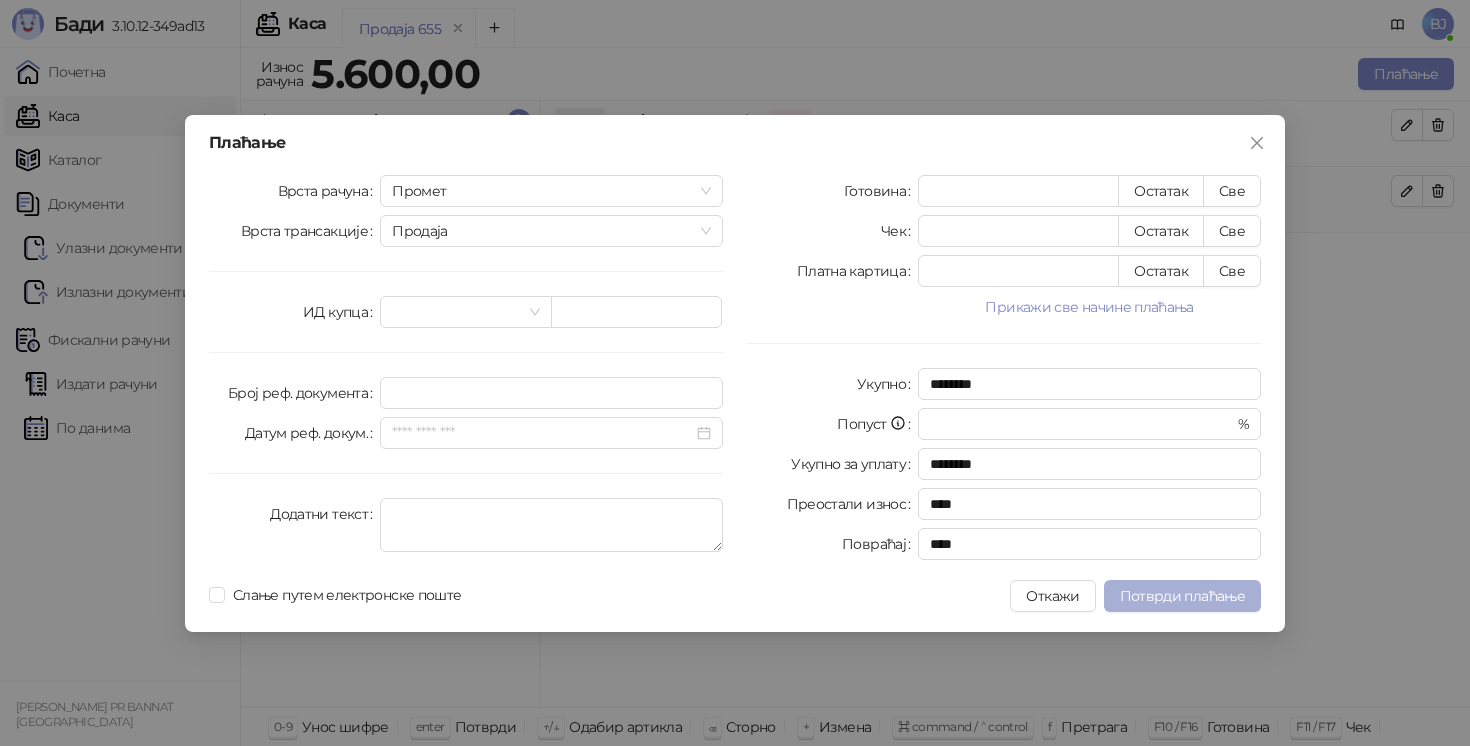 click on "Потврди плаћање" at bounding box center (1182, 596) 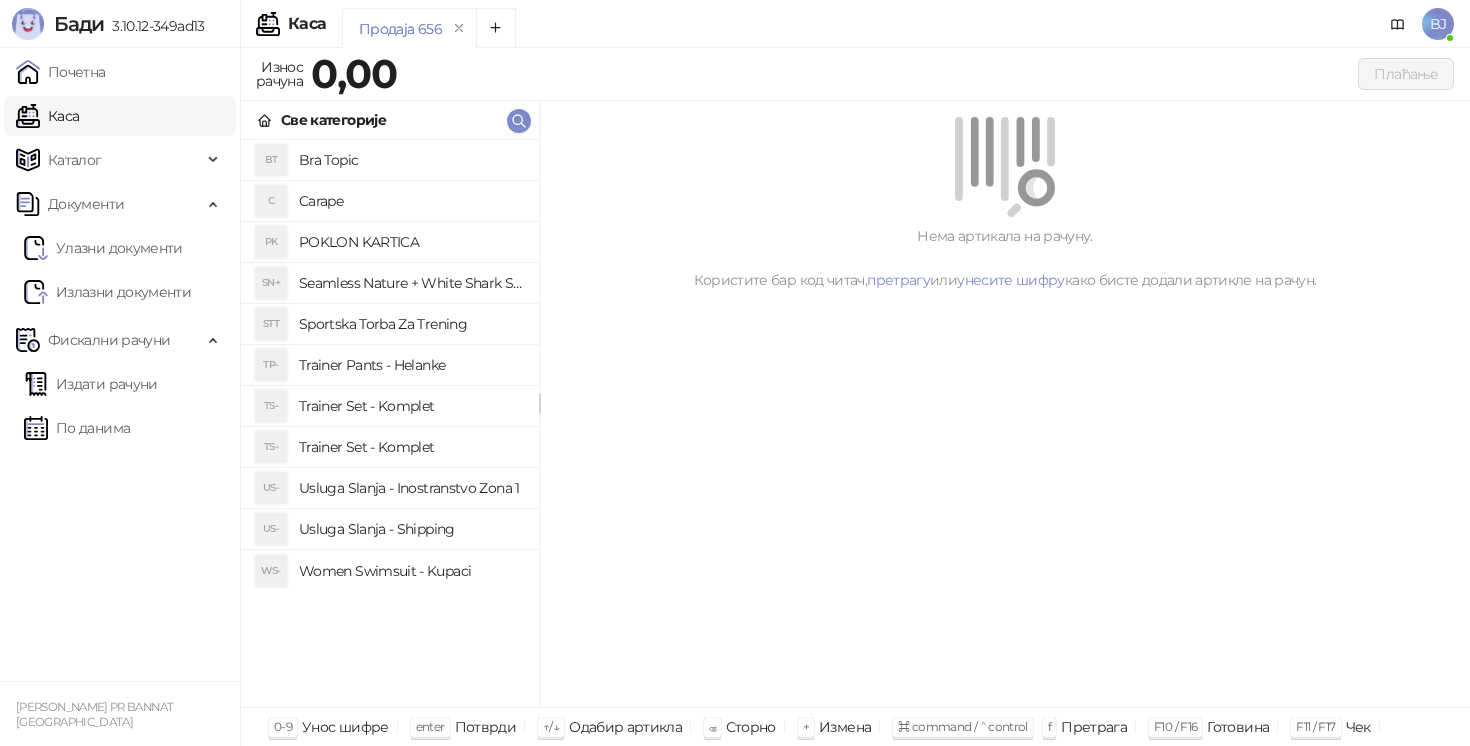 click on "Trainer Set - Komplet" at bounding box center [411, 406] 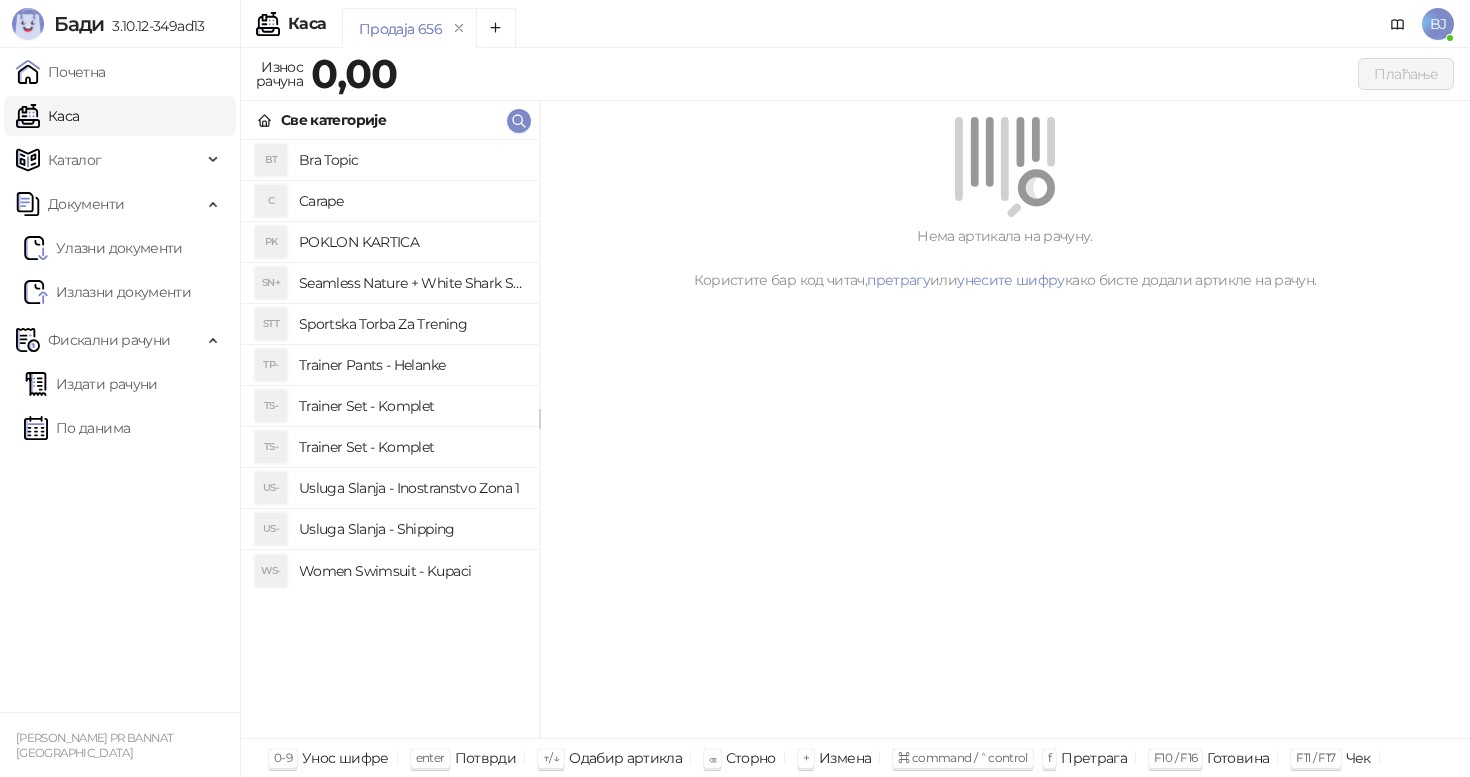 click on "Trainer Set - Komplet" at bounding box center (411, 447) 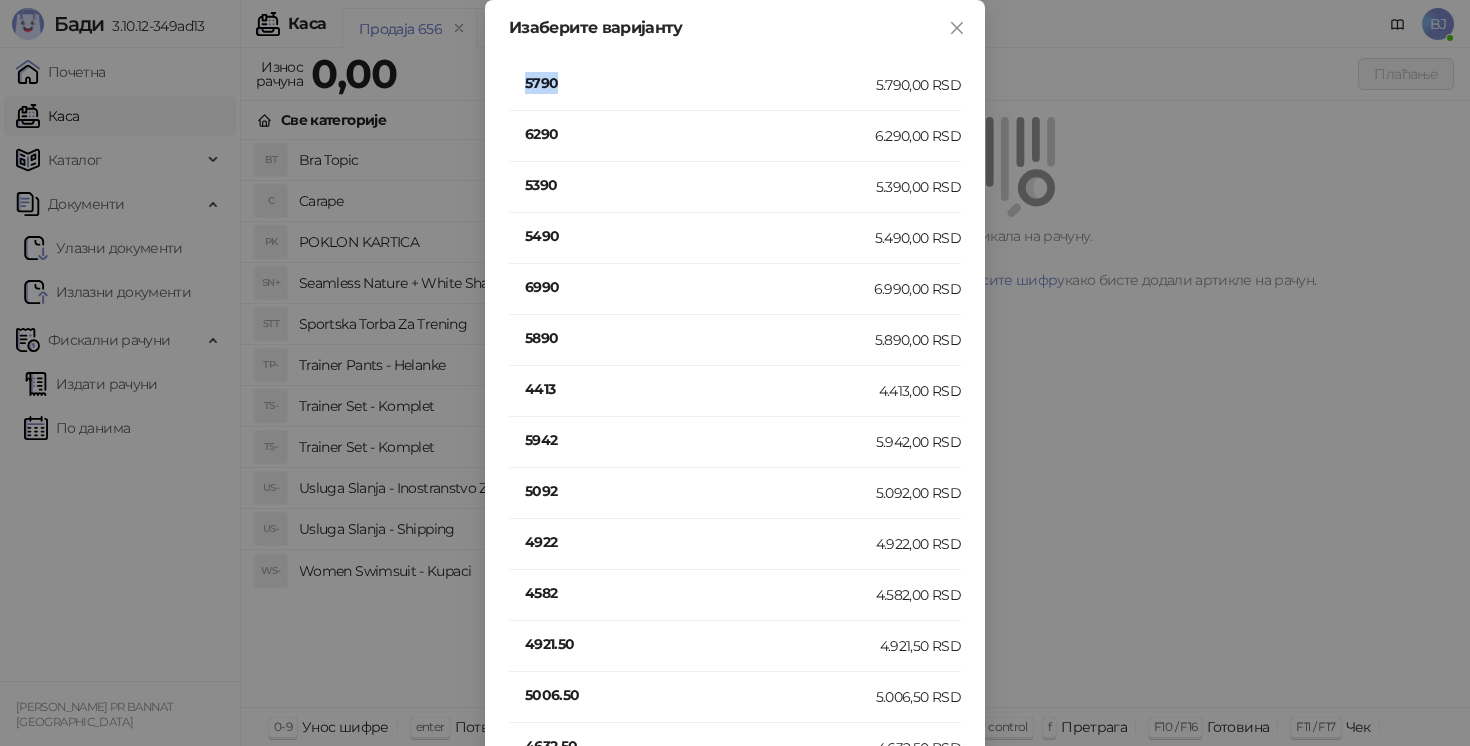 click on "5790" at bounding box center (700, 83) 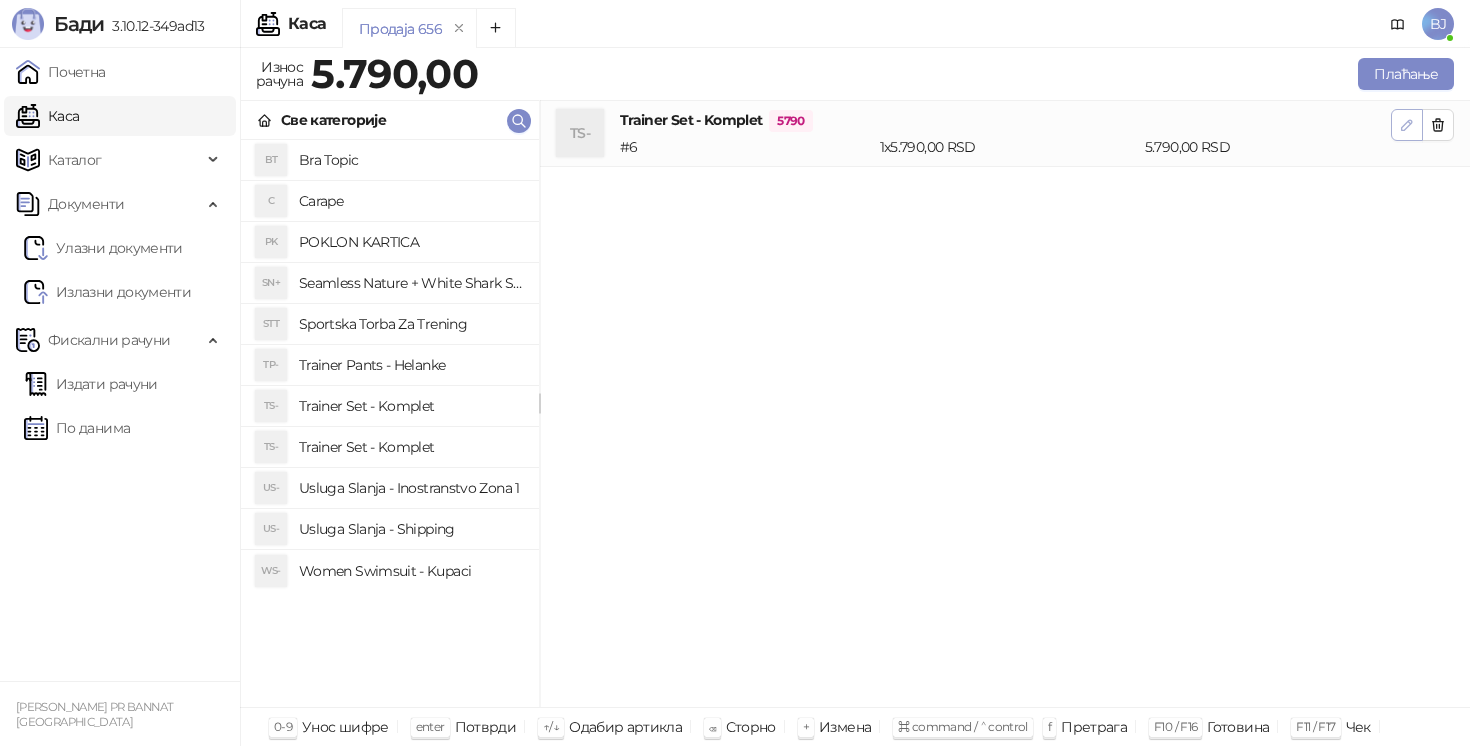 click 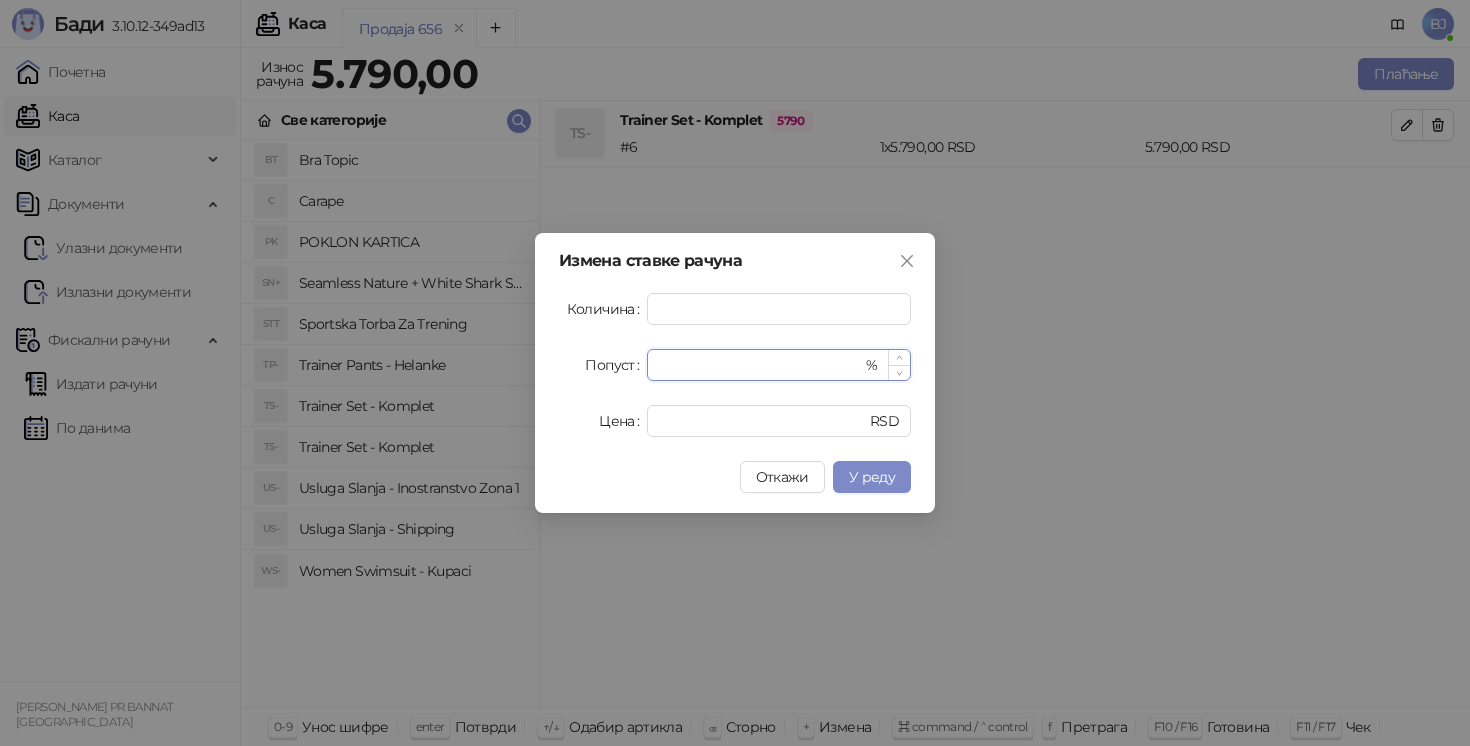 click on "*" at bounding box center (760, 365) 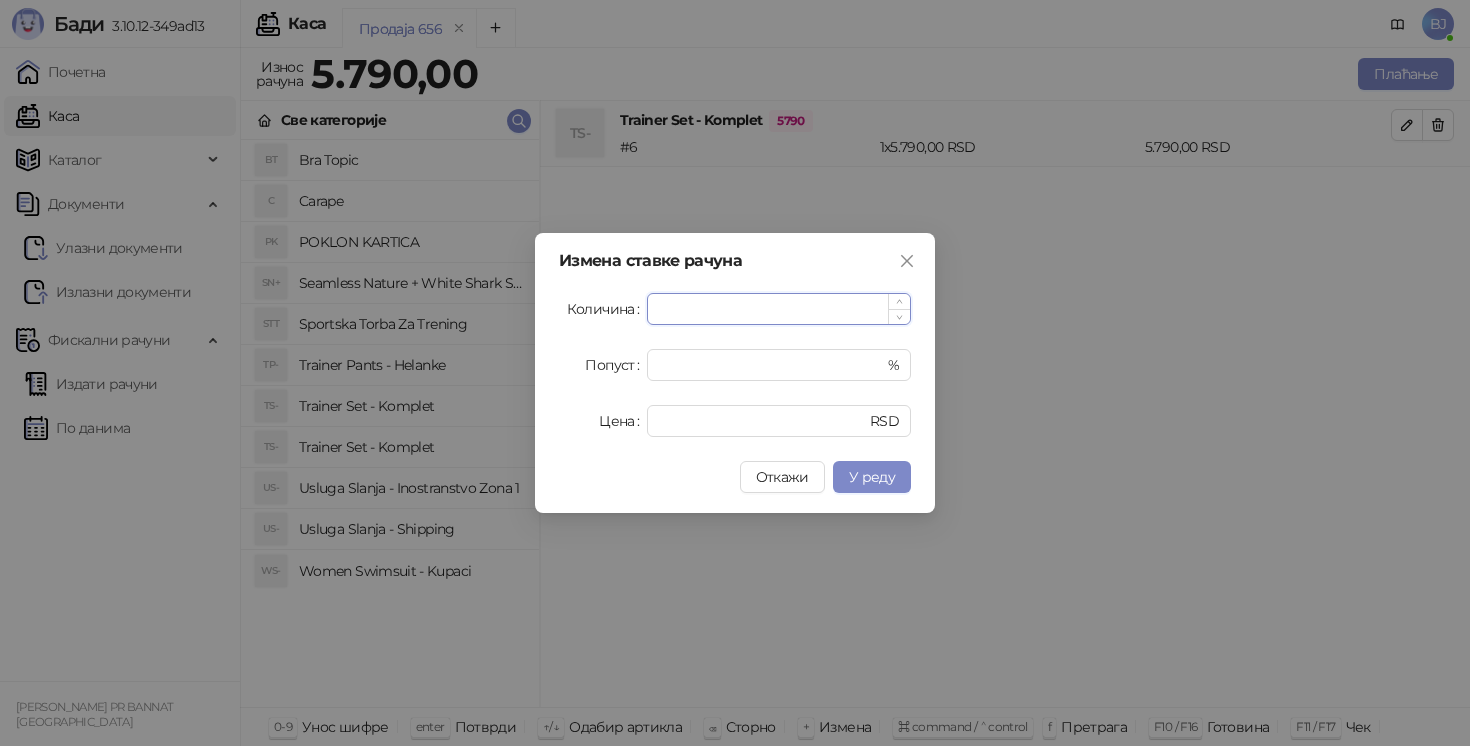 click on "*" at bounding box center [779, 309] 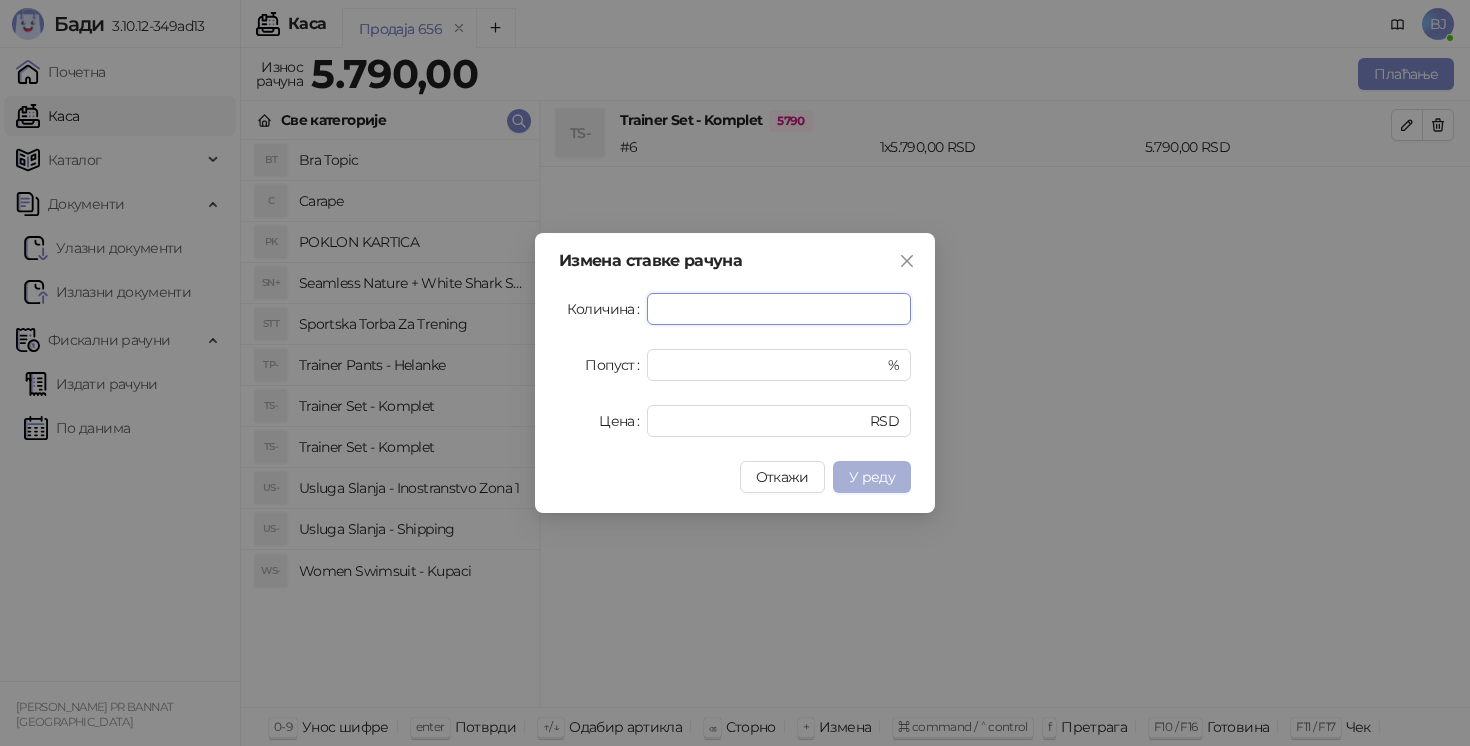 type on "*" 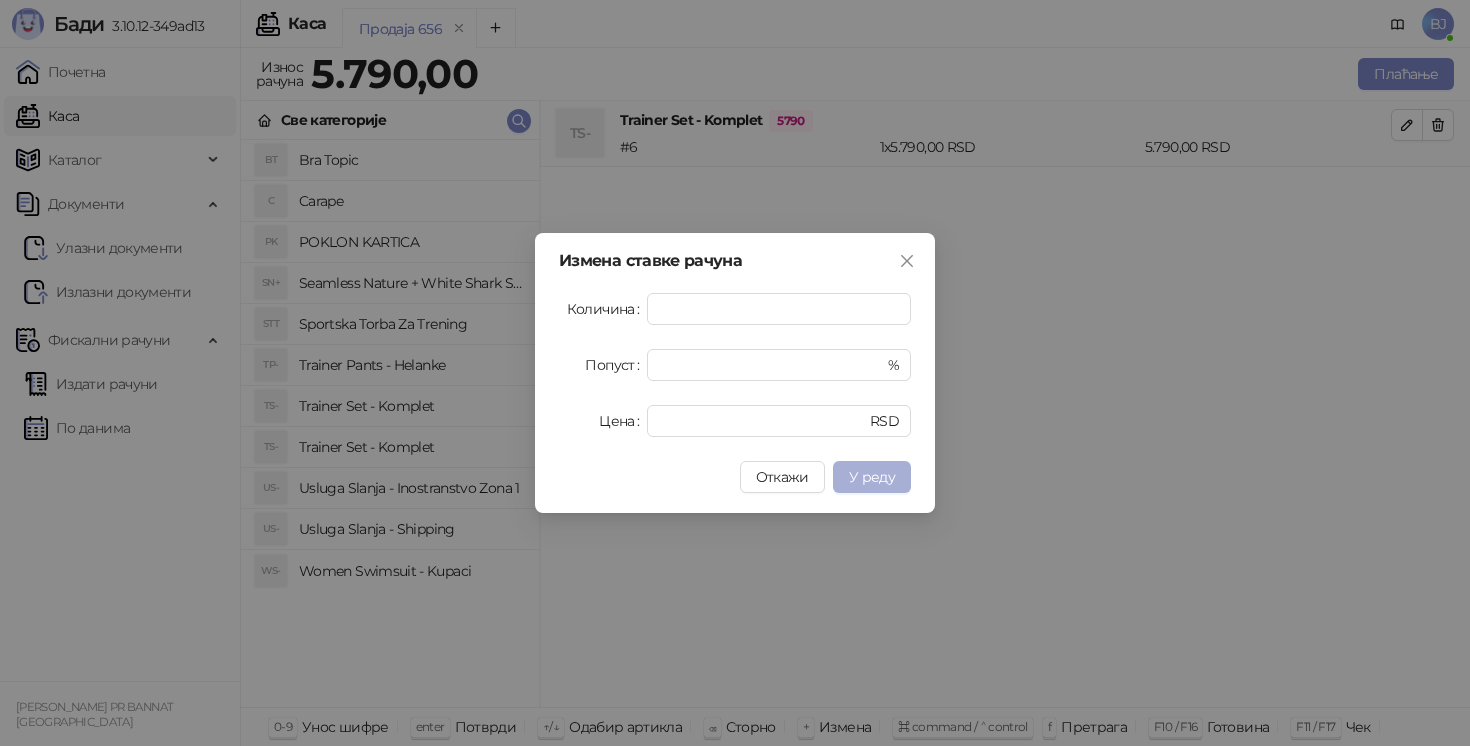 click on "У реду" at bounding box center (872, 477) 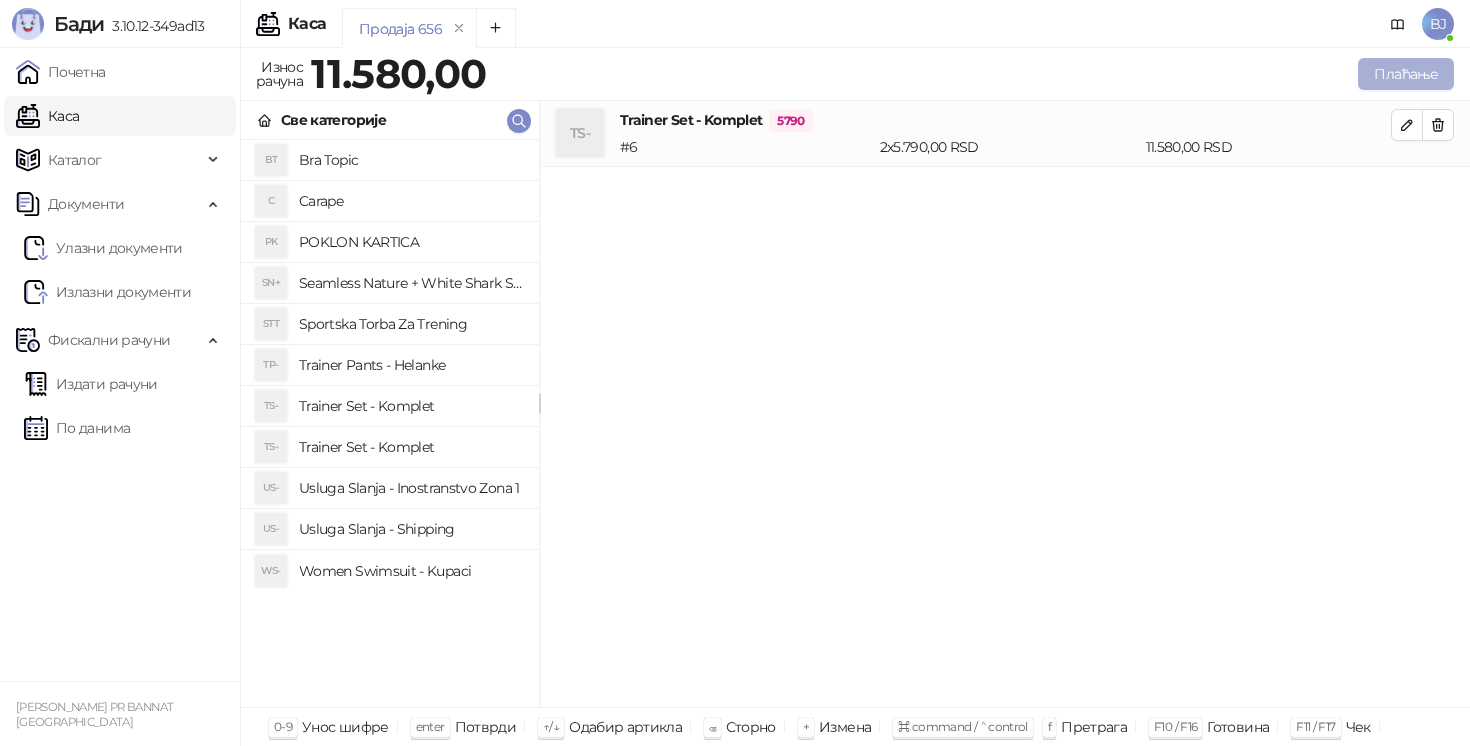 click on "Плаћање" at bounding box center (1406, 74) 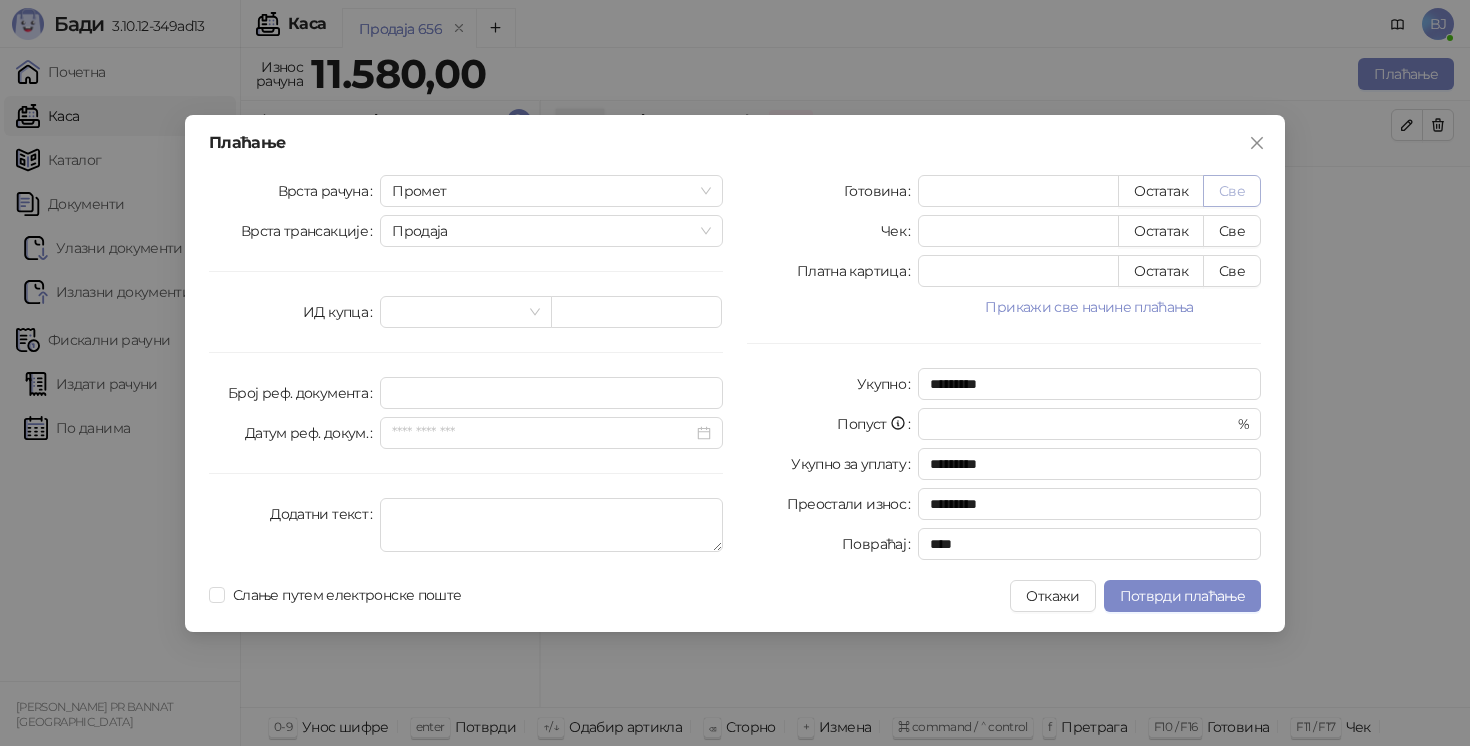 click on "Све" at bounding box center (1232, 191) 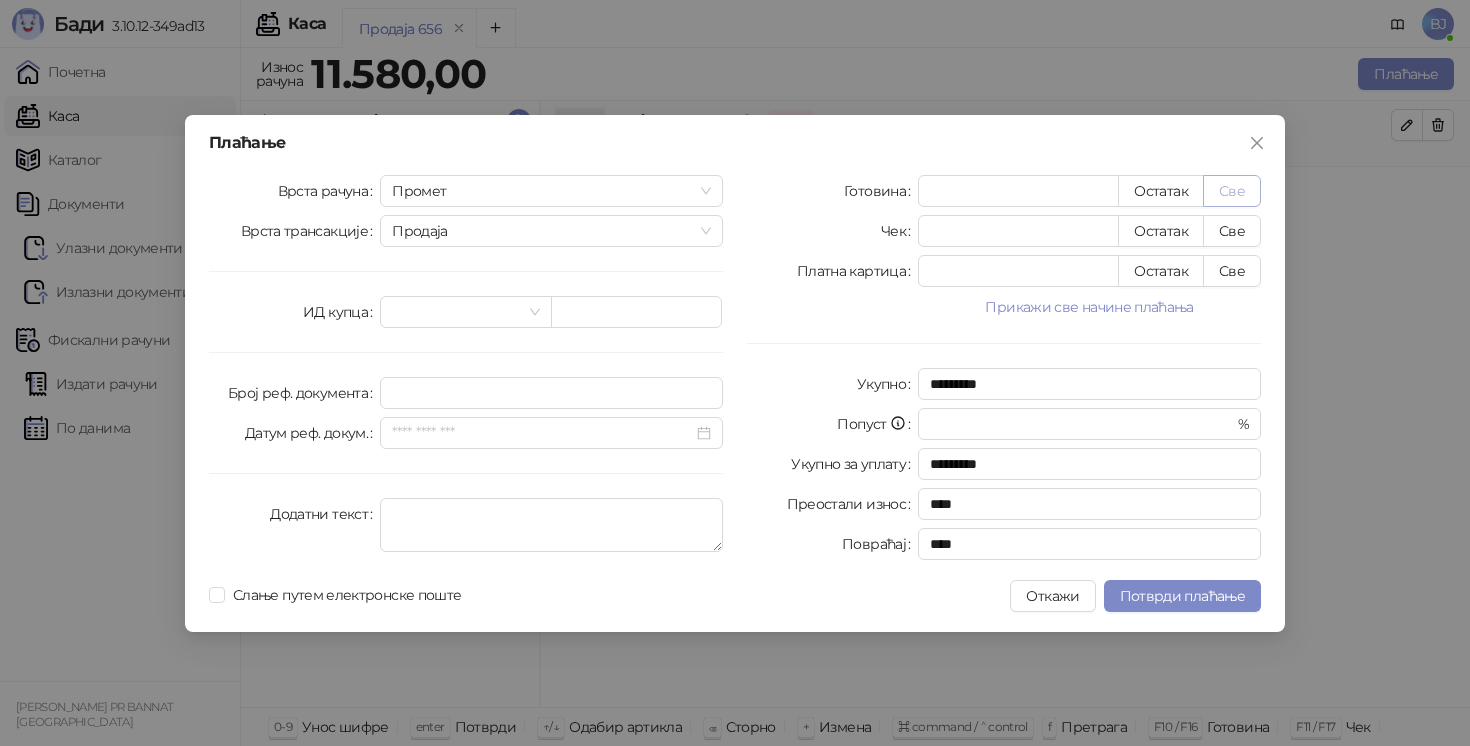 type on "*****" 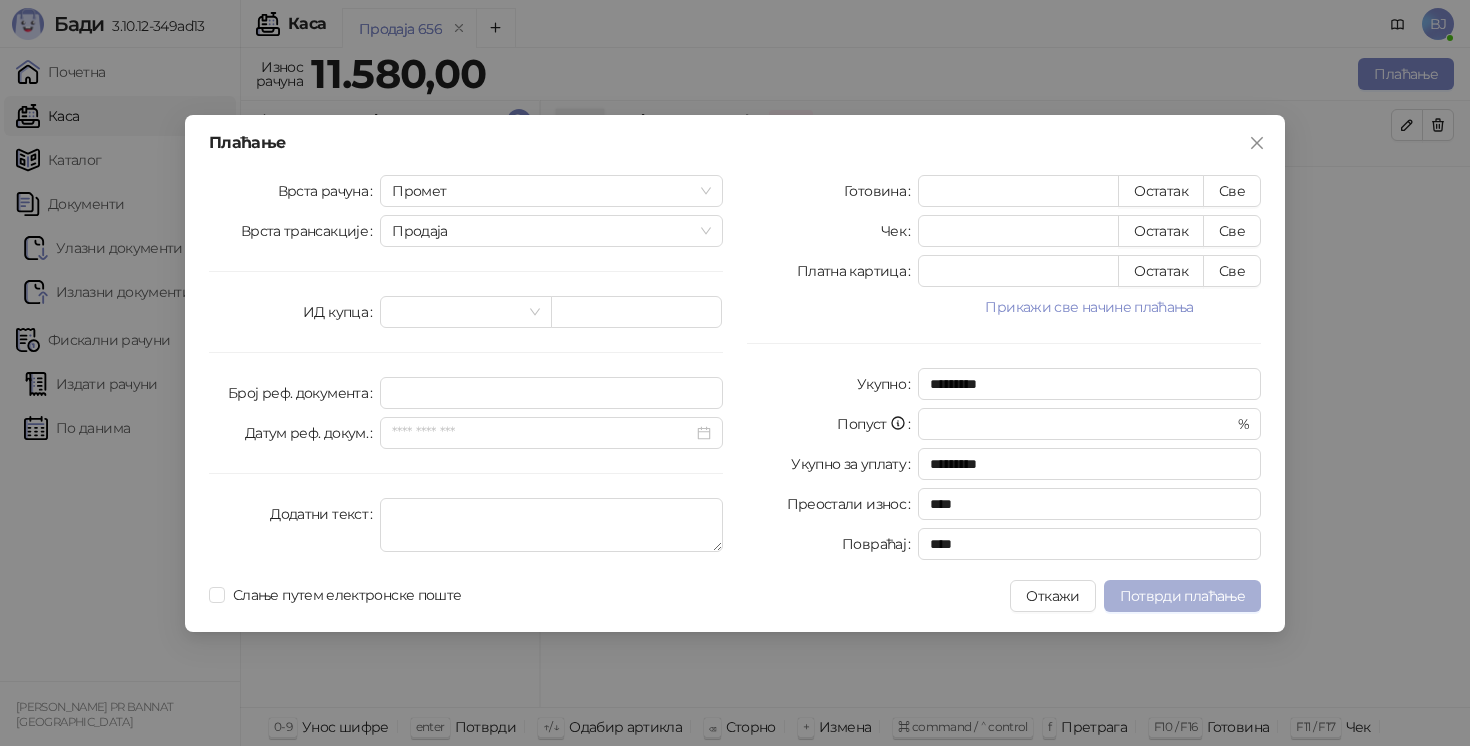 click on "Потврди плаћање" at bounding box center [1182, 596] 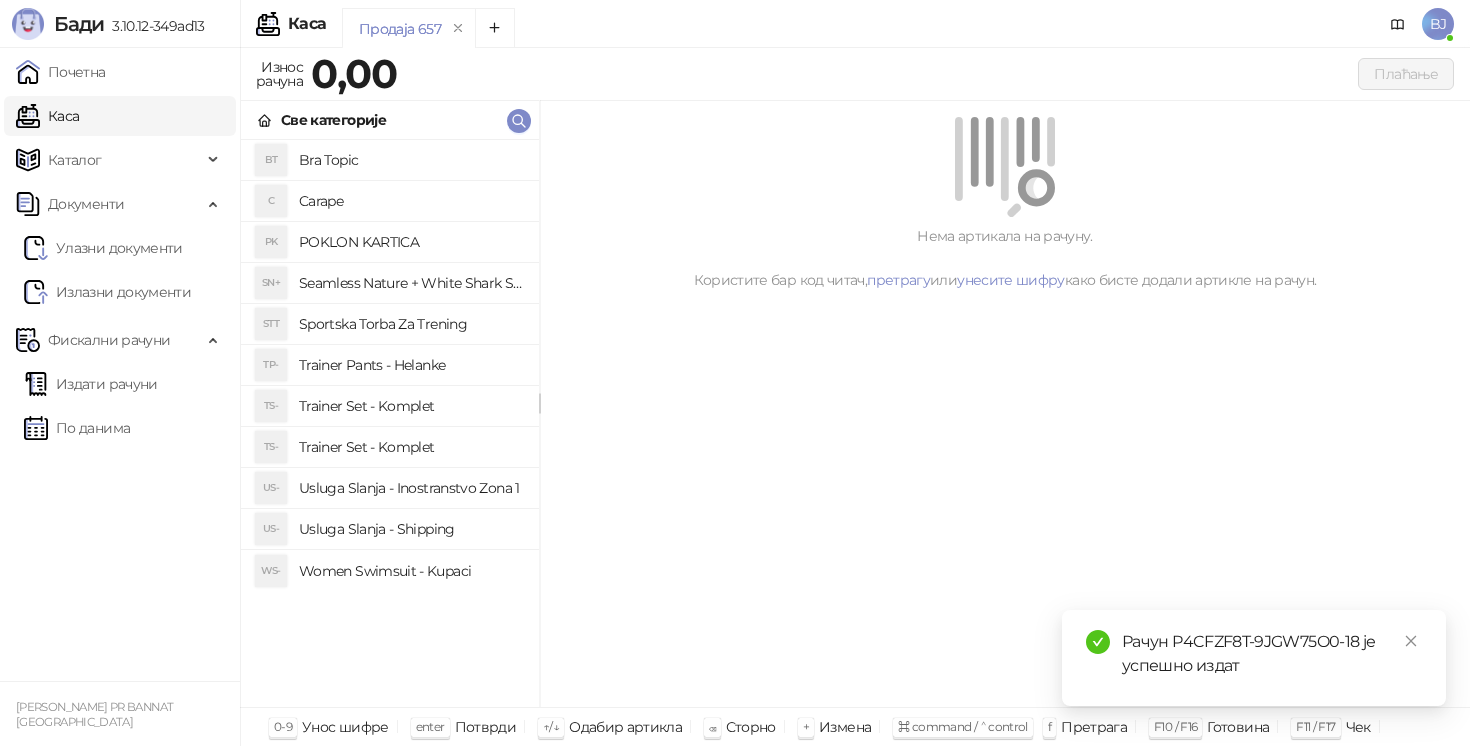 click on "Trainer Set - Komplet" at bounding box center (411, 447) 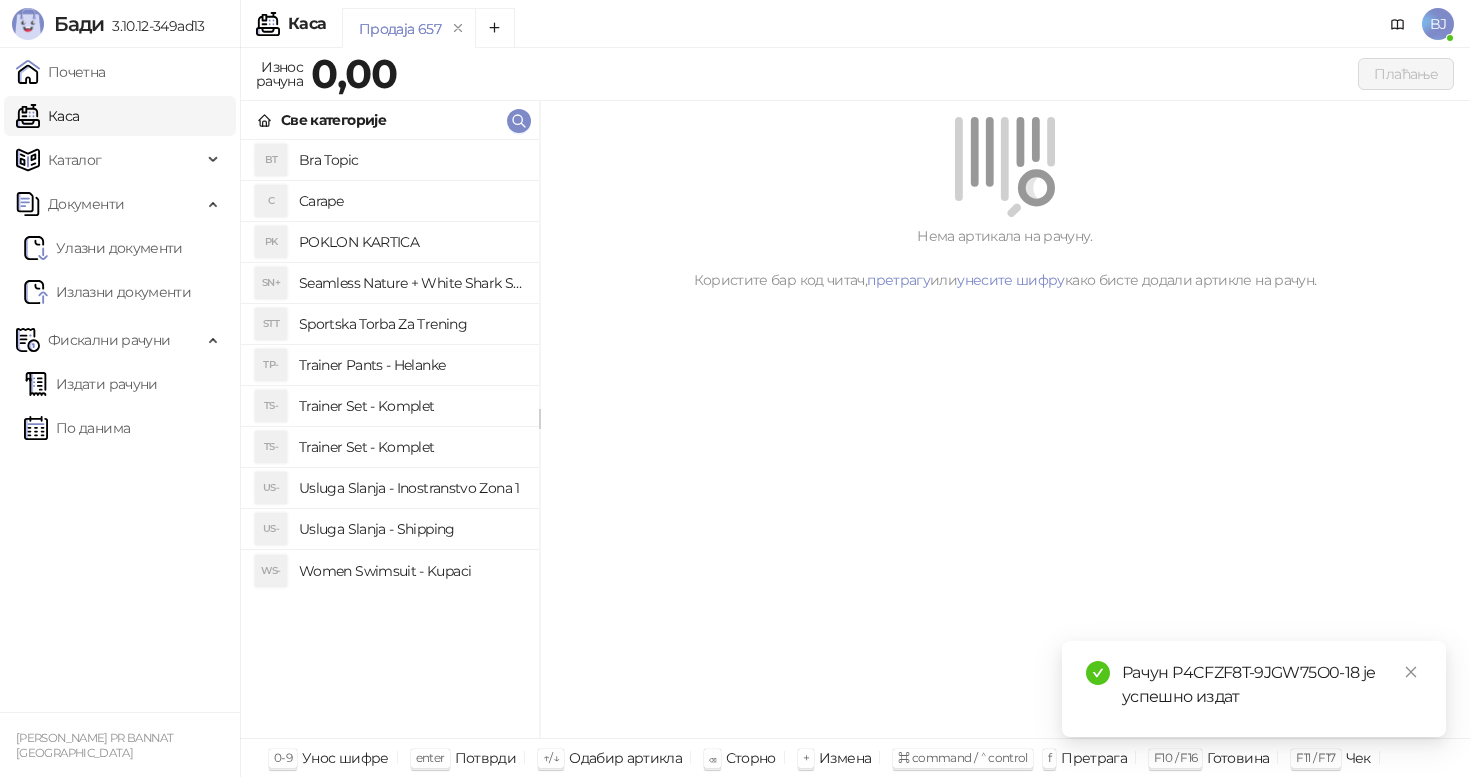 click on "Trainer Set - Komplet" at bounding box center (411, 406) 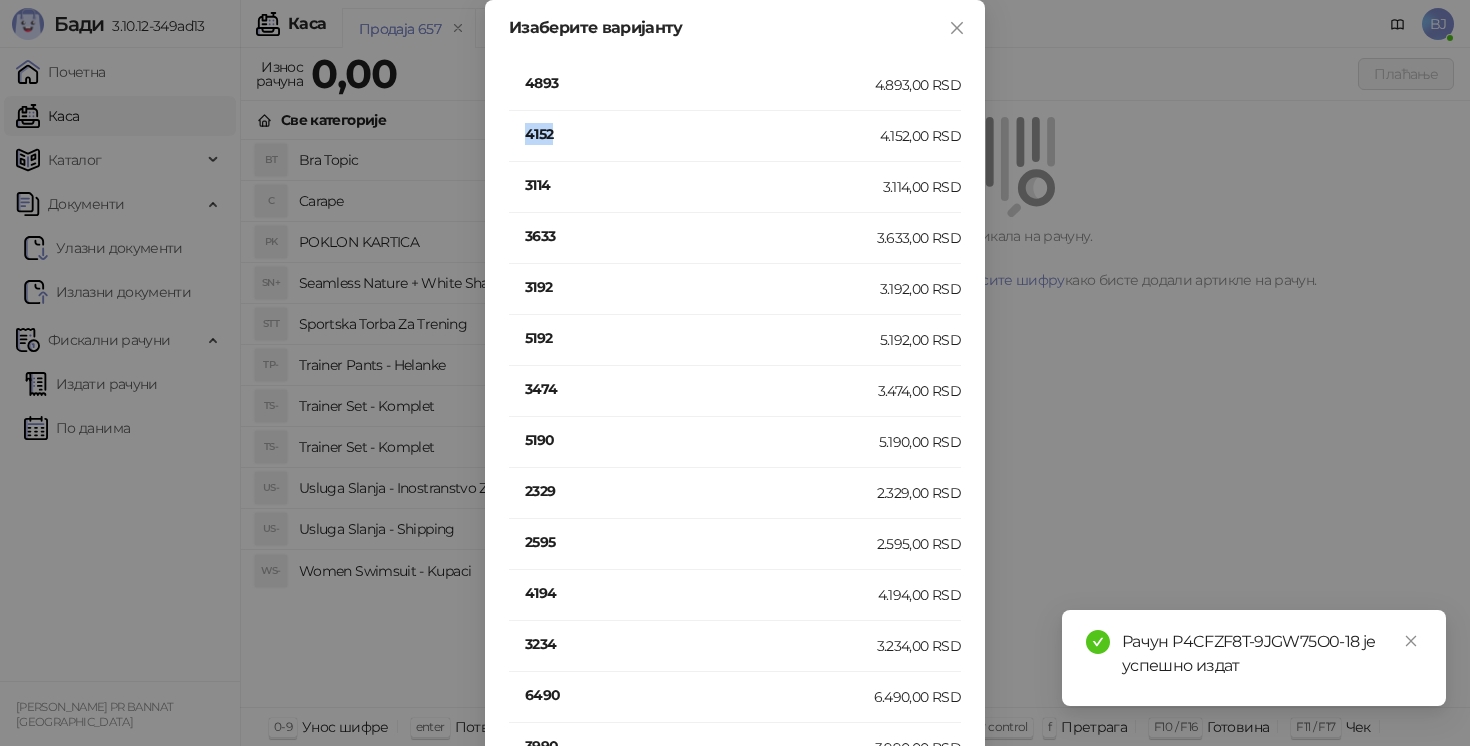 click on "4152" at bounding box center [702, 134] 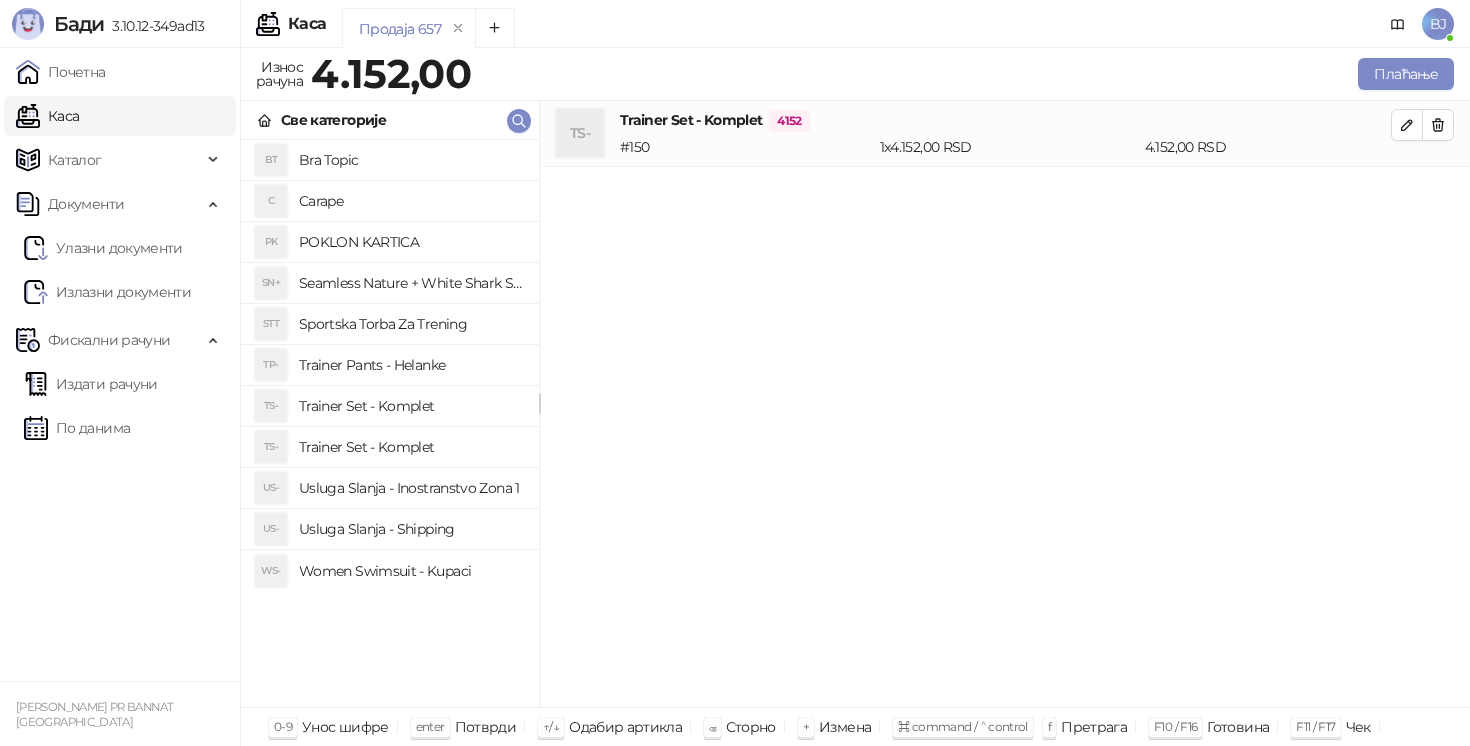 click on "Usluga Slanja - Shipping" at bounding box center (411, 529) 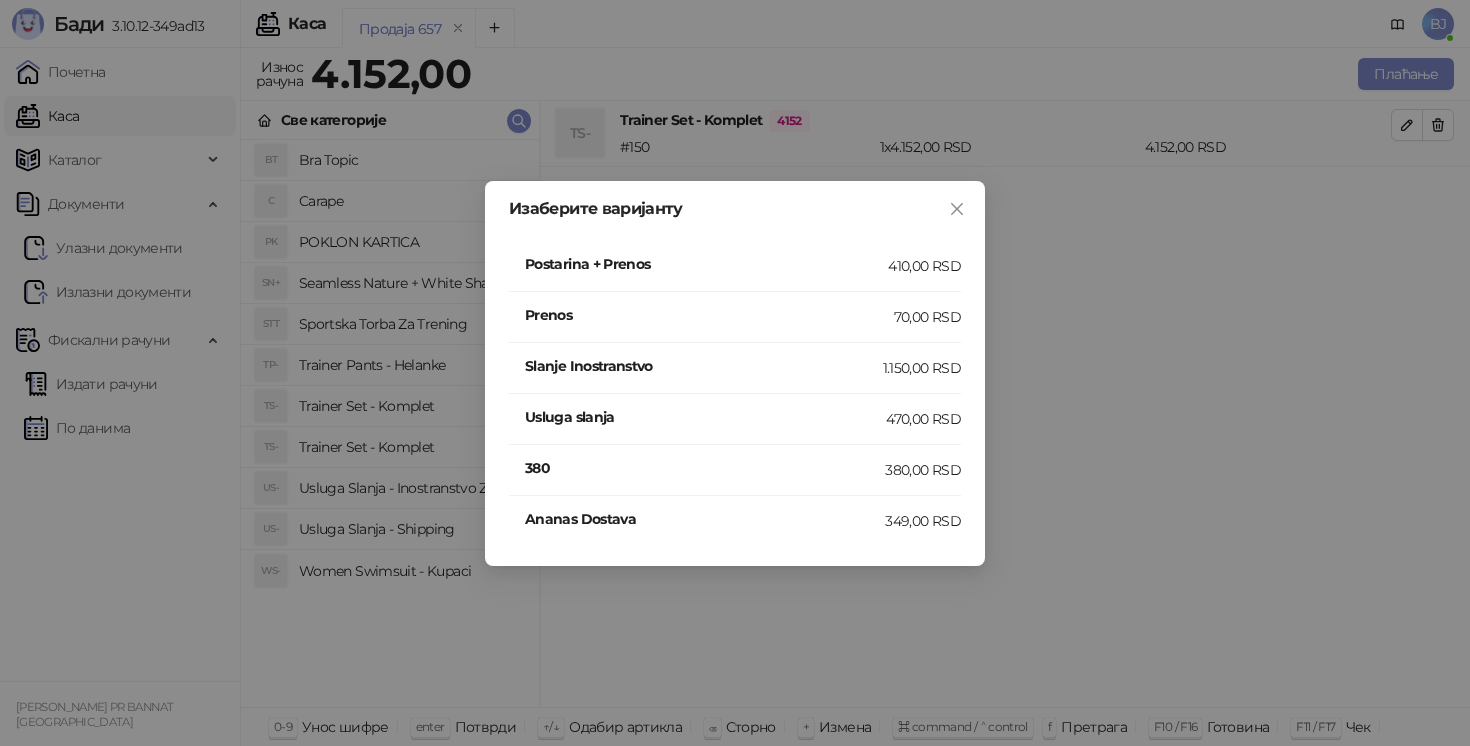 click on "Postarina + Prenos" at bounding box center [706, 264] 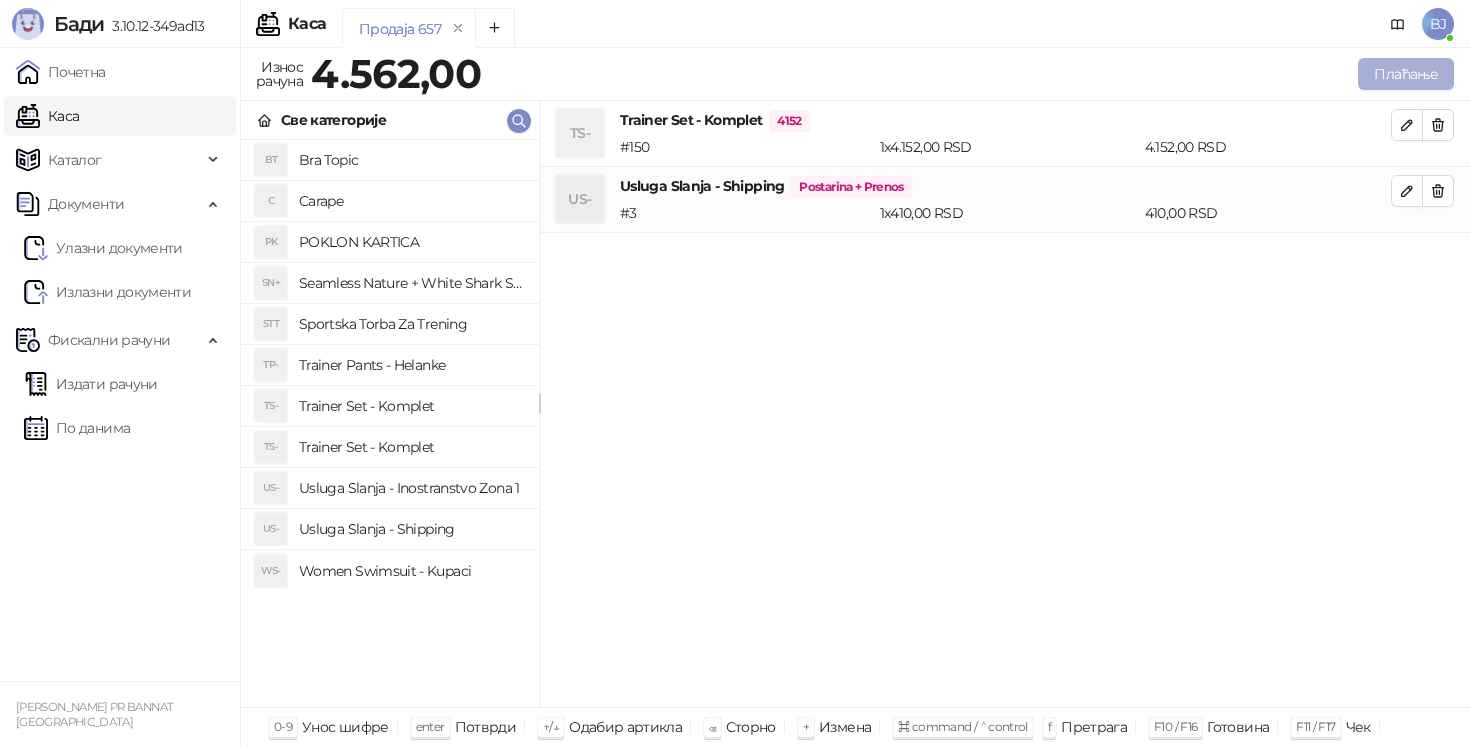 click on "Плаћање" at bounding box center (1406, 74) 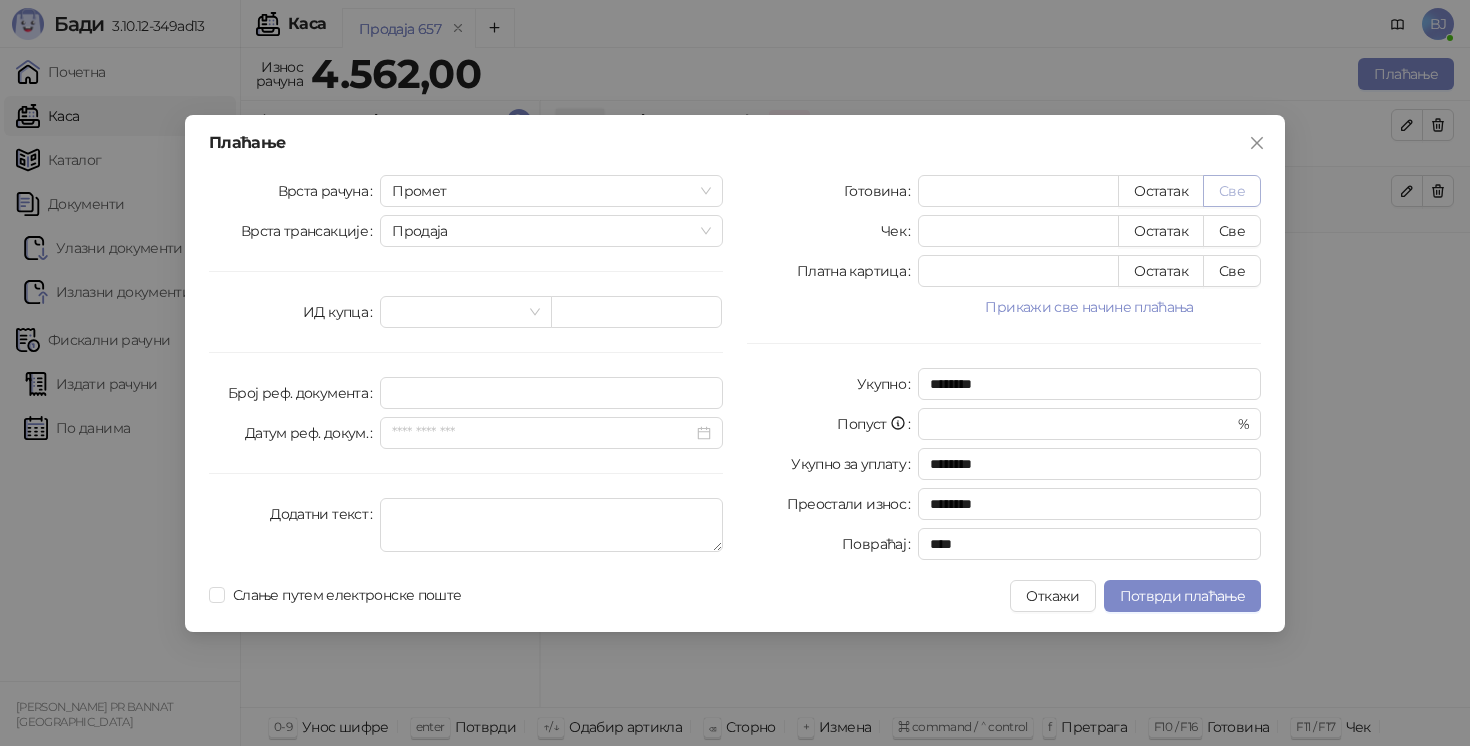 click on "Све" at bounding box center [1232, 191] 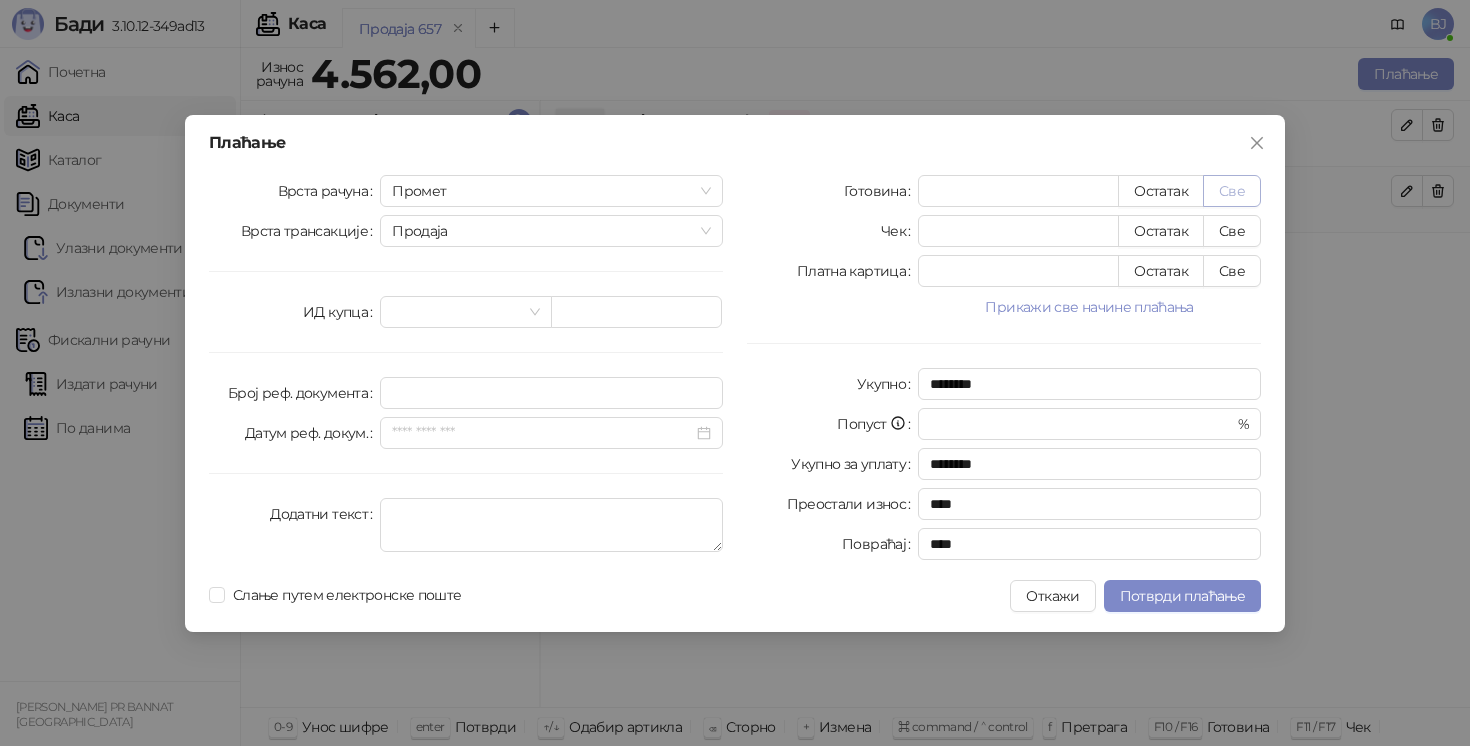 type 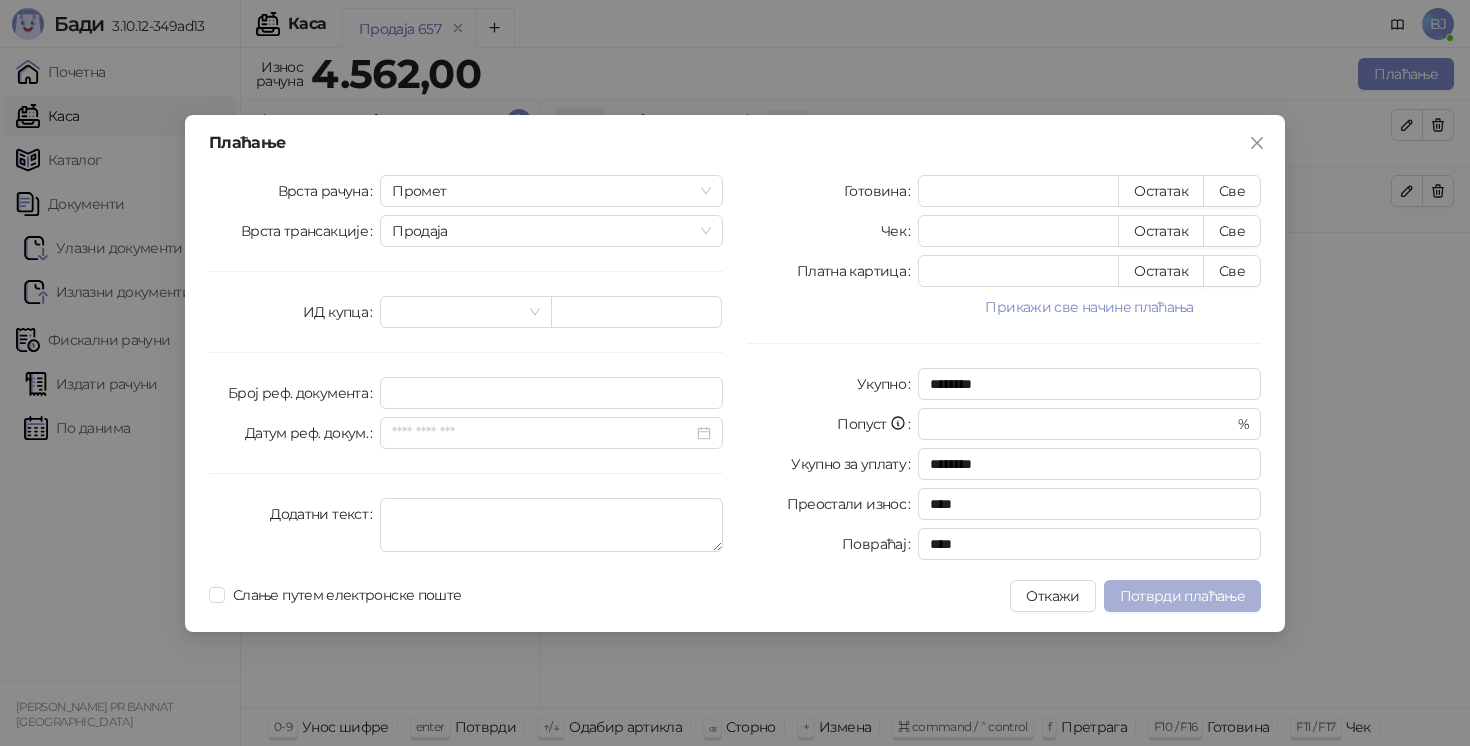 click on "Потврди плаћање" at bounding box center (1182, 596) 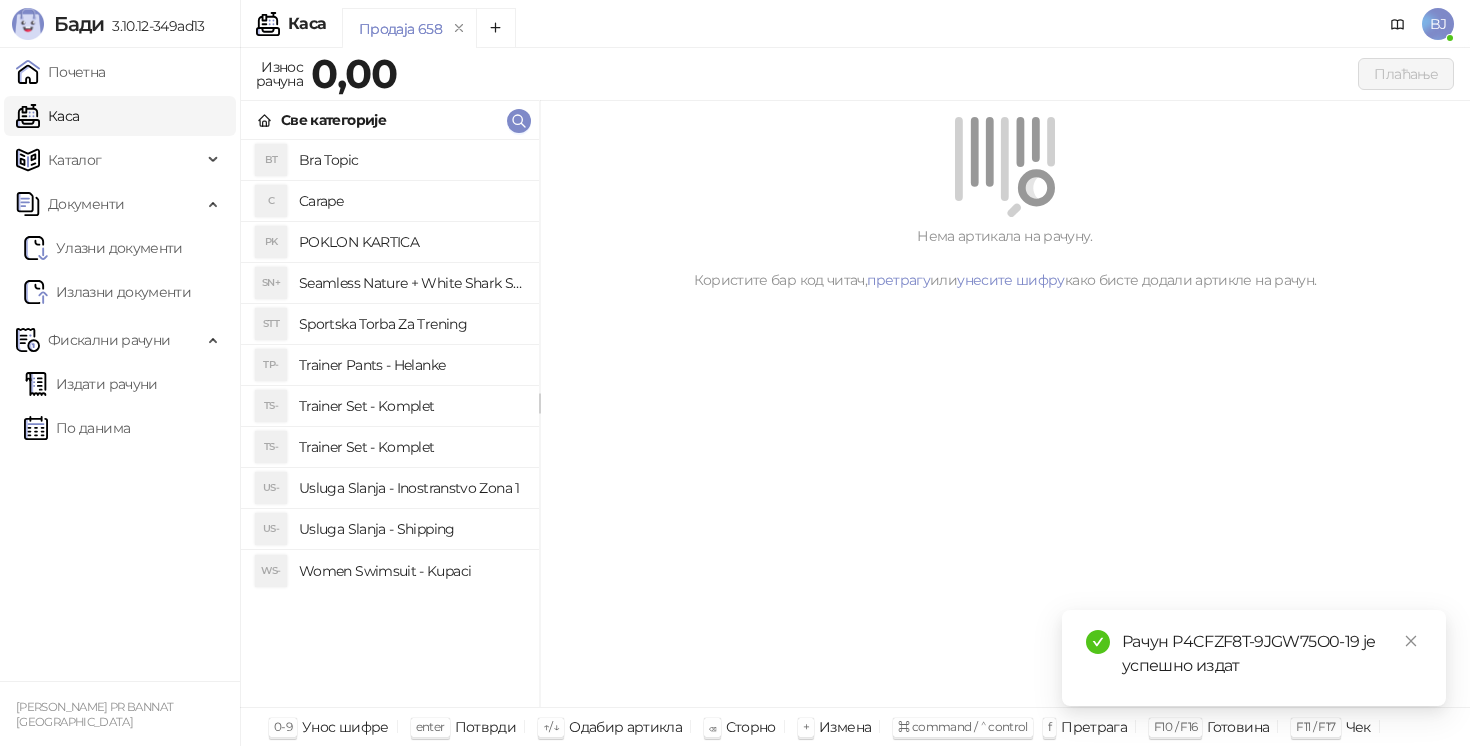 click on "Trainer Set - Komplet" at bounding box center (411, 447) 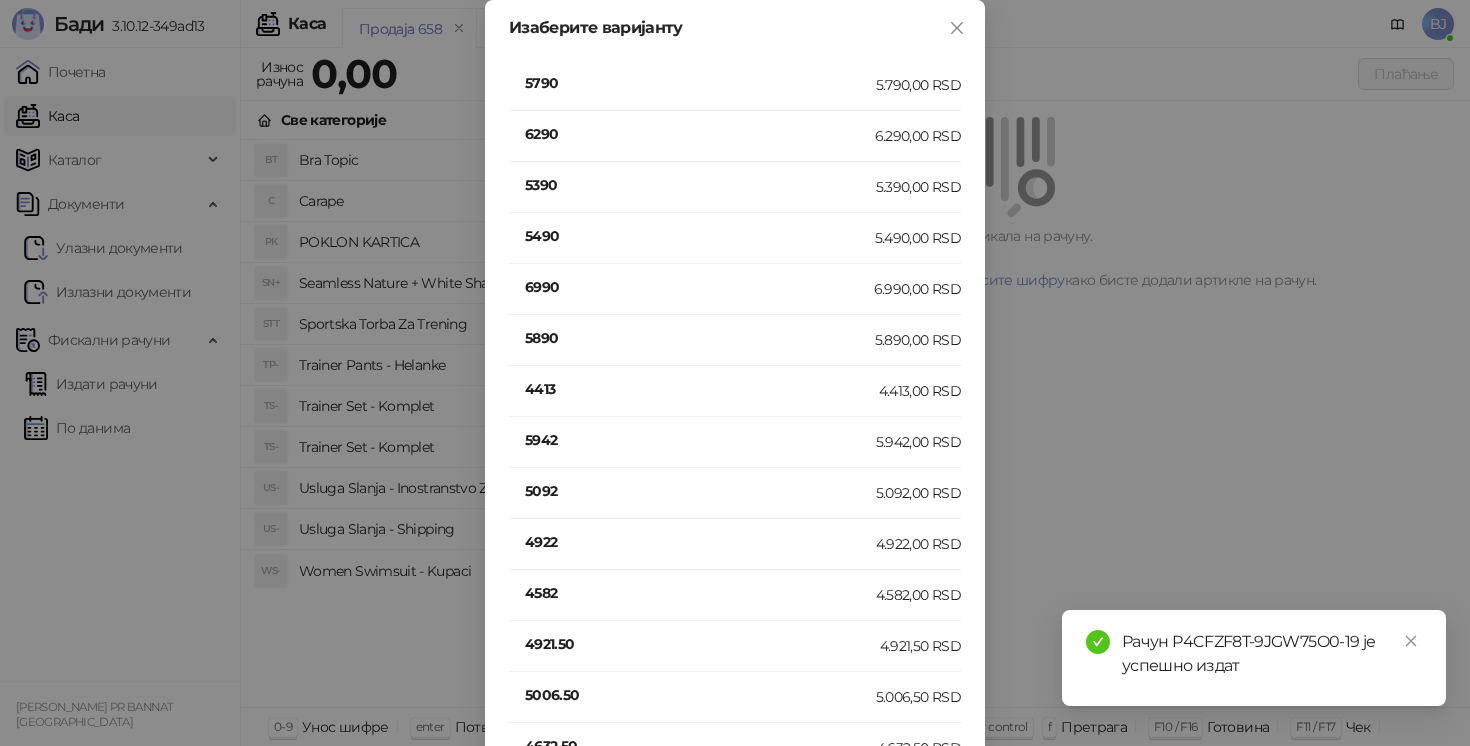 click on "5790" at bounding box center (700, 83) 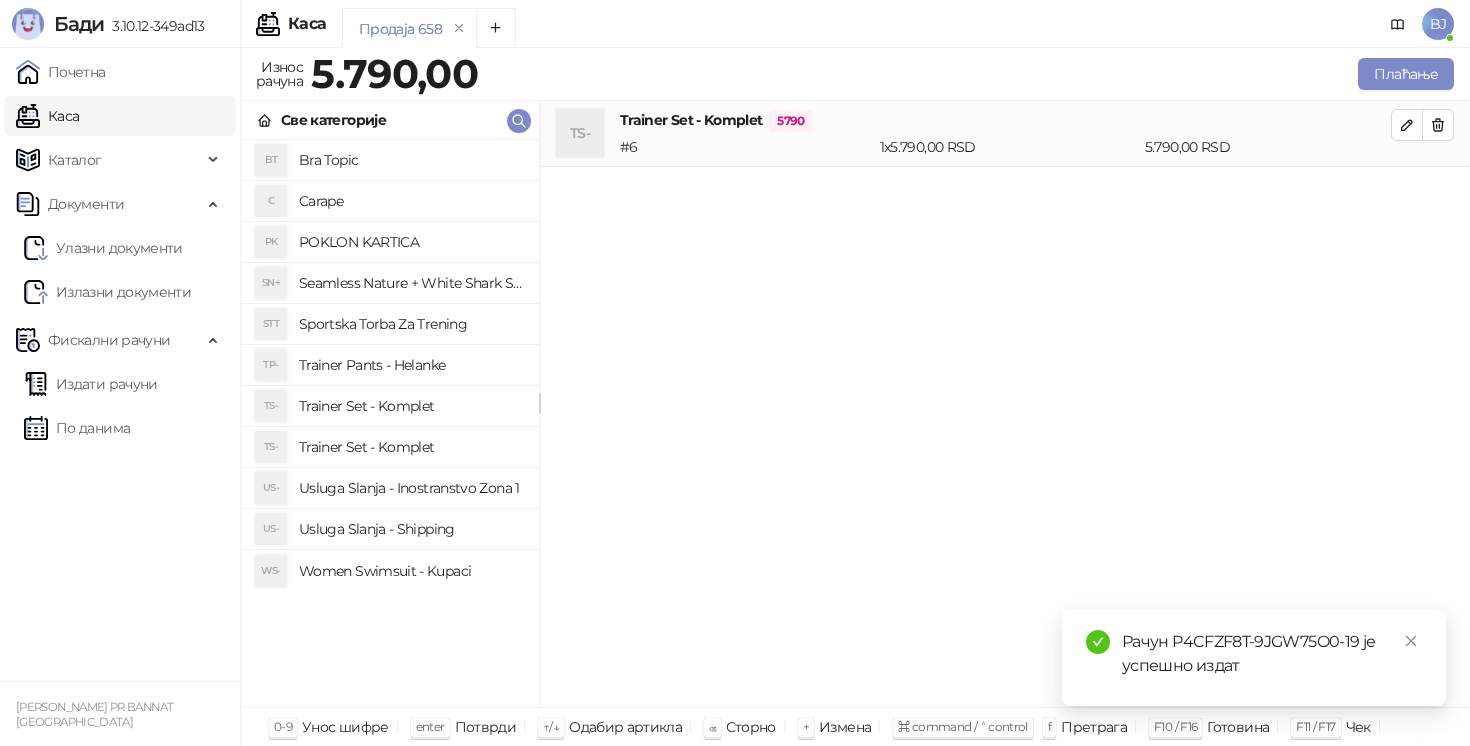 click on "Usluga Slanja - Shipping" at bounding box center (411, 529) 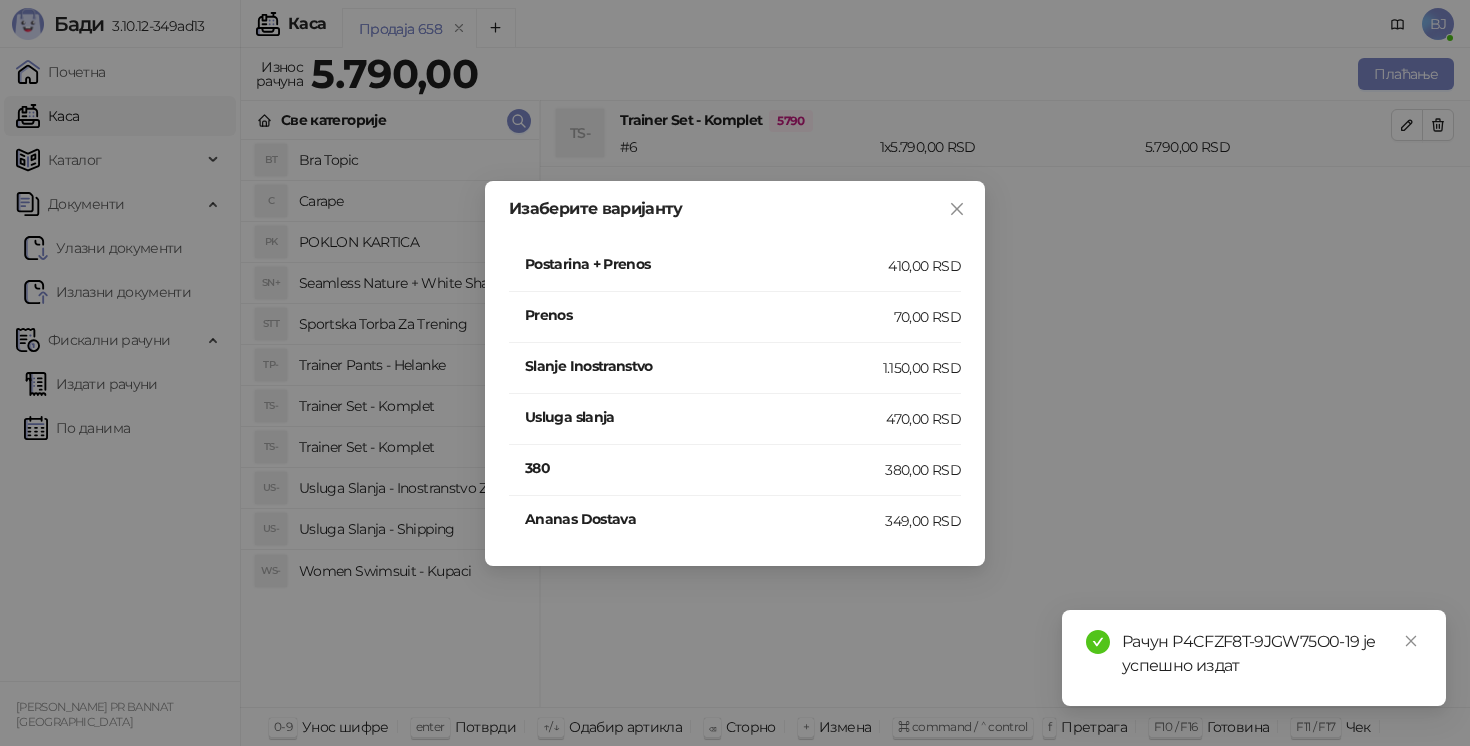 click on "Postarina + Prenos" at bounding box center [706, 264] 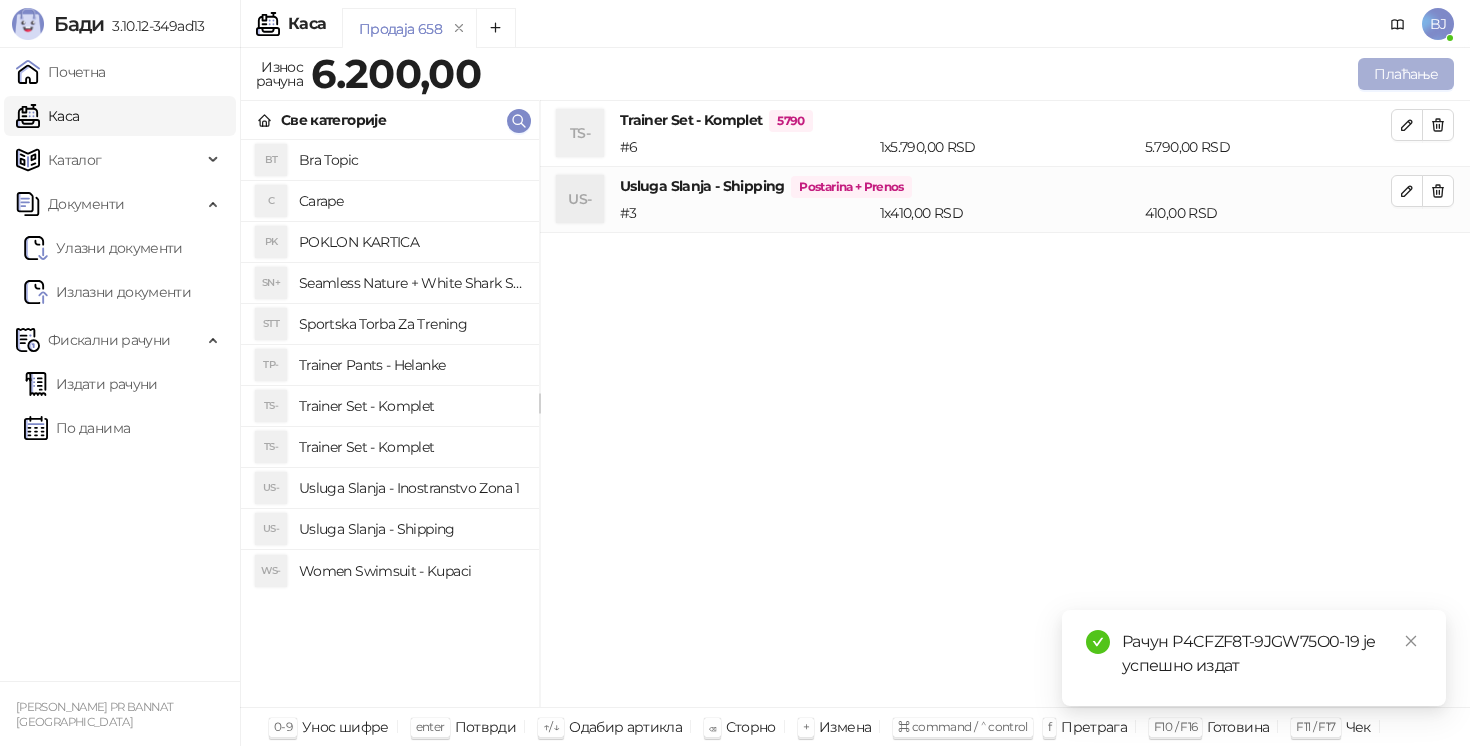 click on "Плаћање" at bounding box center [1406, 74] 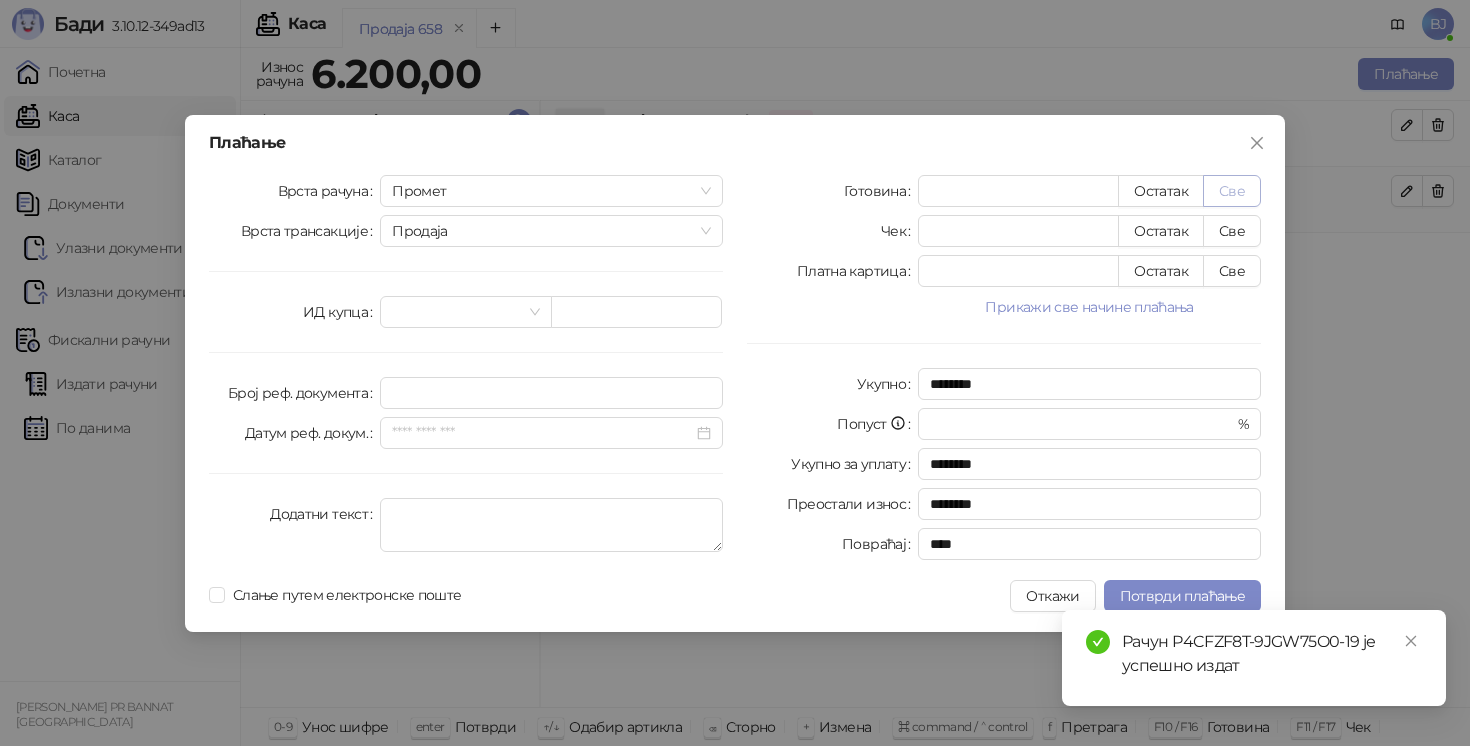click on "Све" at bounding box center [1232, 191] 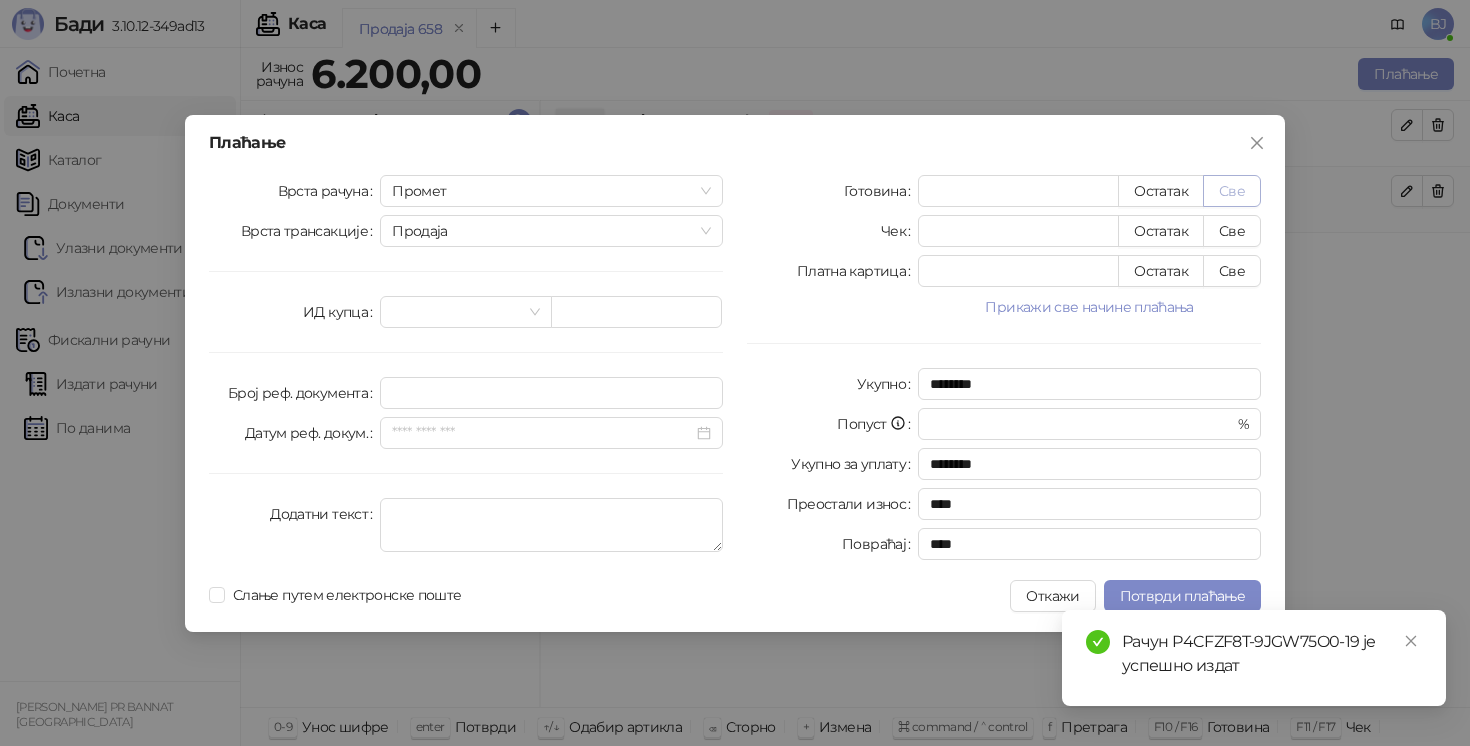 type 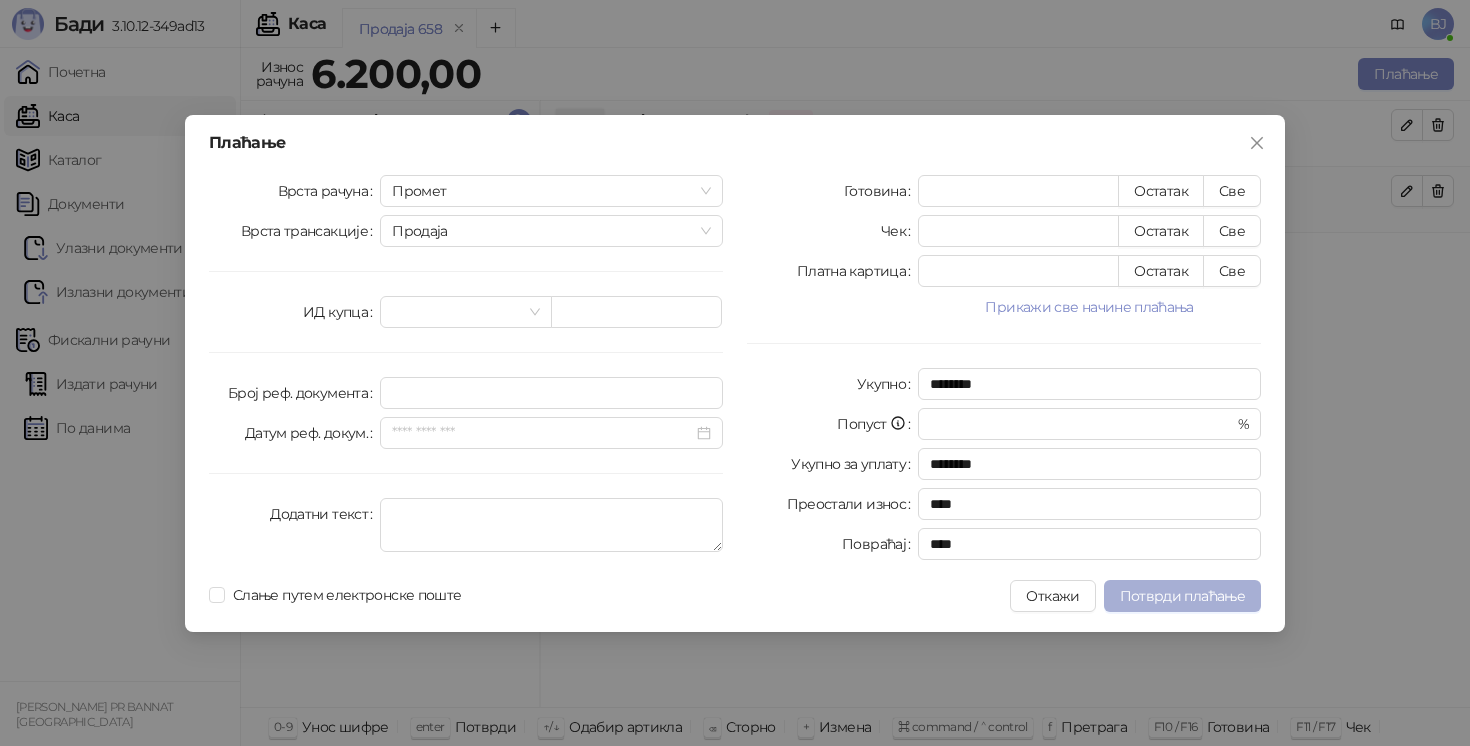 click on "Потврди плаћање" at bounding box center (1182, 596) 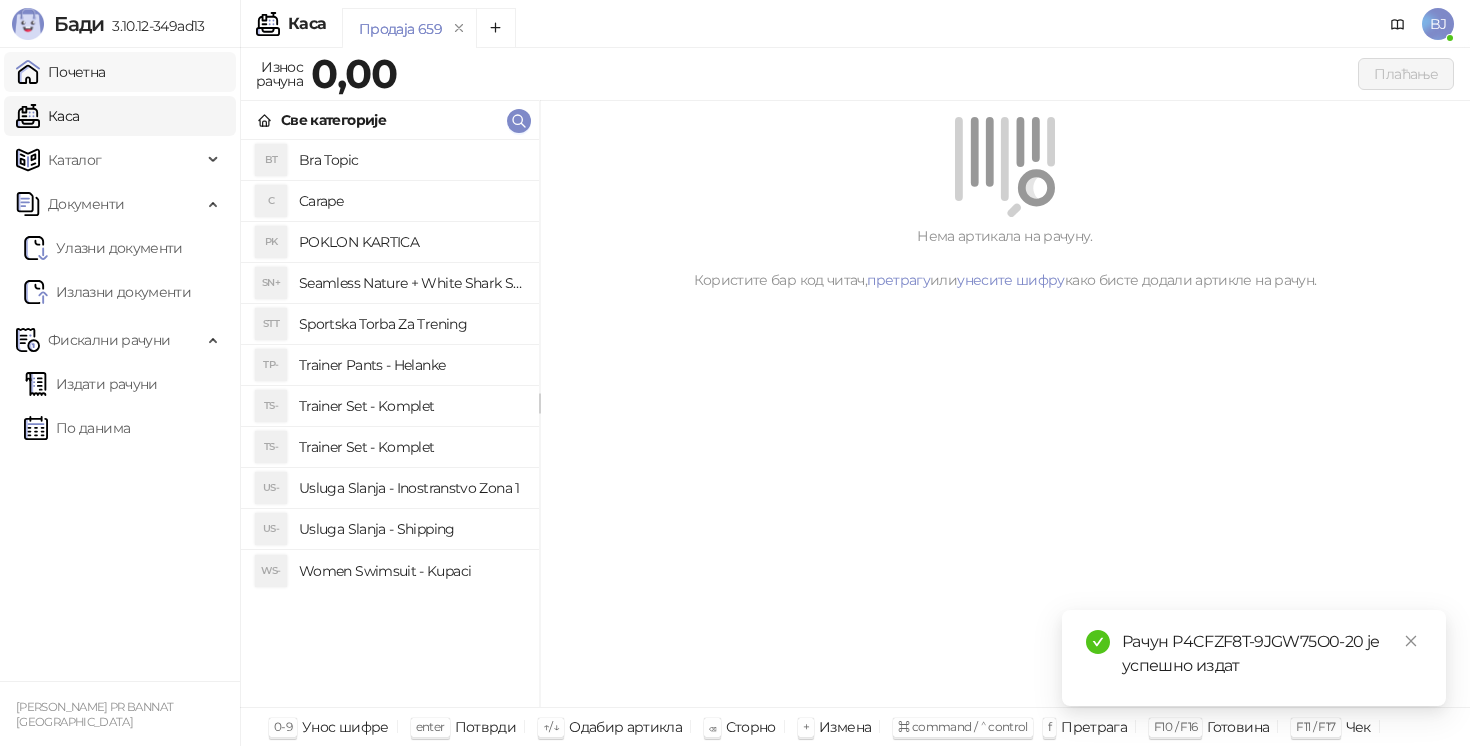 click on "Почетна" at bounding box center (61, 72) 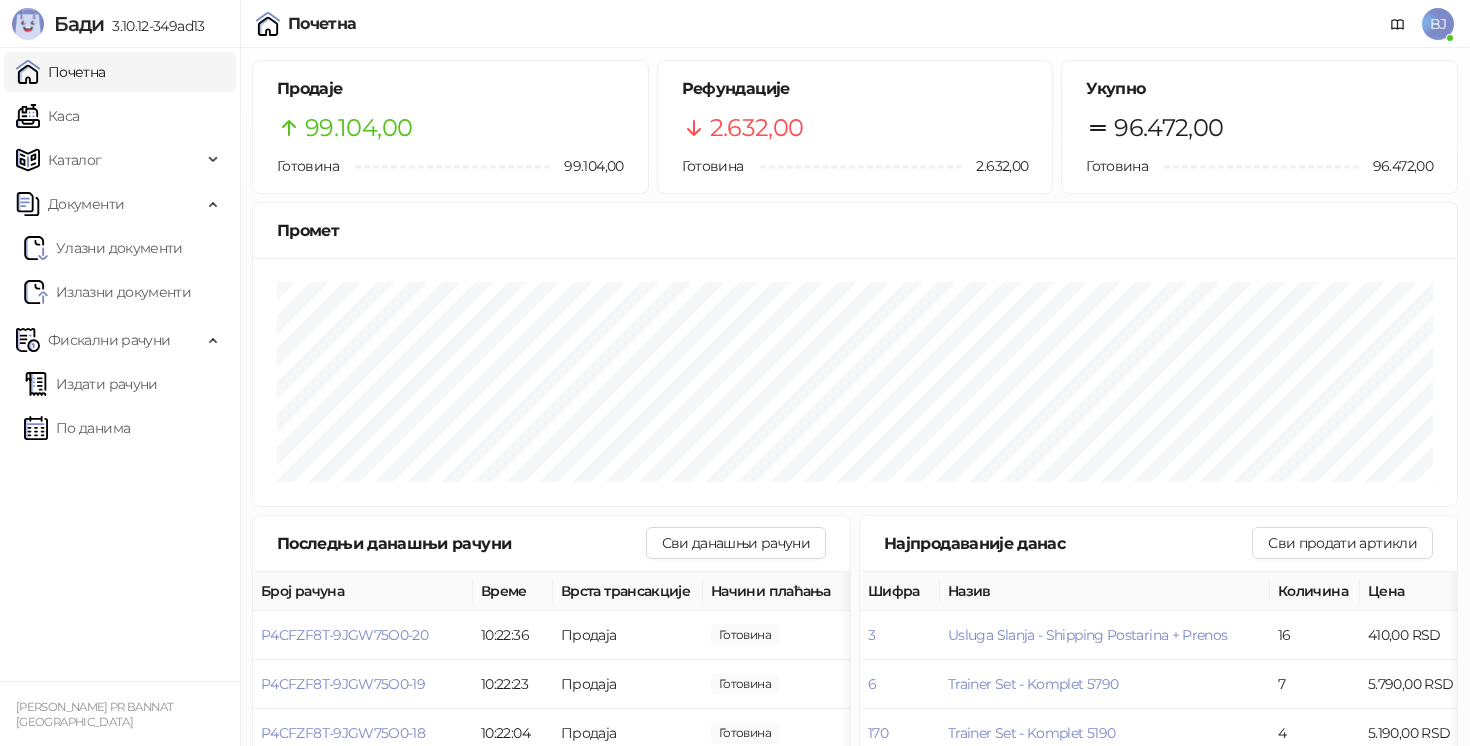 type 